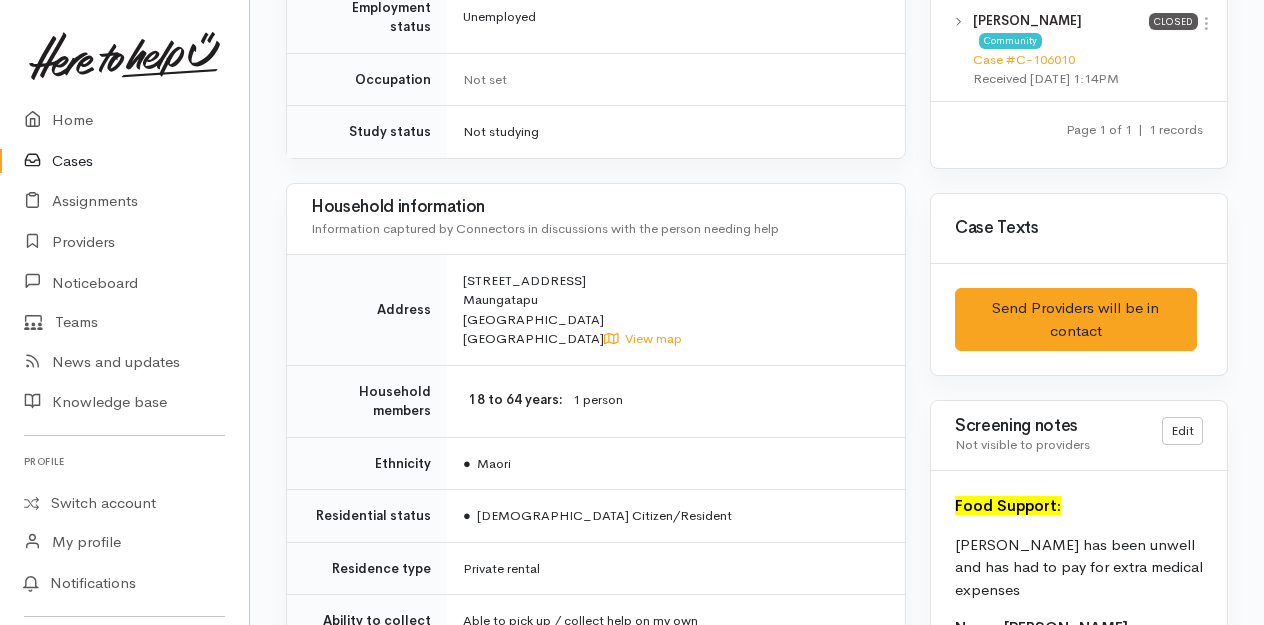 scroll, scrollTop: 800, scrollLeft: 0, axis: vertical 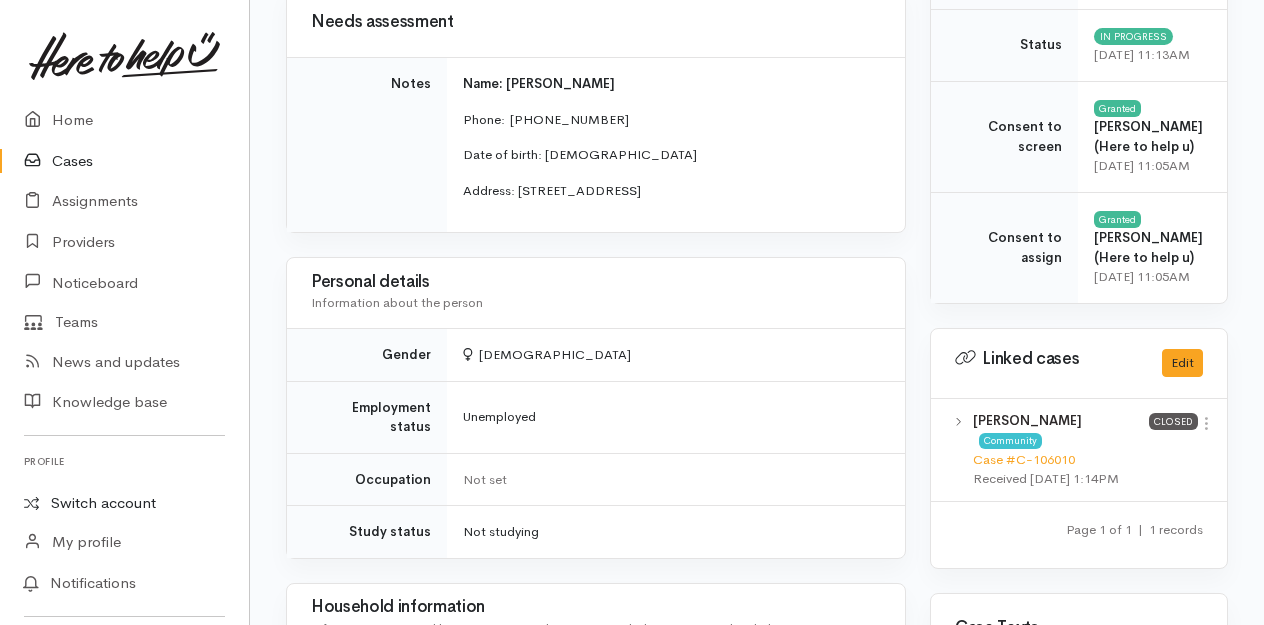 click on "Switch account" at bounding box center (124, 503) 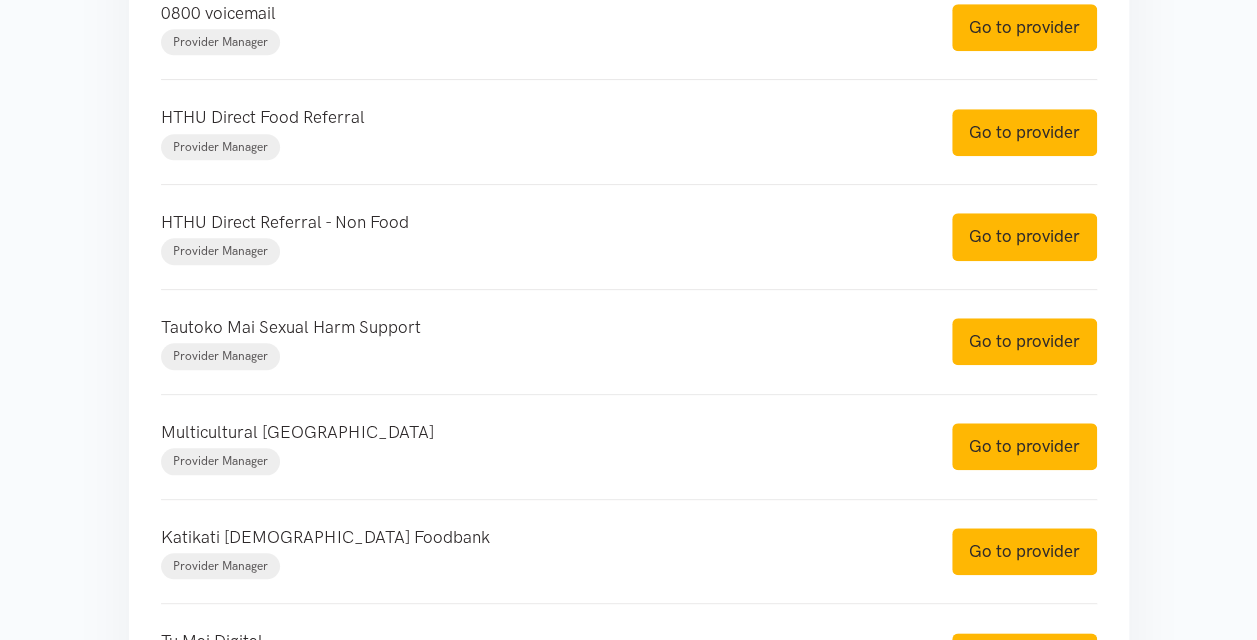 scroll, scrollTop: 454, scrollLeft: 0, axis: vertical 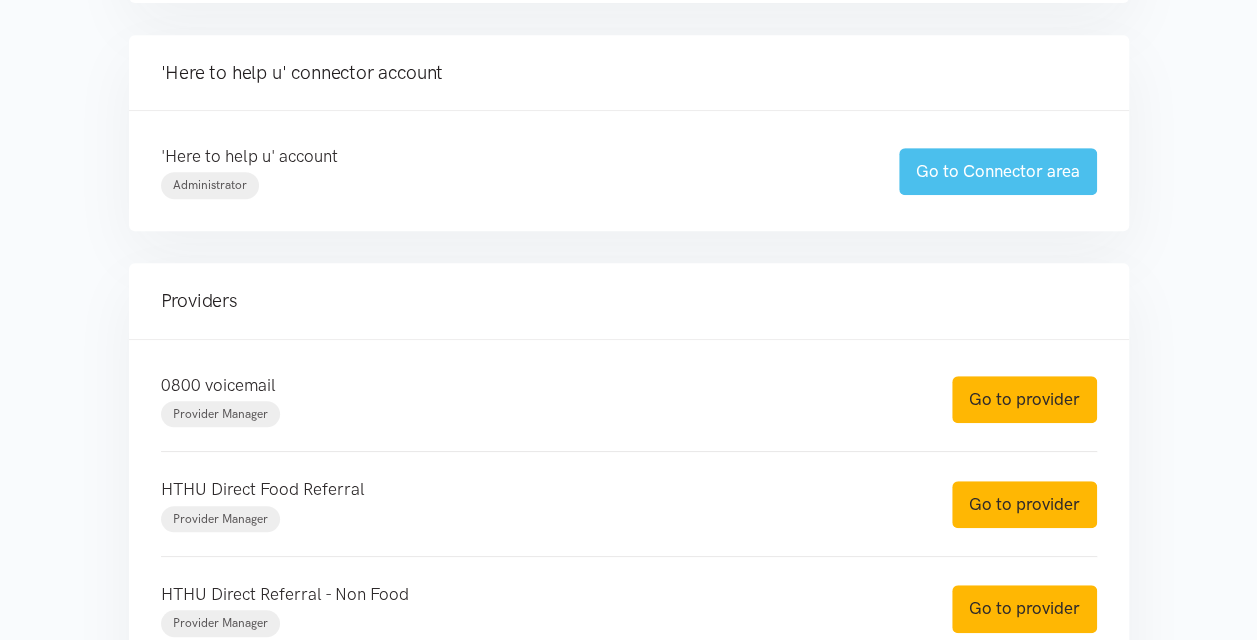 click on "Go to Connector area" at bounding box center [998, 171] 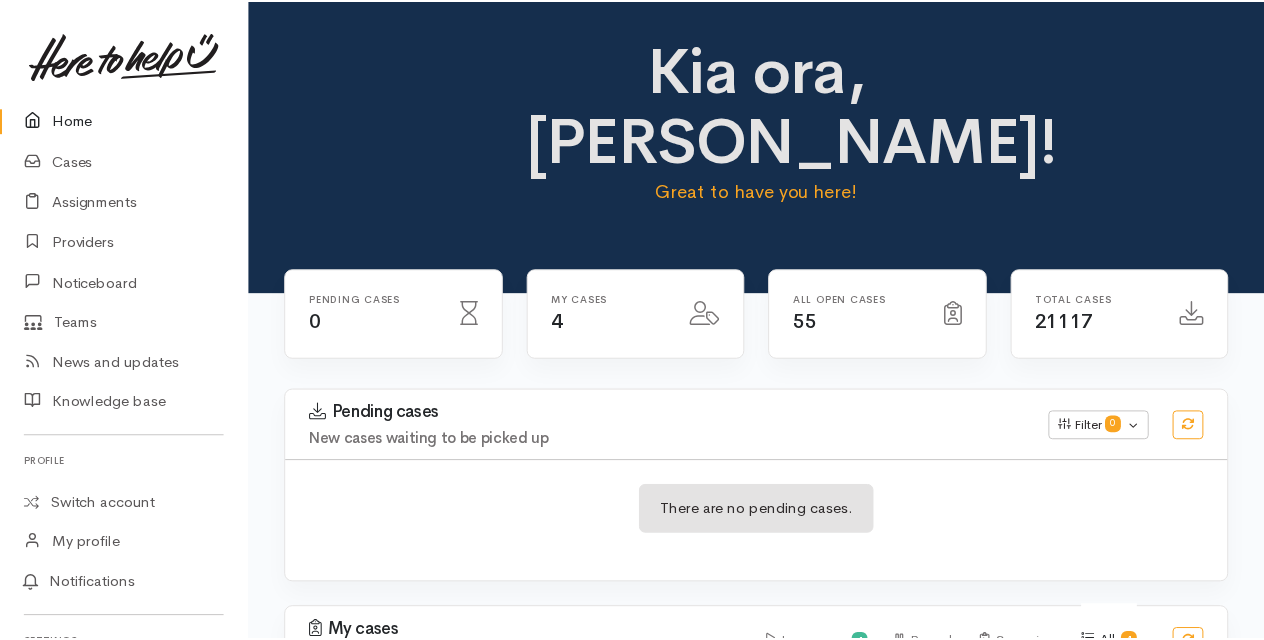 scroll, scrollTop: 0, scrollLeft: 0, axis: both 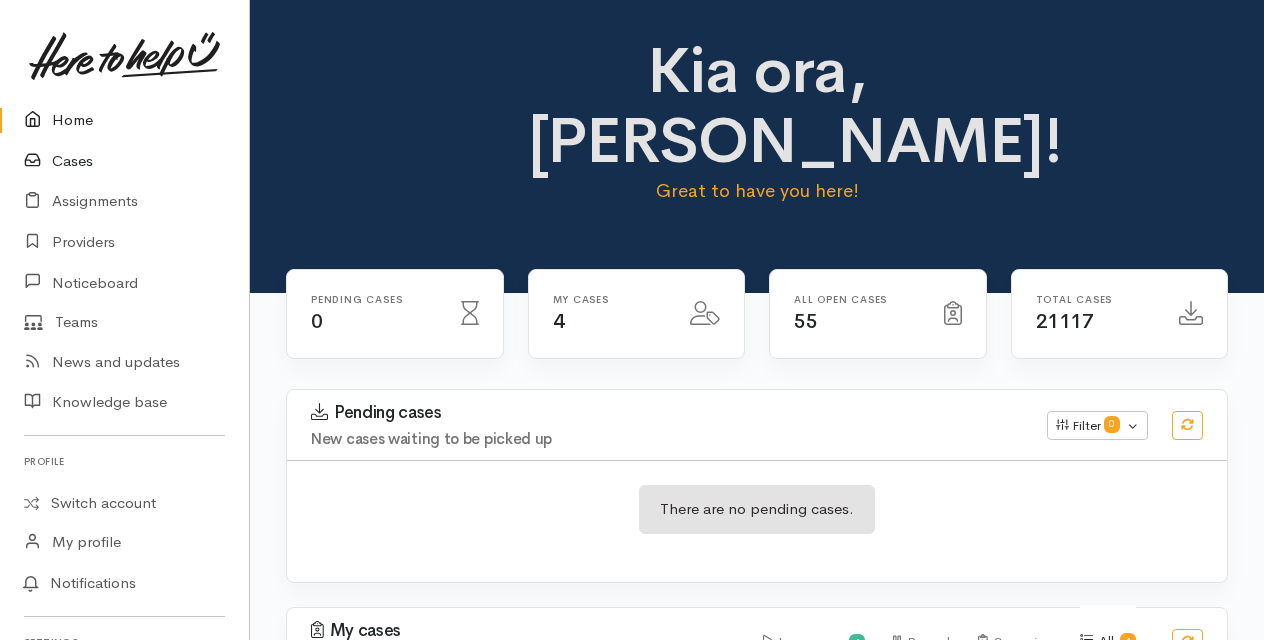 click on "Cases" at bounding box center (124, 161) 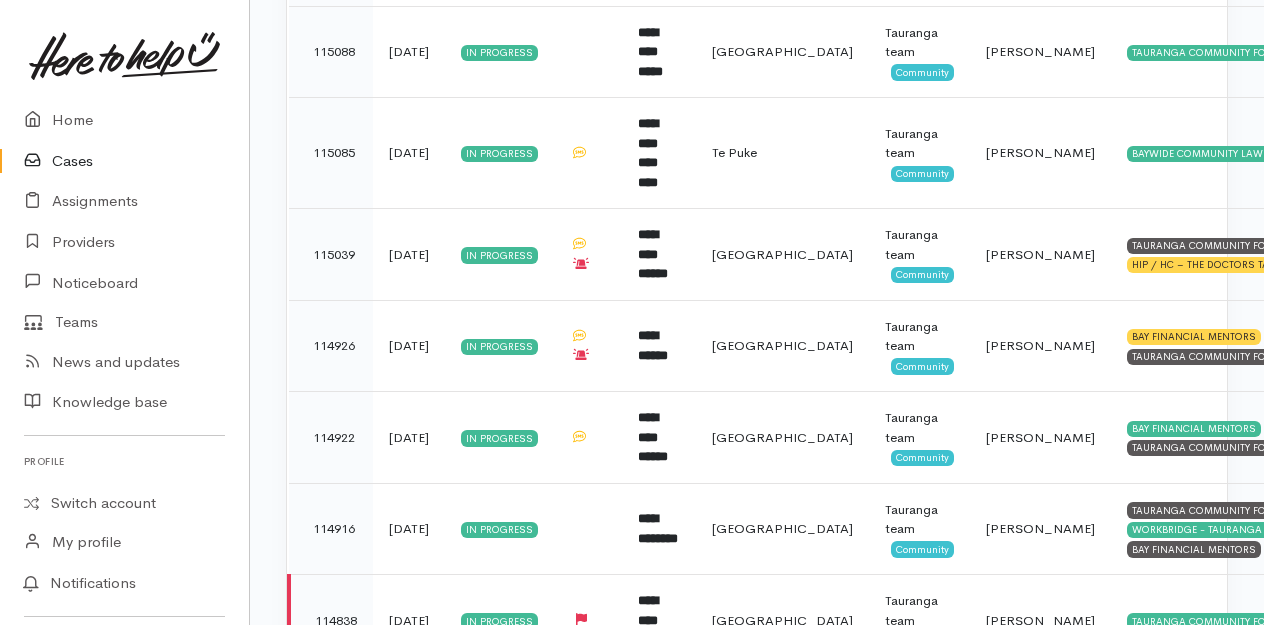 scroll, scrollTop: 1500, scrollLeft: 0, axis: vertical 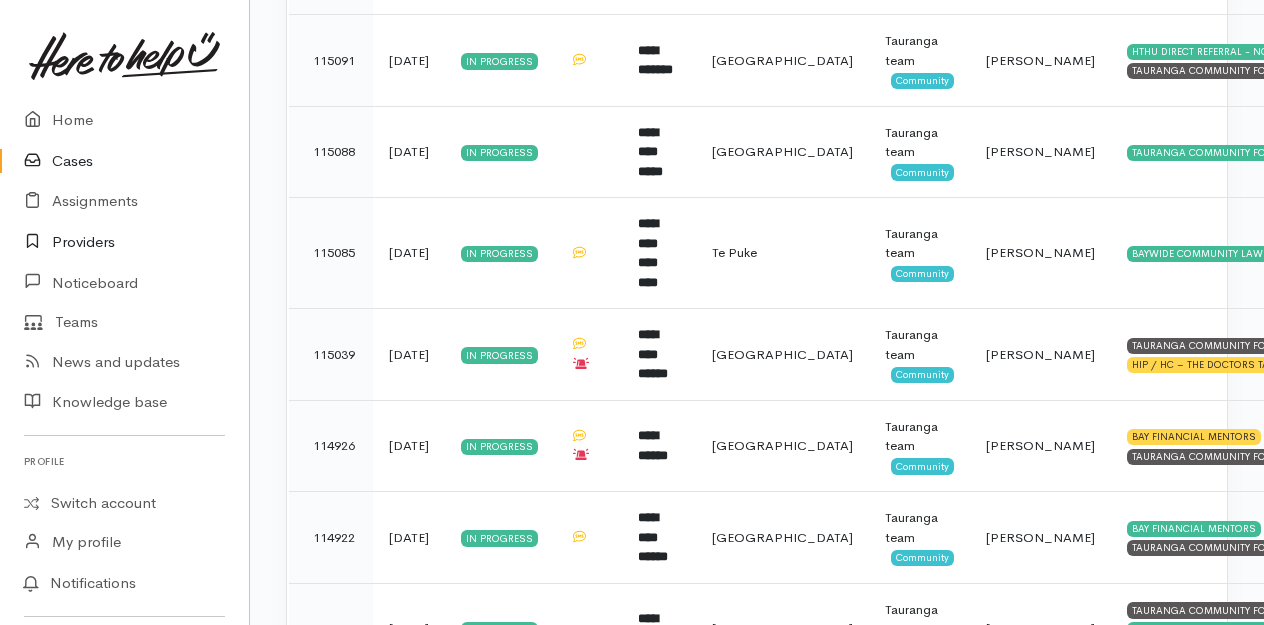 click on "Providers" at bounding box center (124, 242) 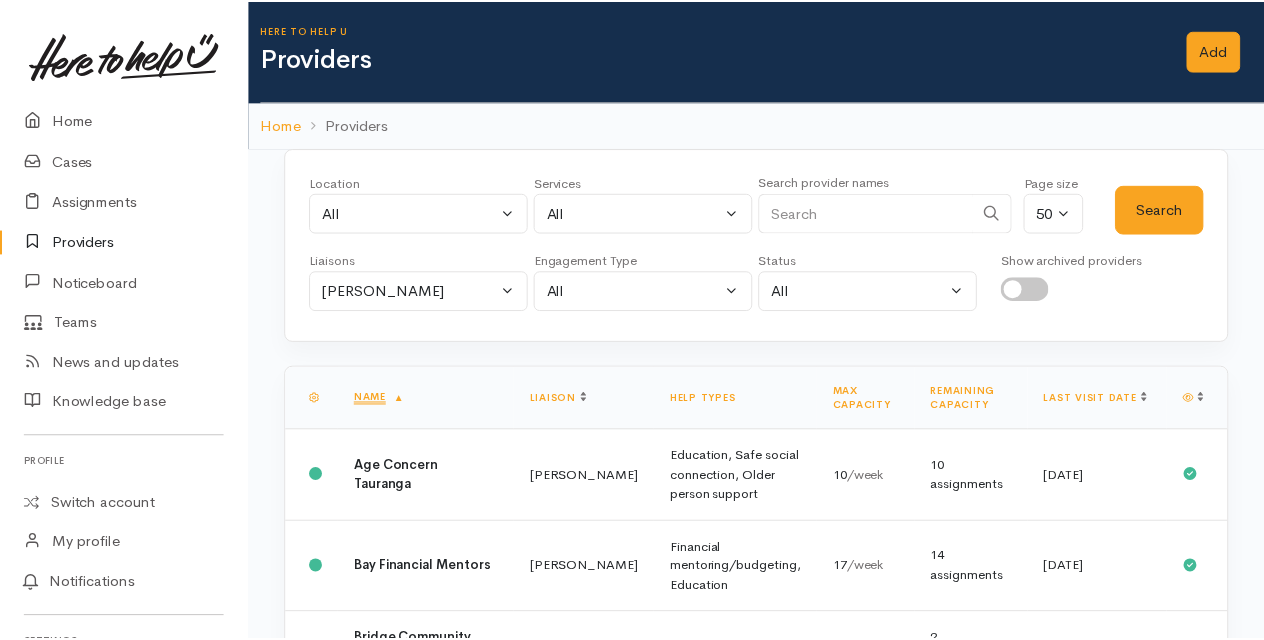 scroll, scrollTop: 0, scrollLeft: 0, axis: both 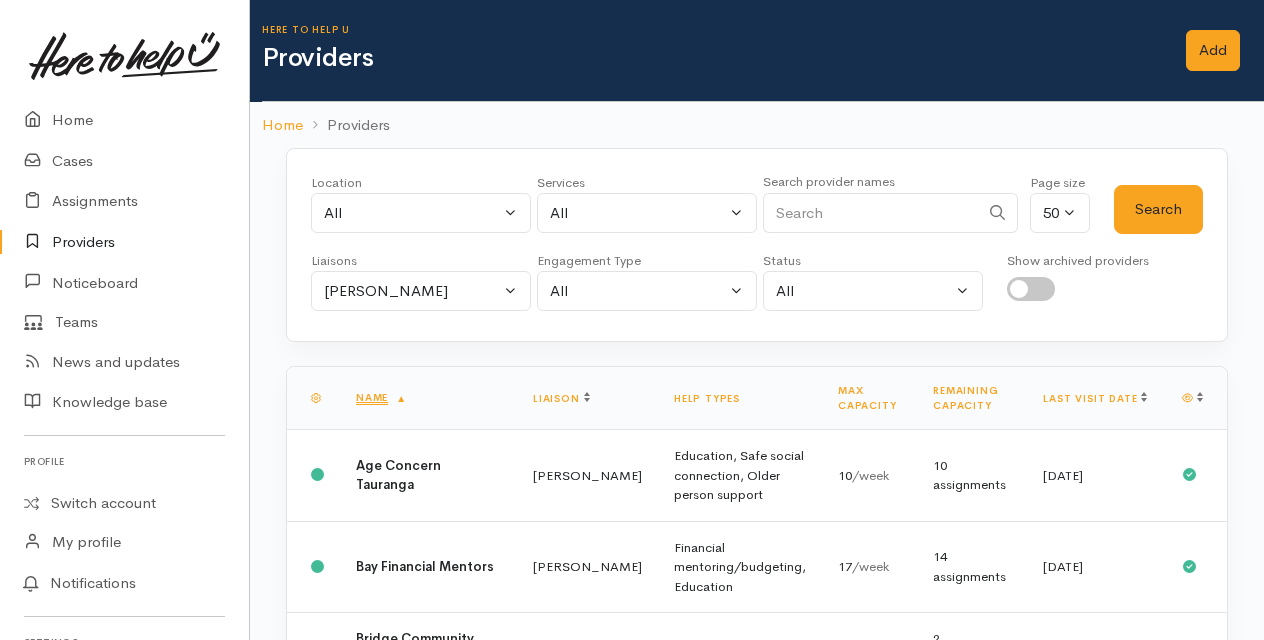 click on "Providers" at bounding box center [124, 242] 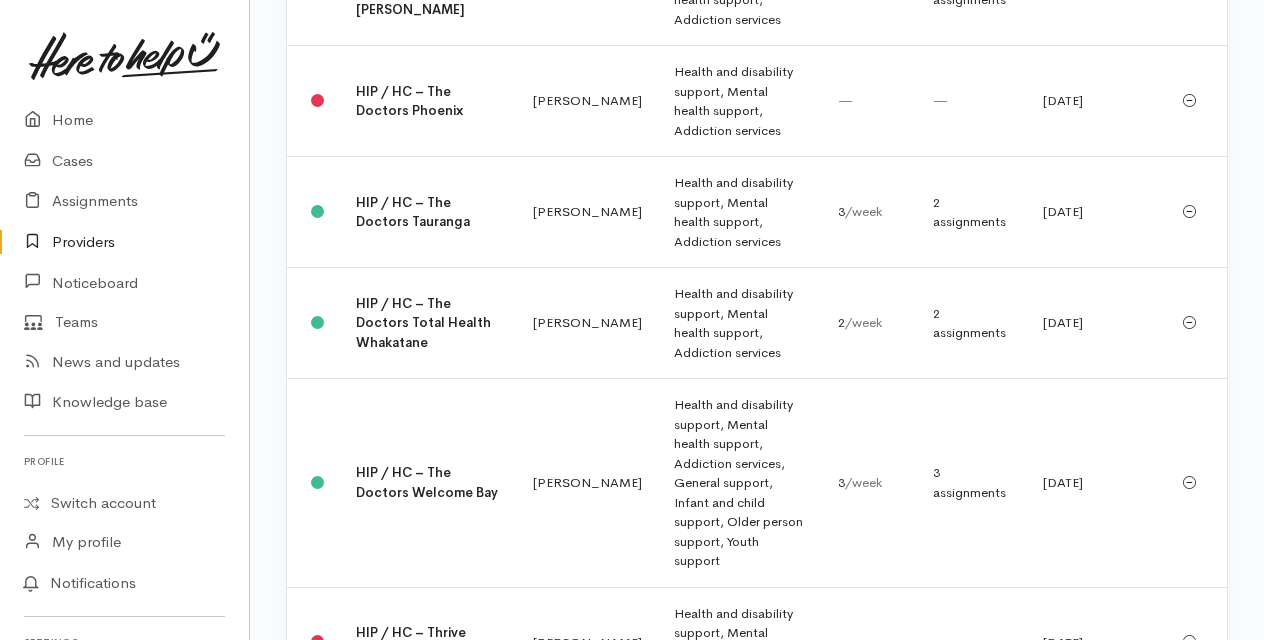 scroll, scrollTop: 4400, scrollLeft: 0, axis: vertical 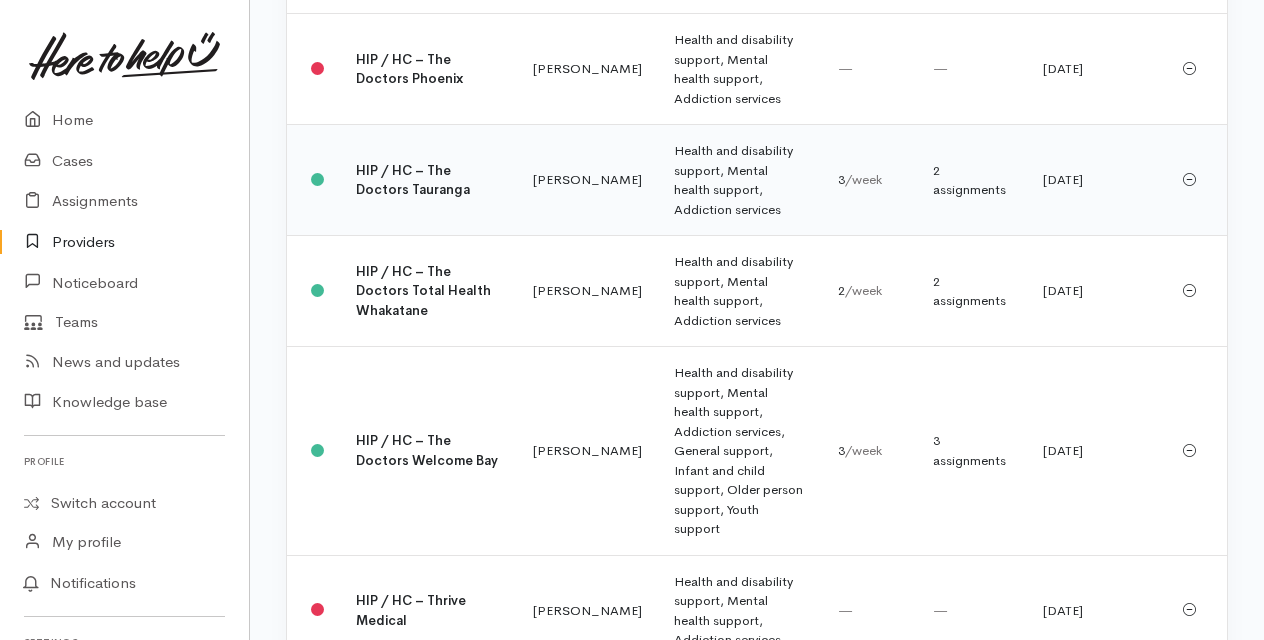 click on "HIP / HC – The Doctors Tauranga" at bounding box center (413, 180) 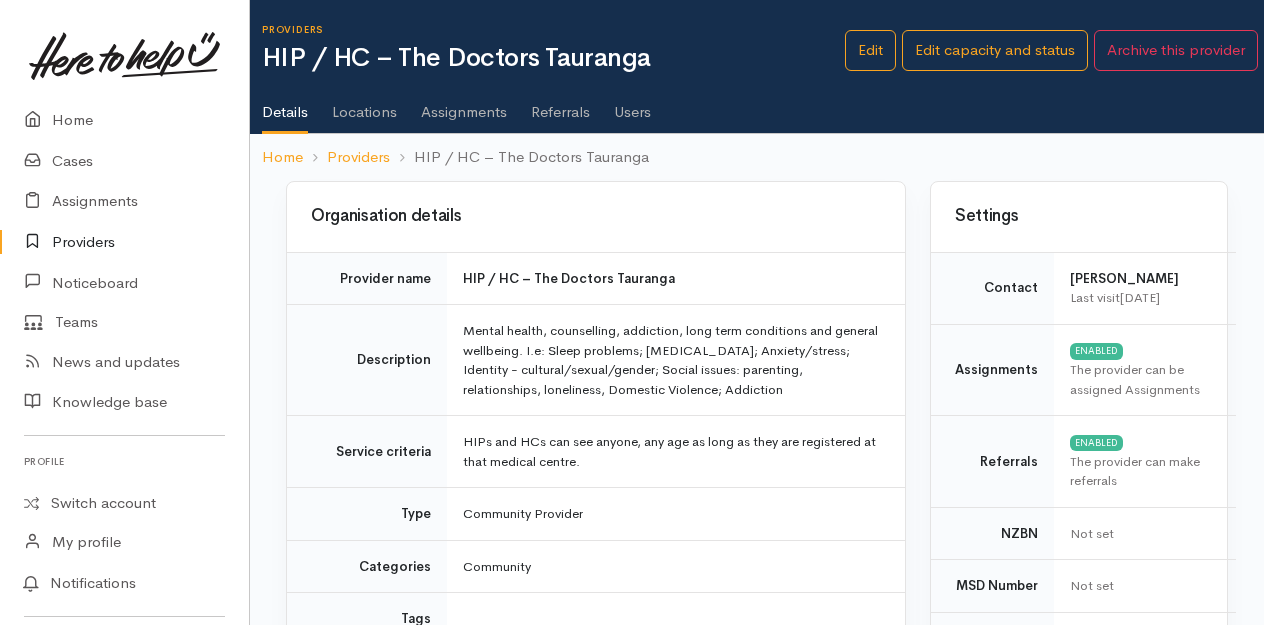 scroll, scrollTop: 0, scrollLeft: 0, axis: both 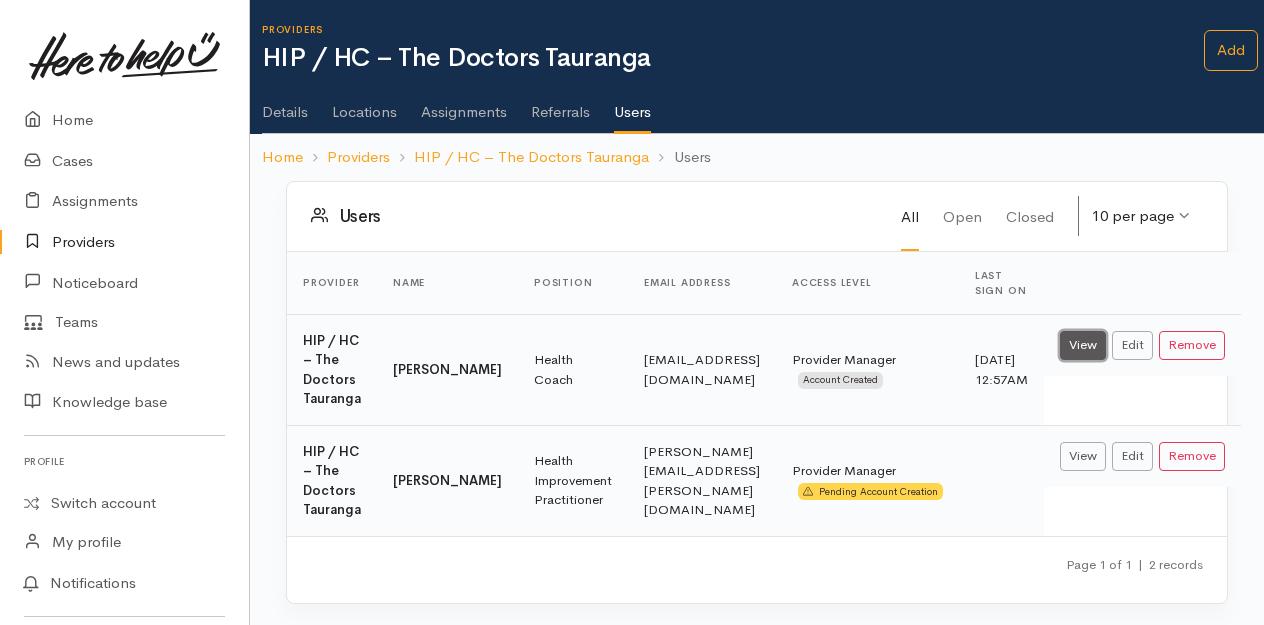 click on "View" at bounding box center (1083, 345) 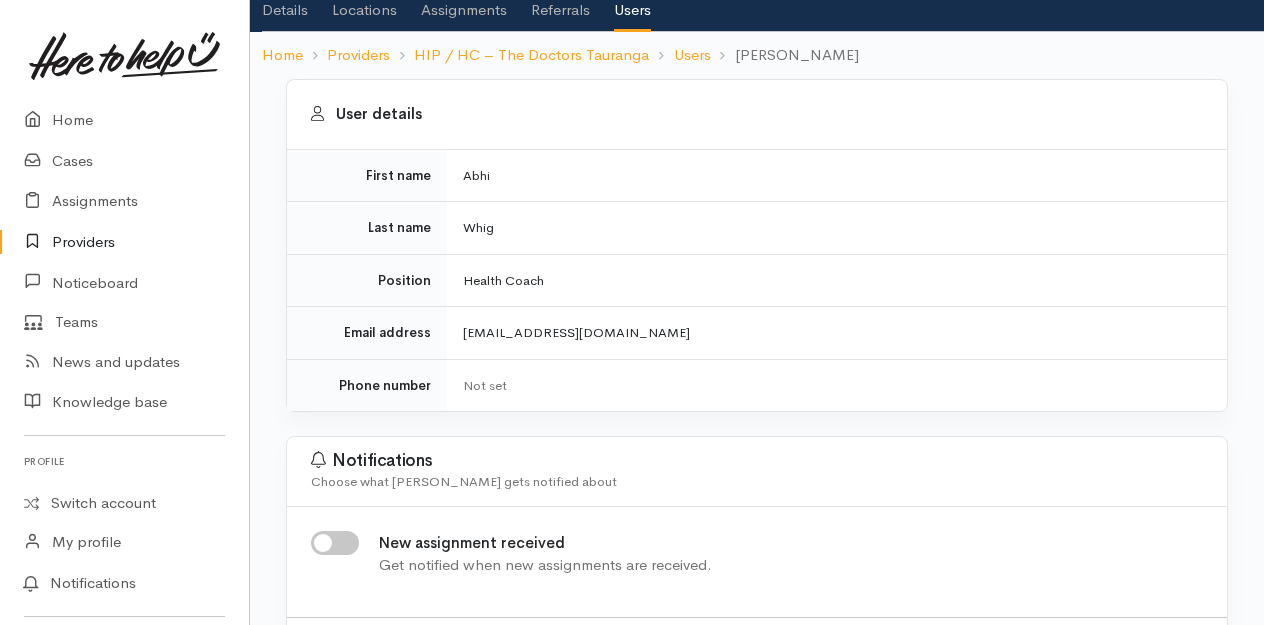 scroll, scrollTop: 200, scrollLeft: 0, axis: vertical 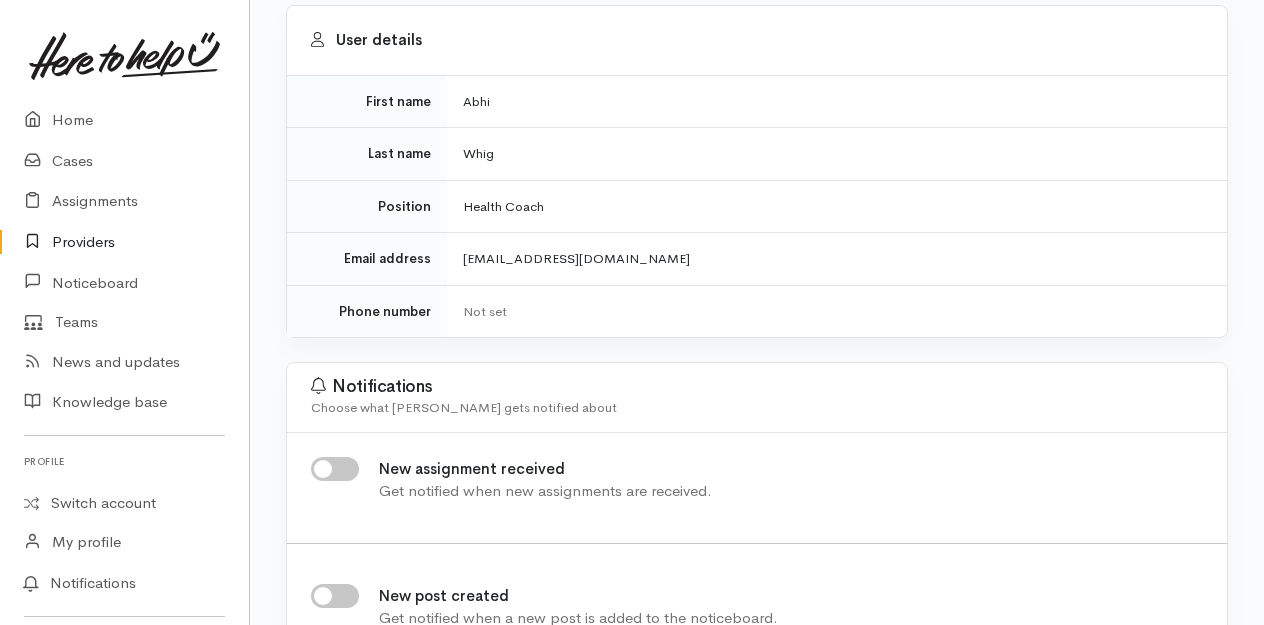 click on "New assignment received" at bounding box center (335, 469) 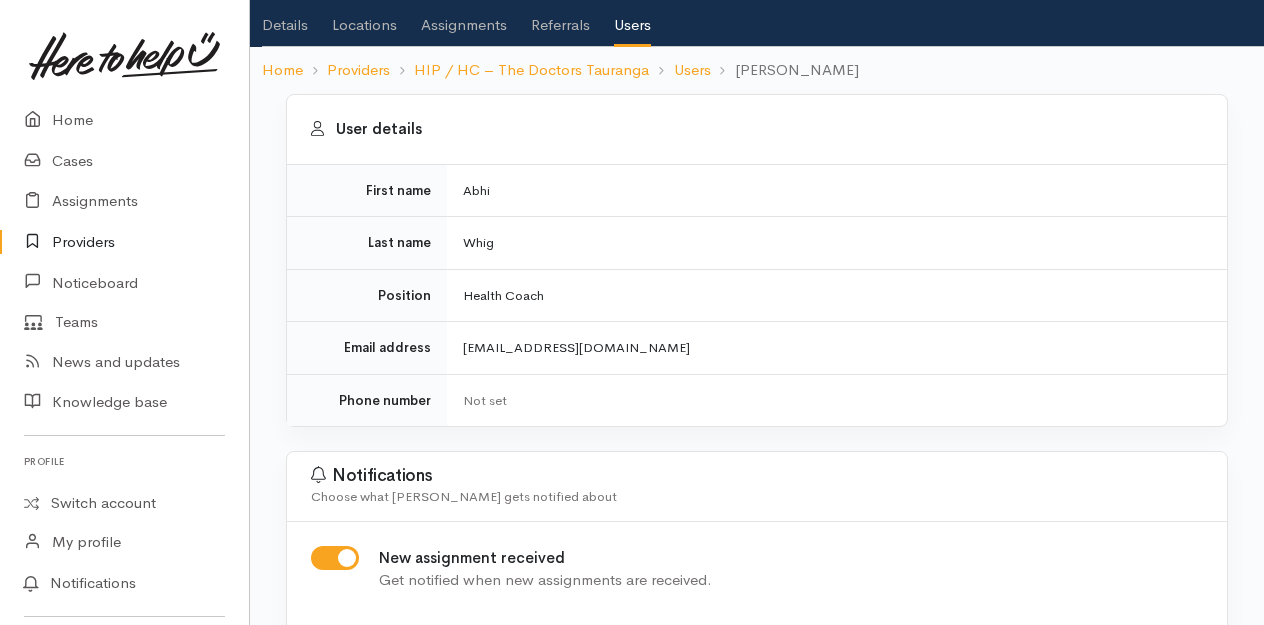 scroll, scrollTop: 0, scrollLeft: 0, axis: both 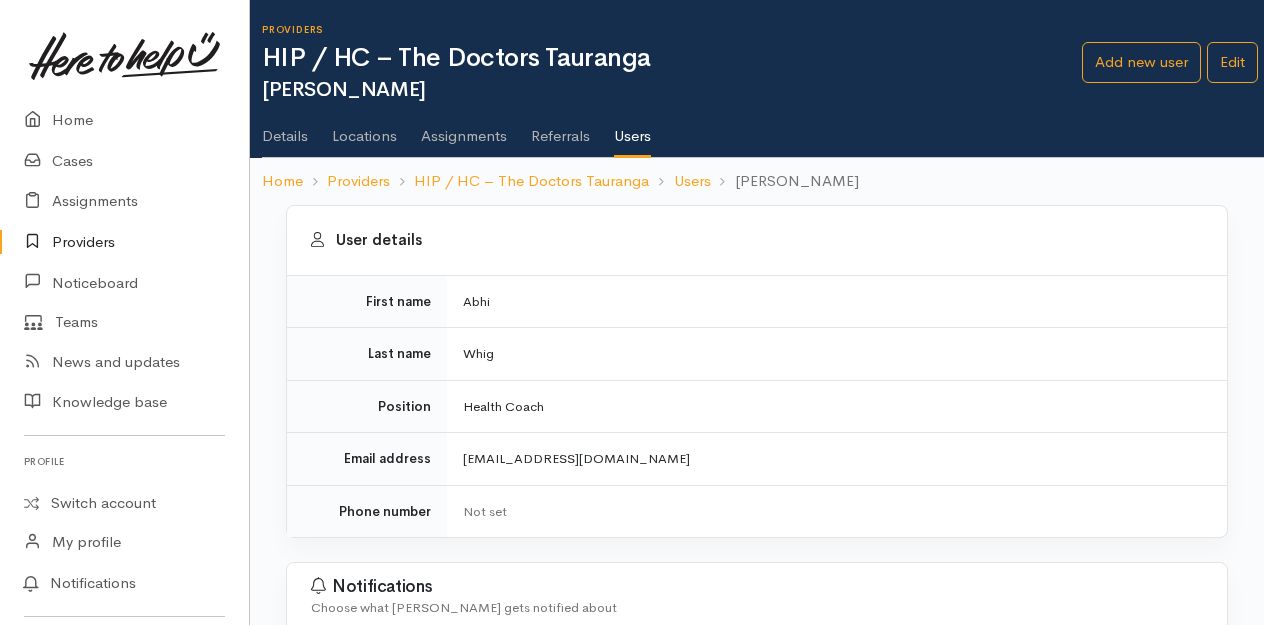 click on "Users" at bounding box center [632, 130] 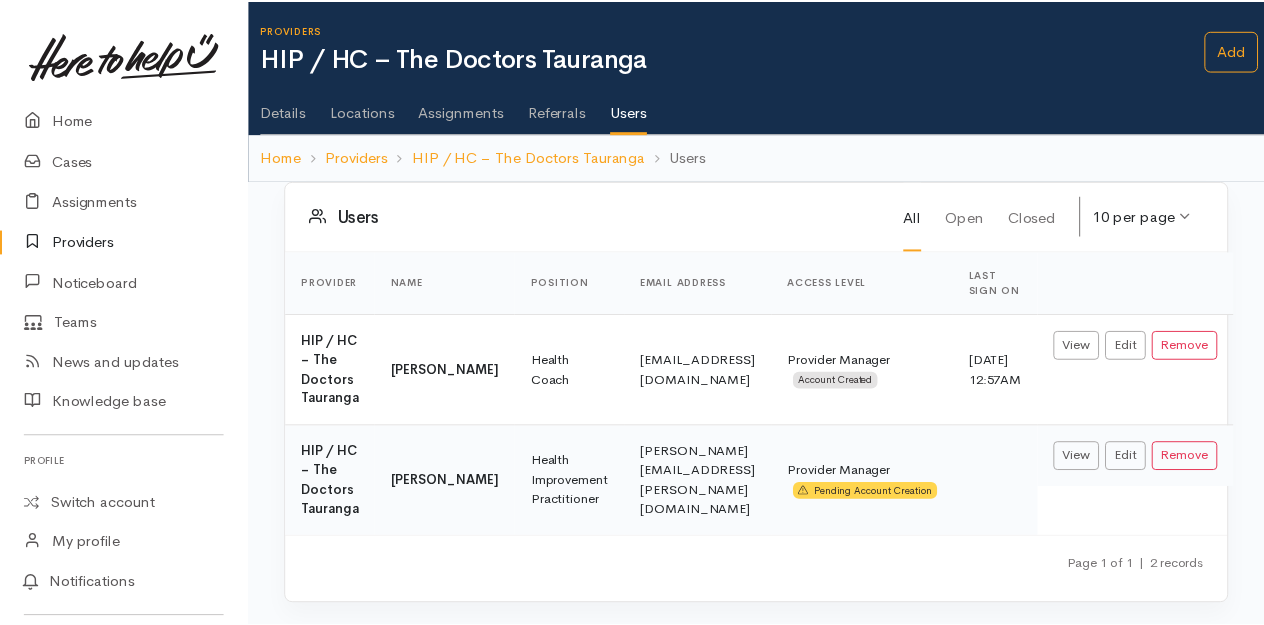scroll, scrollTop: 0, scrollLeft: 0, axis: both 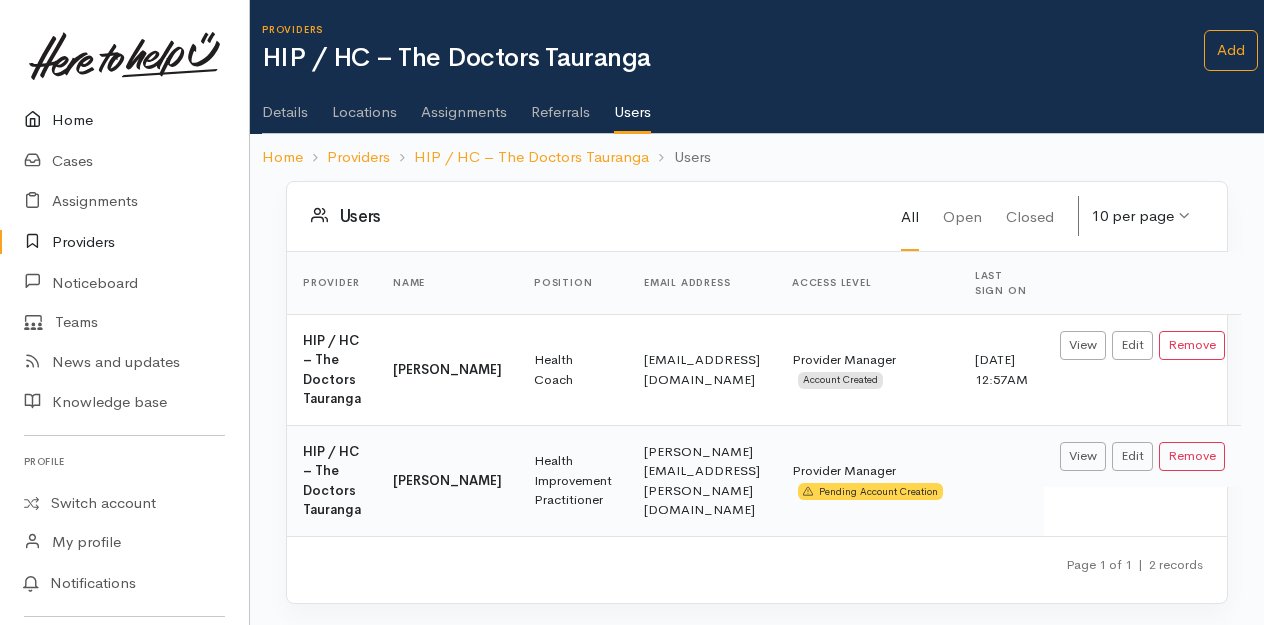 click on "Home" at bounding box center [124, 120] 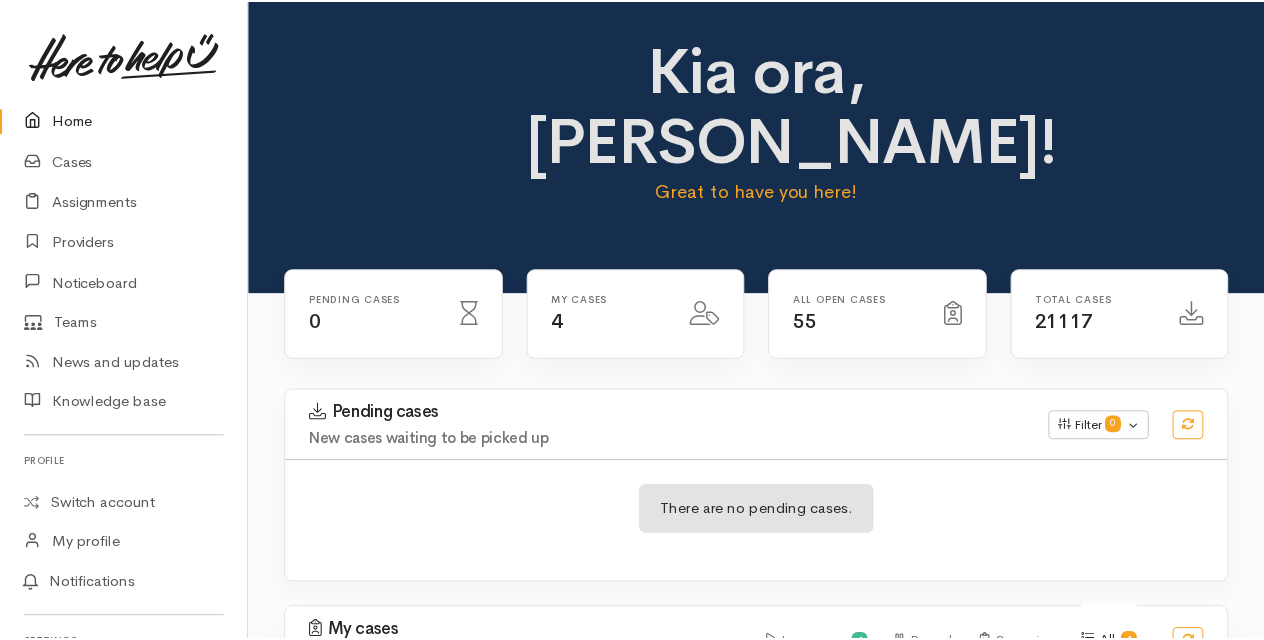 scroll, scrollTop: 0, scrollLeft: 0, axis: both 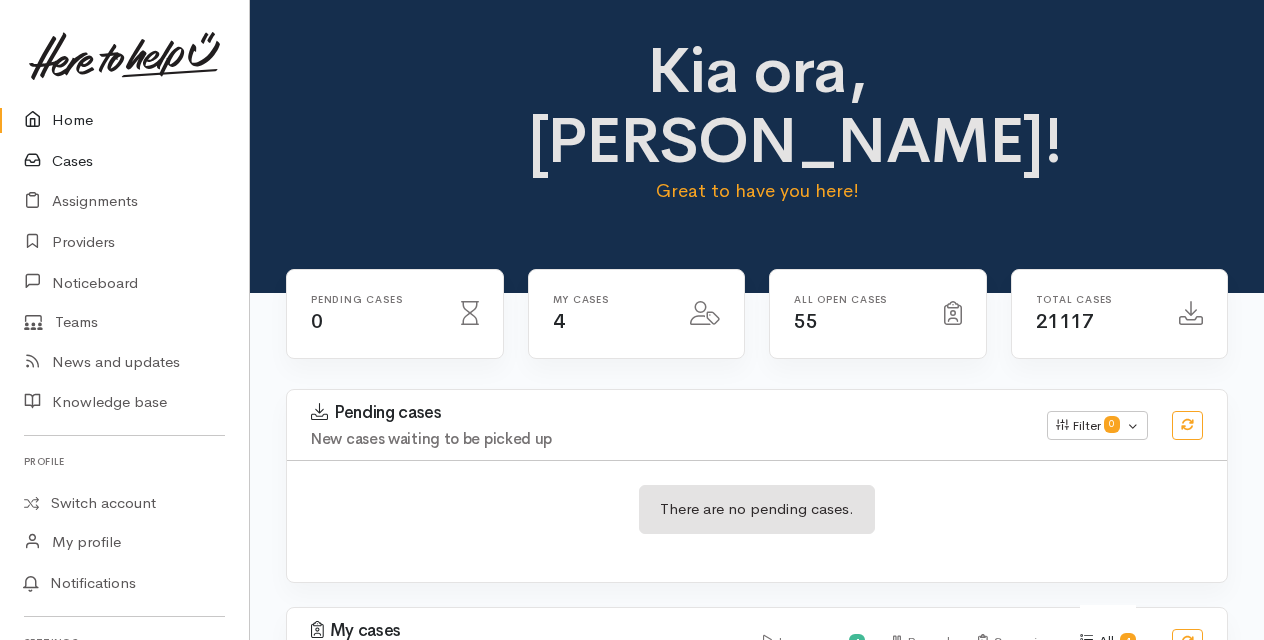click on "Cases" at bounding box center [124, 161] 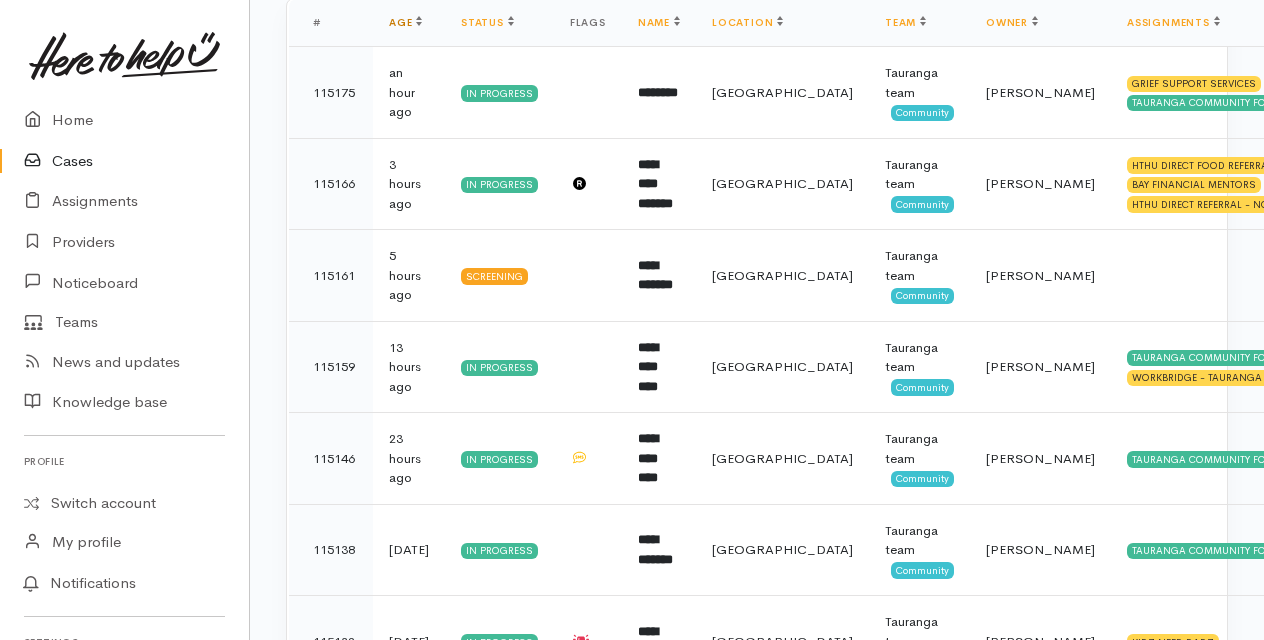 scroll, scrollTop: 329, scrollLeft: 0, axis: vertical 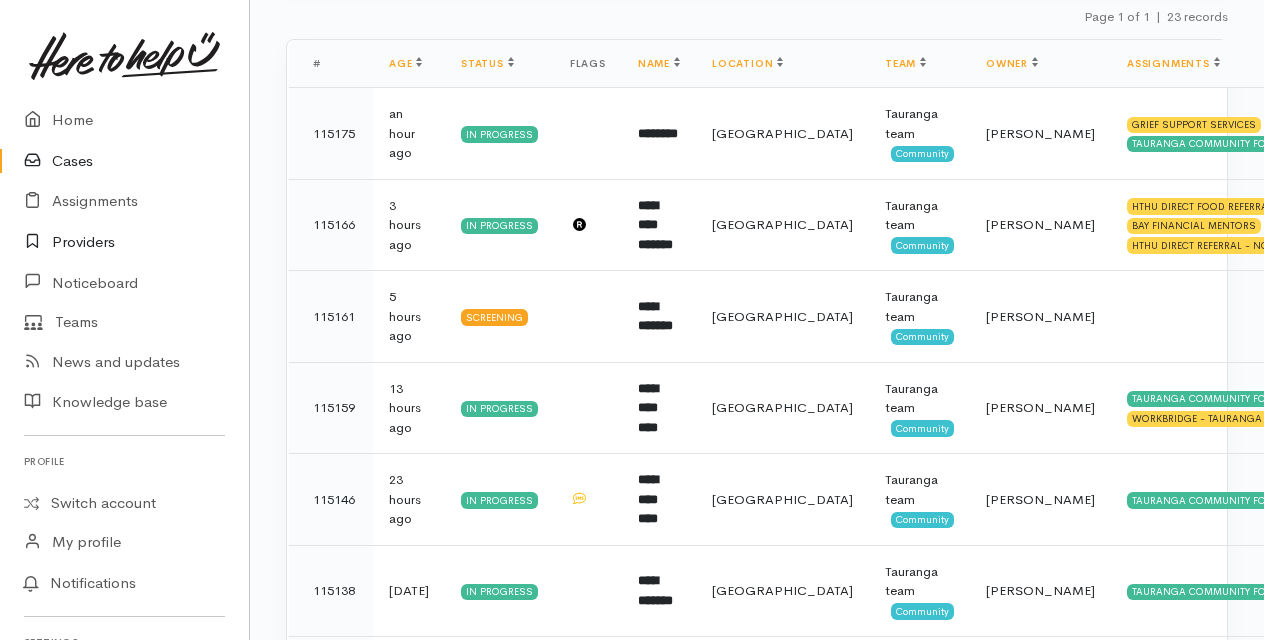 click on "Providers" at bounding box center (124, 242) 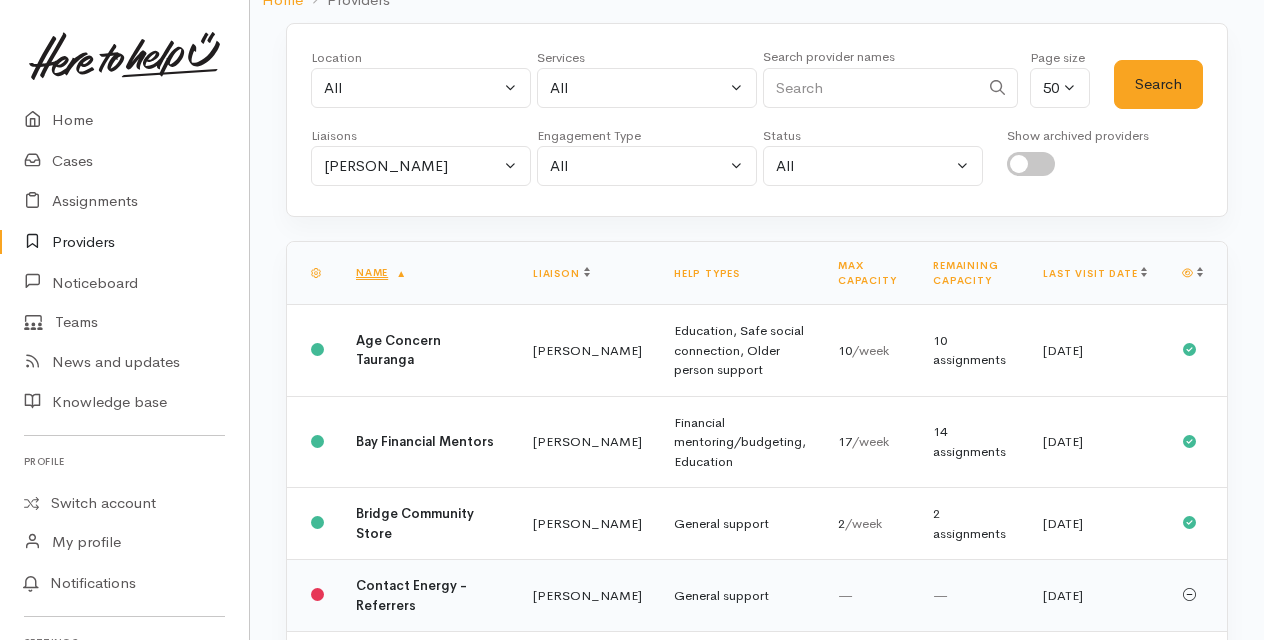 scroll, scrollTop: 0, scrollLeft: 0, axis: both 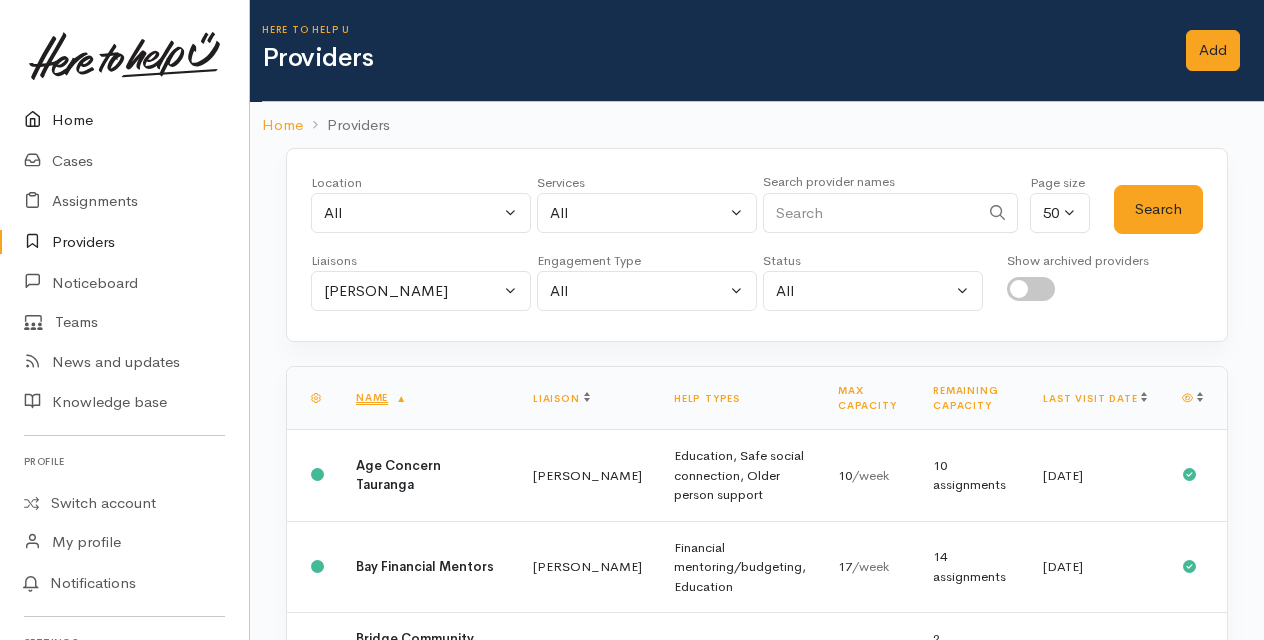 click on "Home" at bounding box center [124, 120] 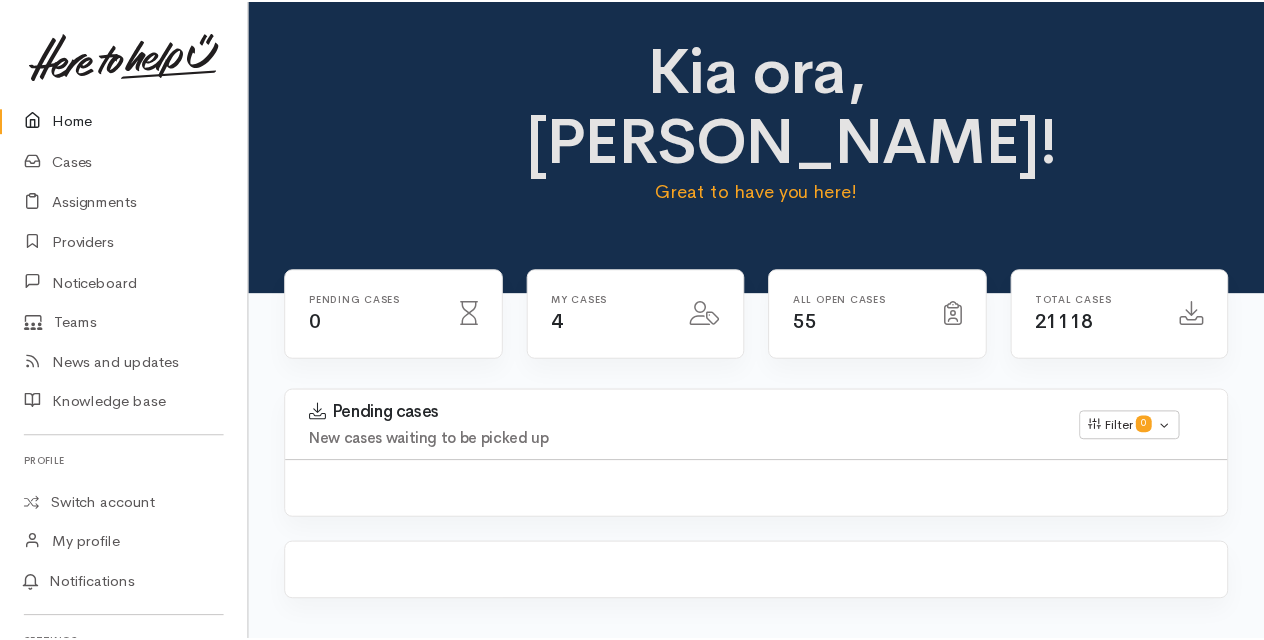 scroll, scrollTop: 0, scrollLeft: 0, axis: both 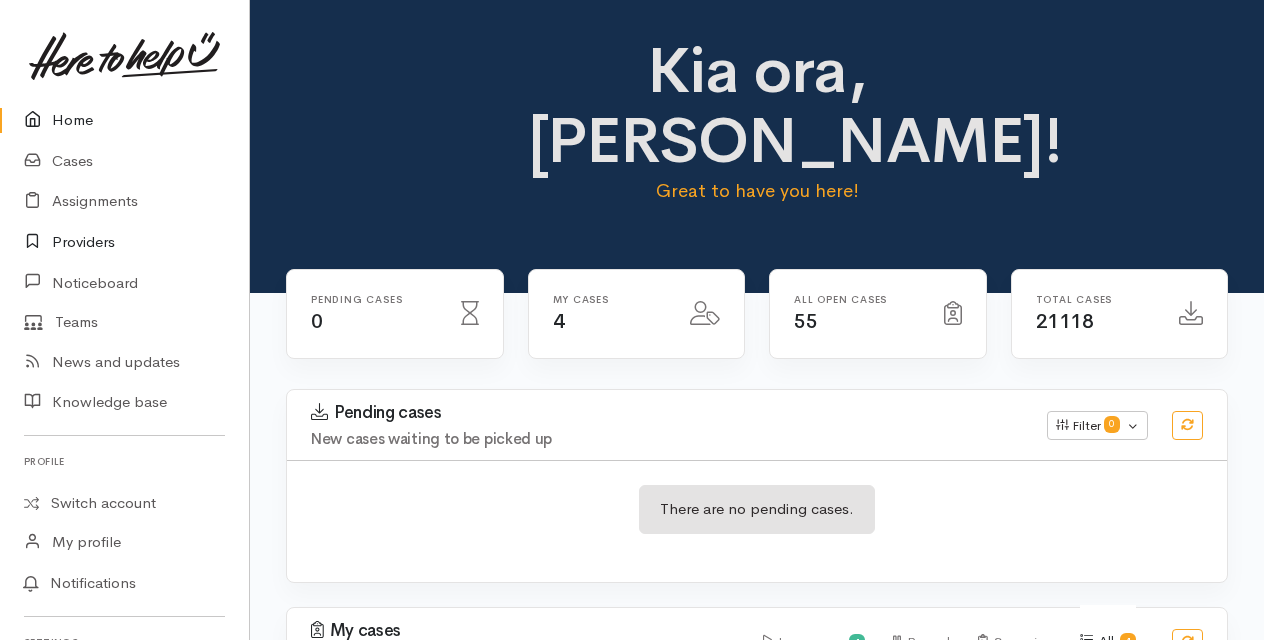 click on "Providers" at bounding box center [124, 242] 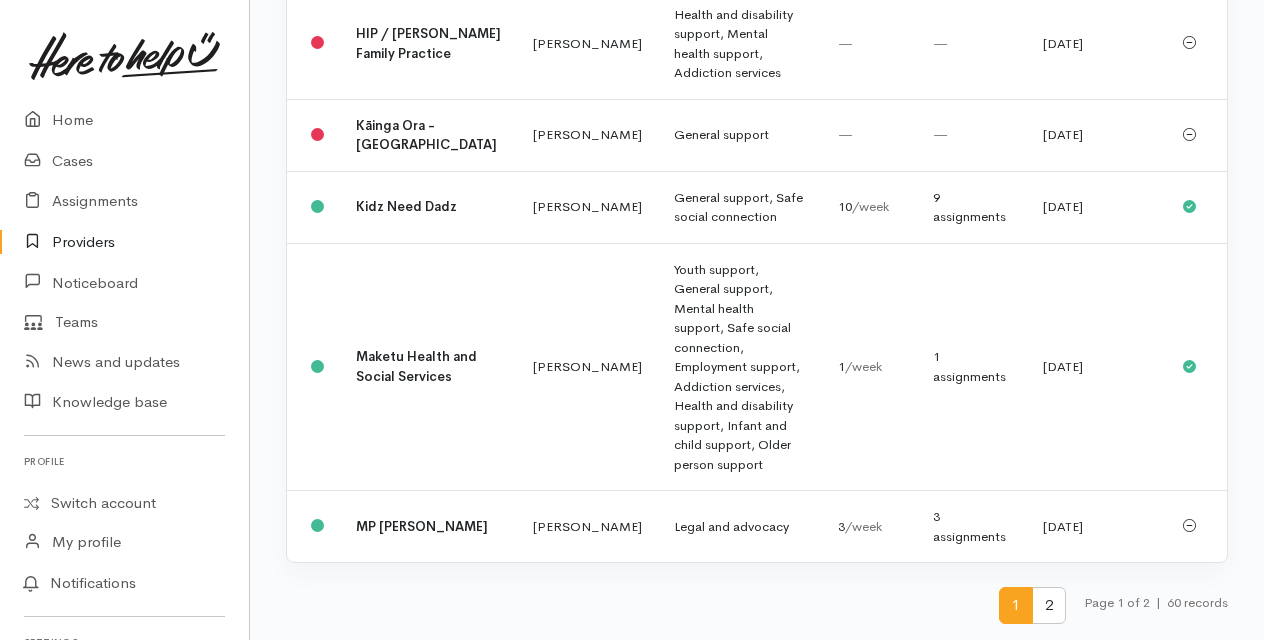 scroll, scrollTop: 5649, scrollLeft: 0, axis: vertical 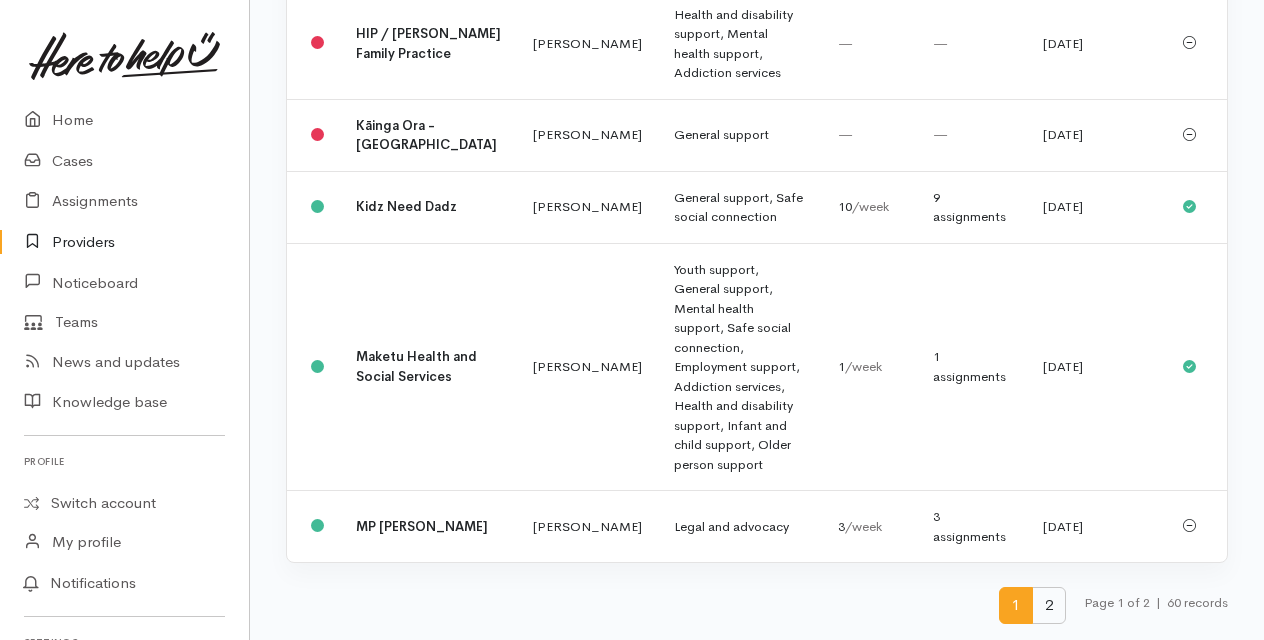 click on "2" at bounding box center [1049, 605] 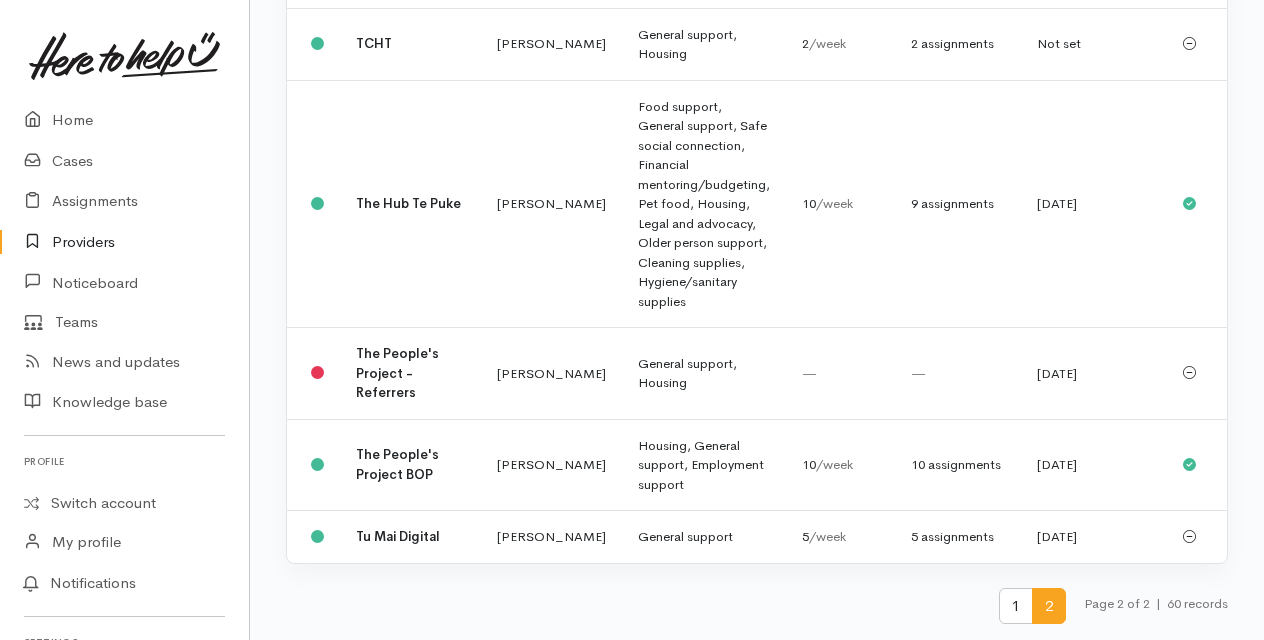 scroll, scrollTop: 969, scrollLeft: 0, axis: vertical 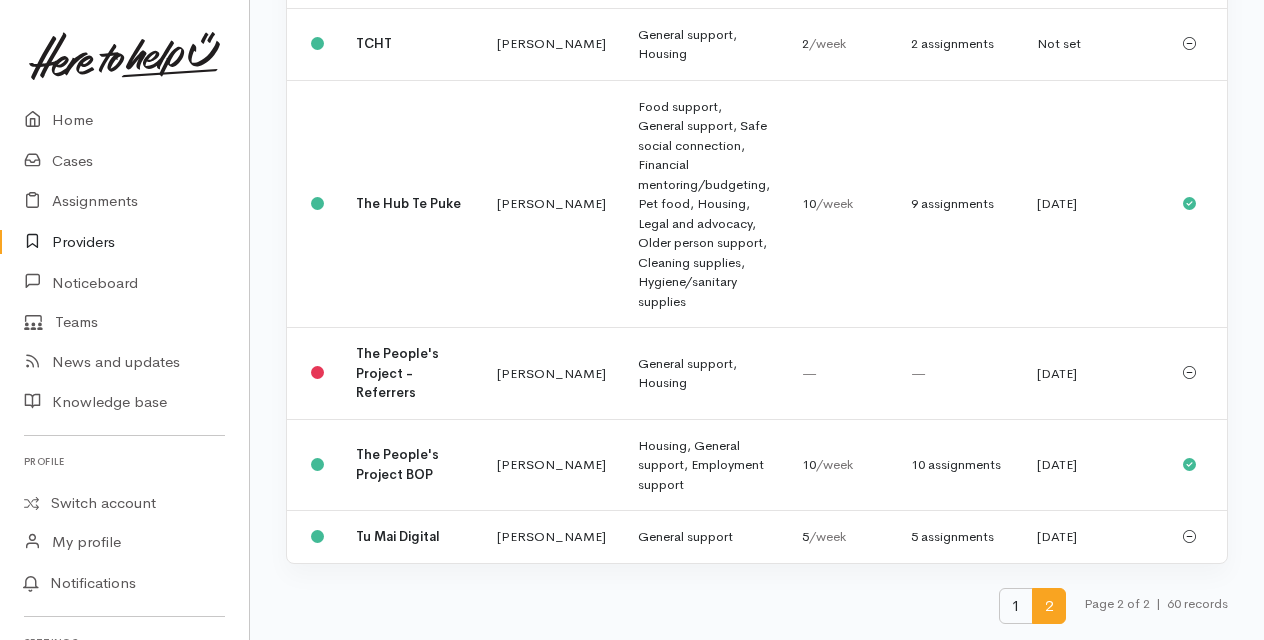 click on "1" at bounding box center [1016, 606] 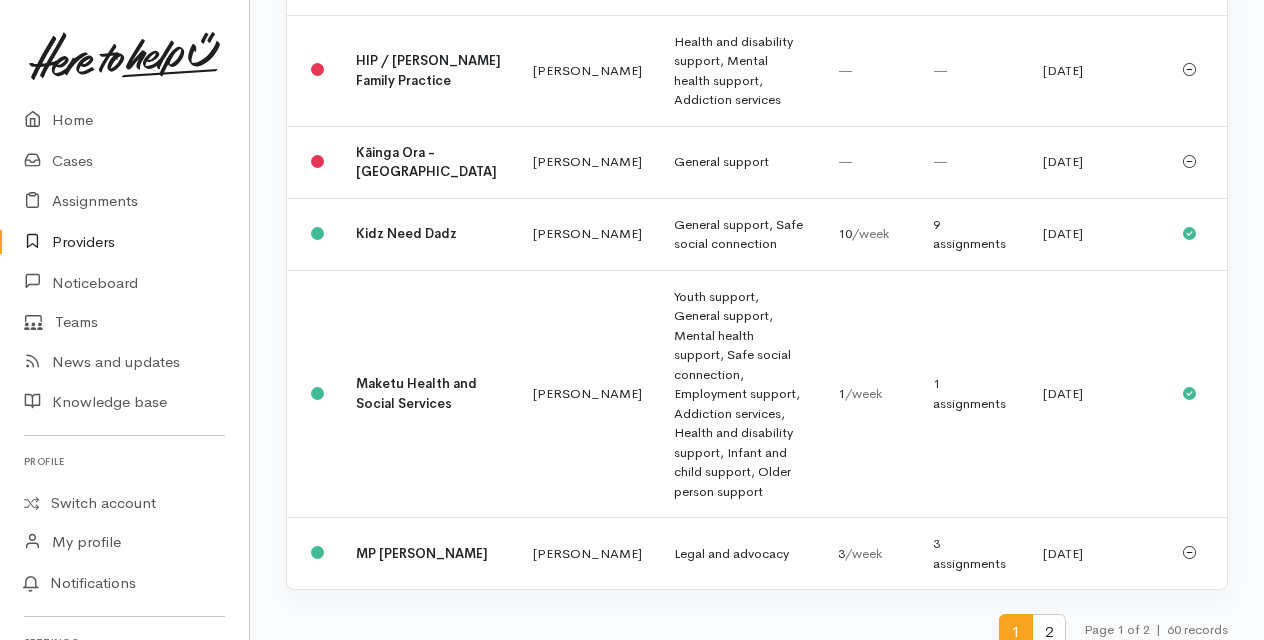 scroll, scrollTop: 5300, scrollLeft: 0, axis: vertical 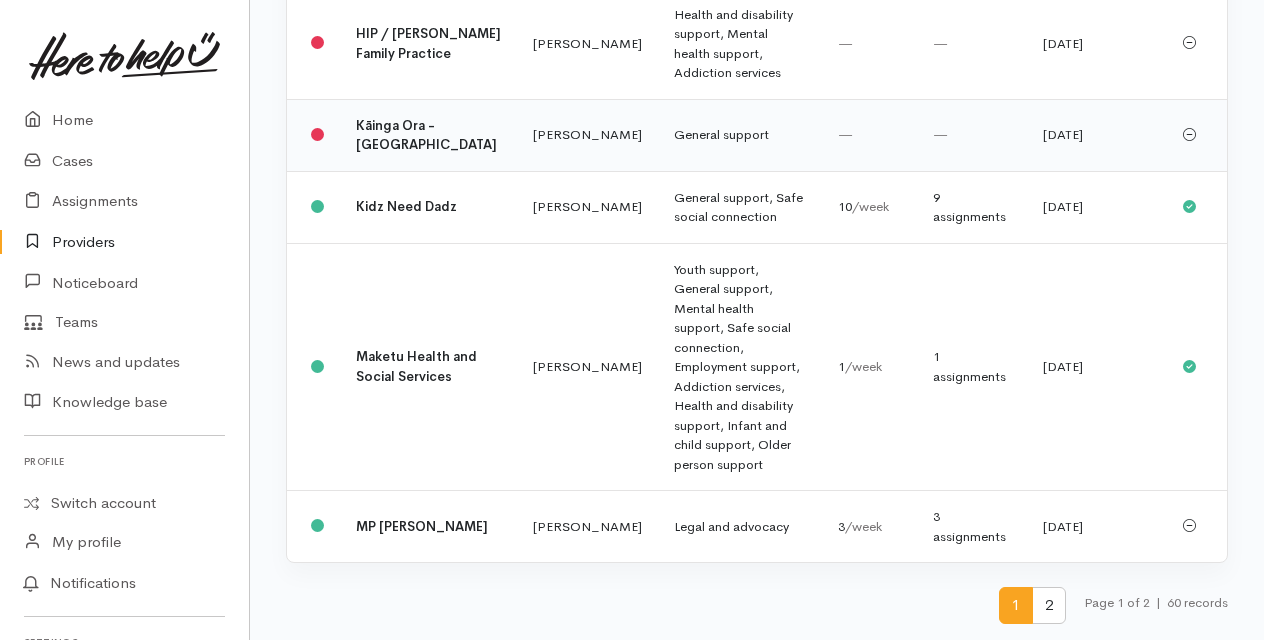 click on "Kāinga Ora - Bay of Plenty" at bounding box center [428, 135] 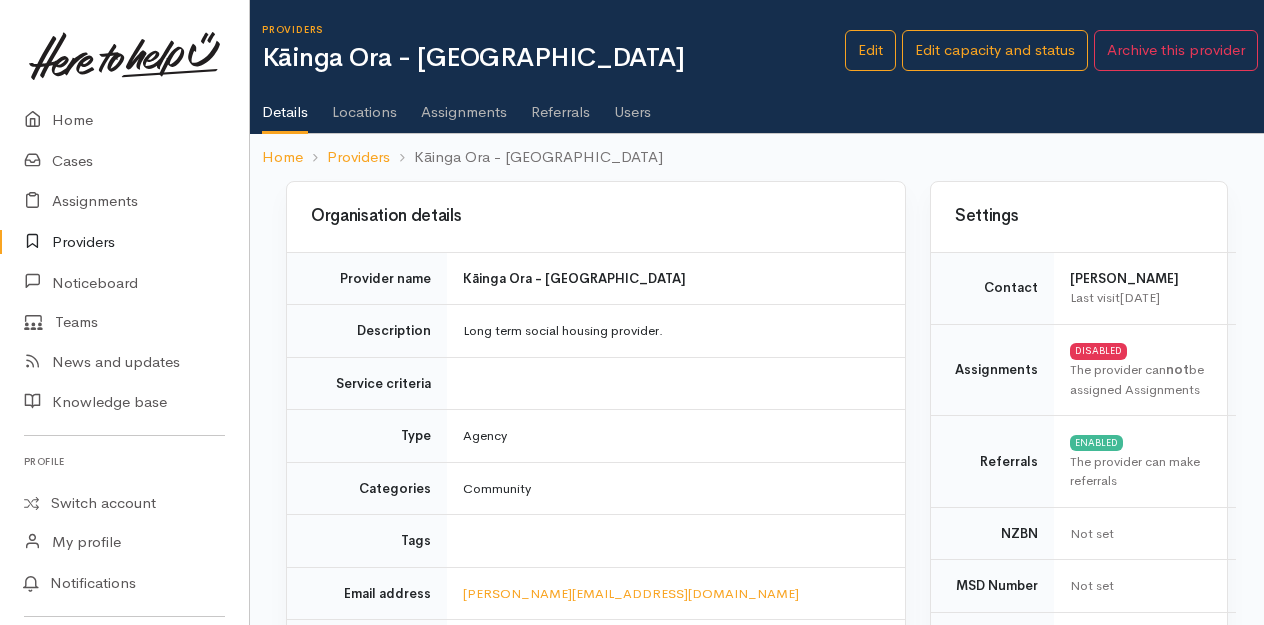 scroll, scrollTop: 0, scrollLeft: 0, axis: both 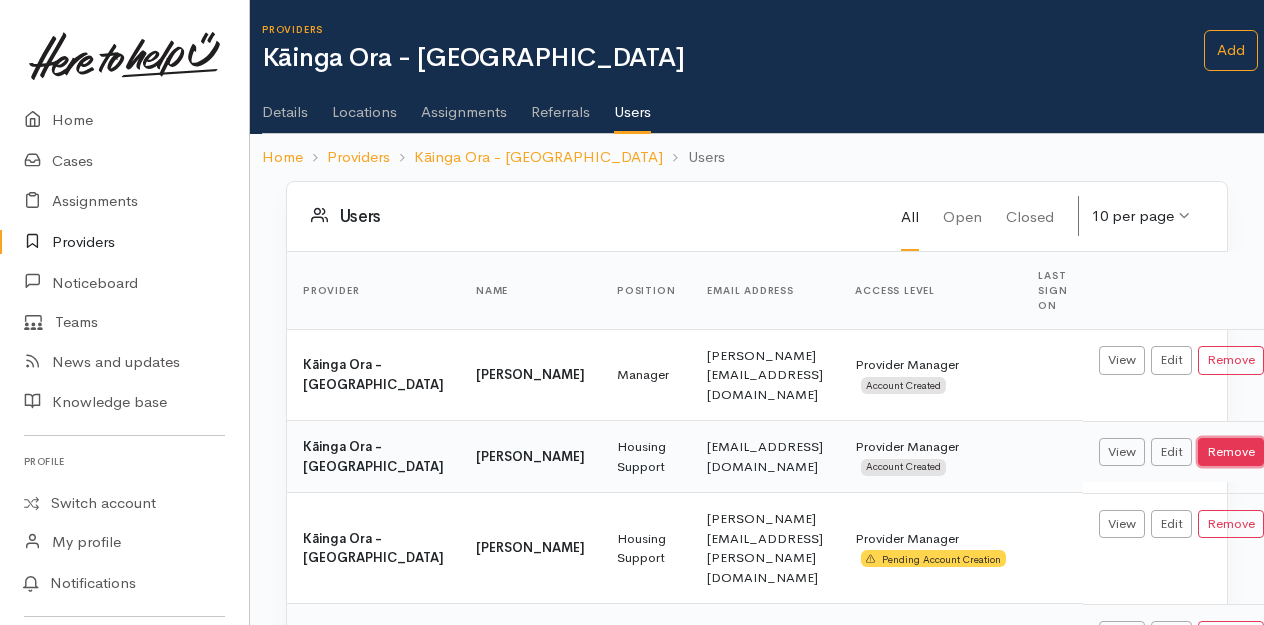 click on "Remove" at bounding box center [1231, 452] 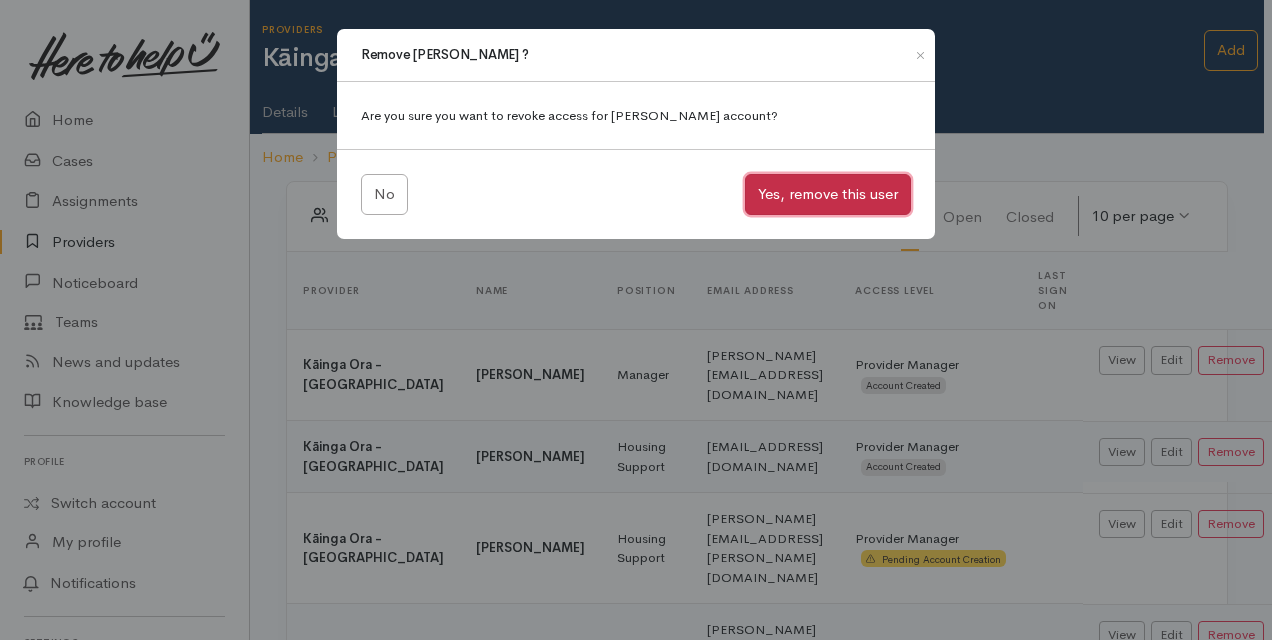 click on "Yes, remove this user" at bounding box center (828, 194) 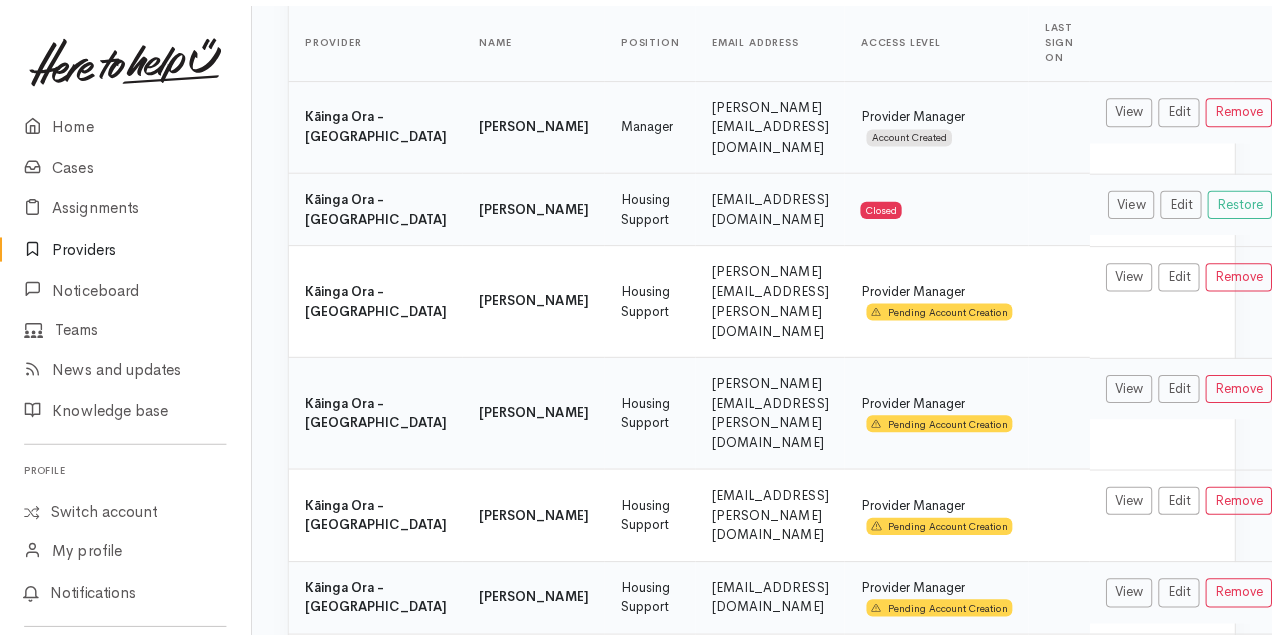 scroll, scrollTop: 300, scrollLeft: 0, axis: vertical 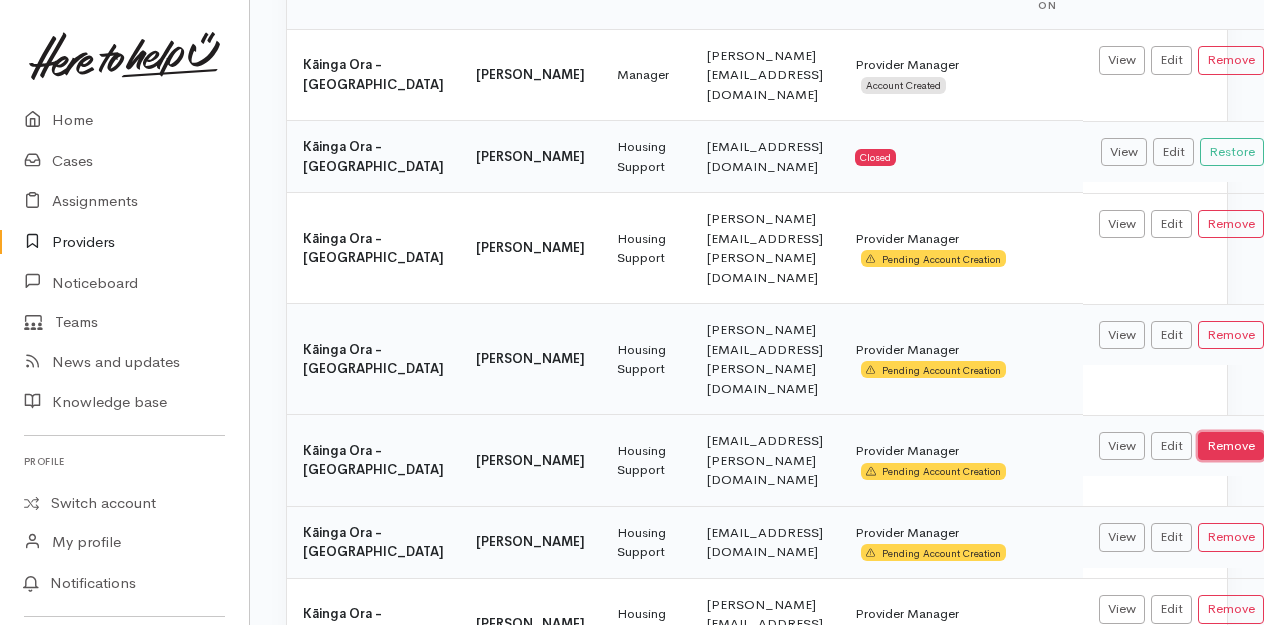 click on "Remove" at bounding box center (1231, 446) 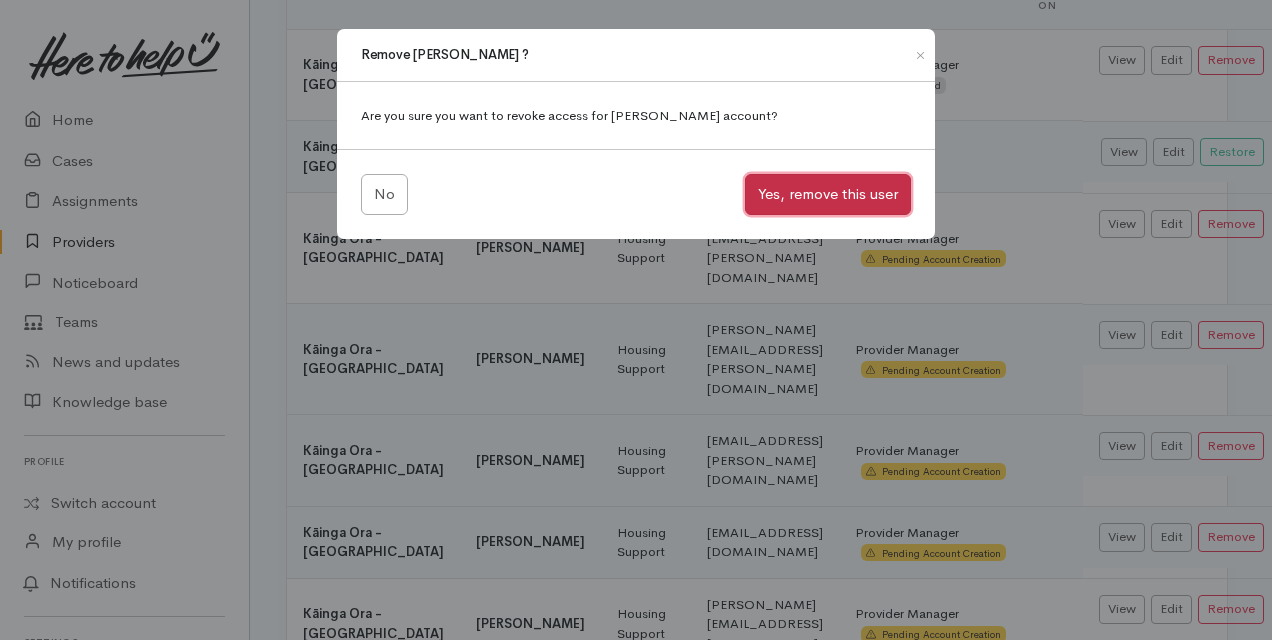 click on "Yes, remove this user" at bounding box center [828, 194] 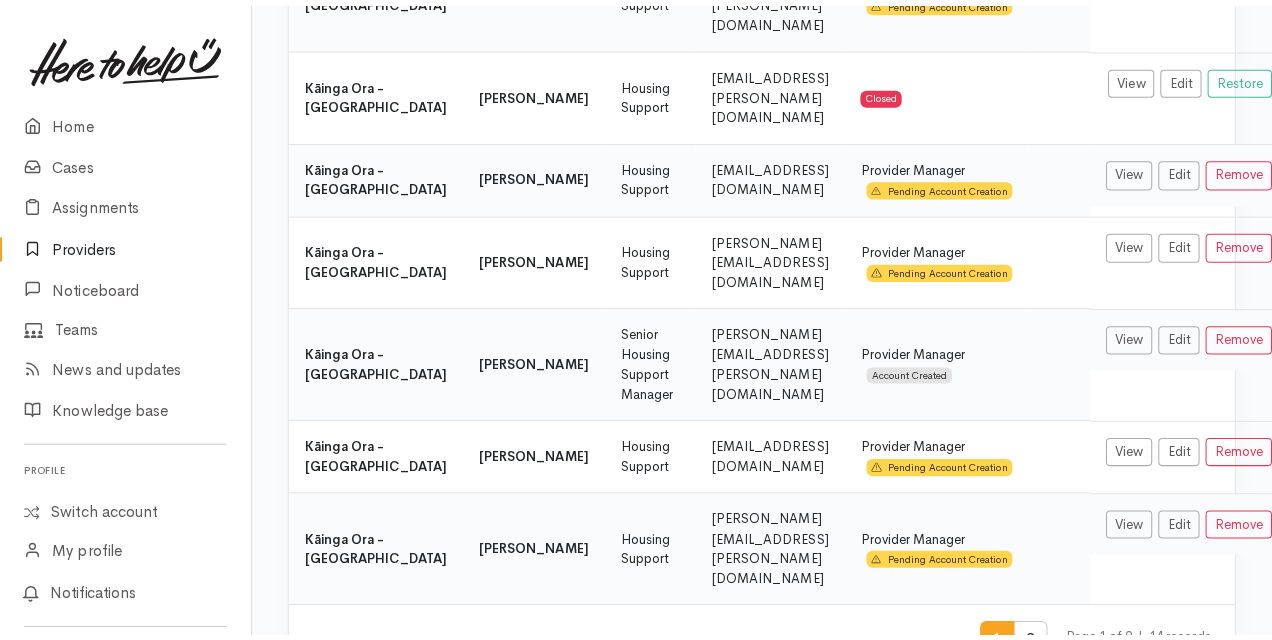 scroll, scrollTop: 700, scrollLeft: 0, axis: vertical 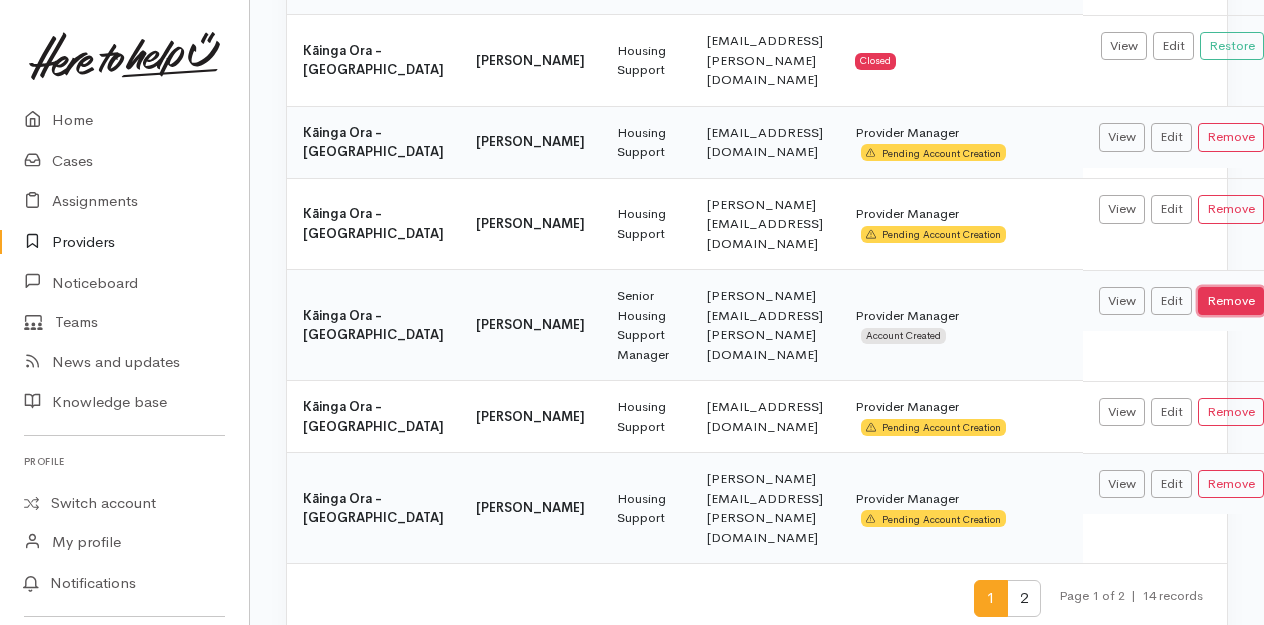 click on "Remove" at bounding box center (1231, 301) 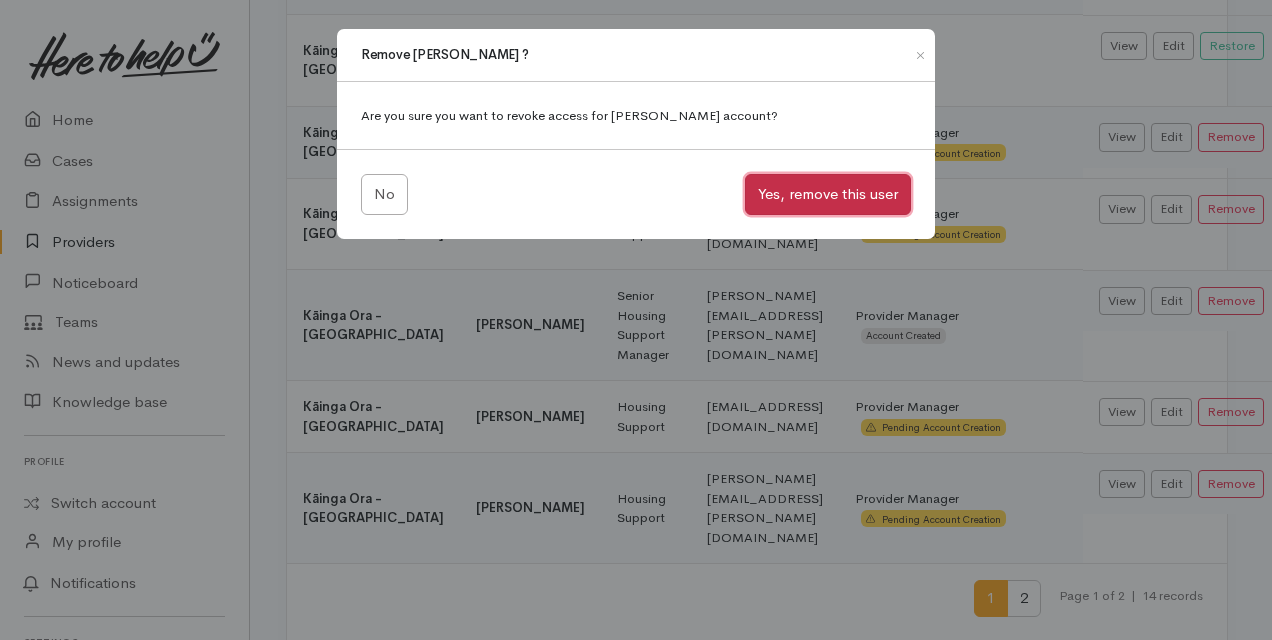 click on "Yes, remove this user" at bounding box center [828, 194] 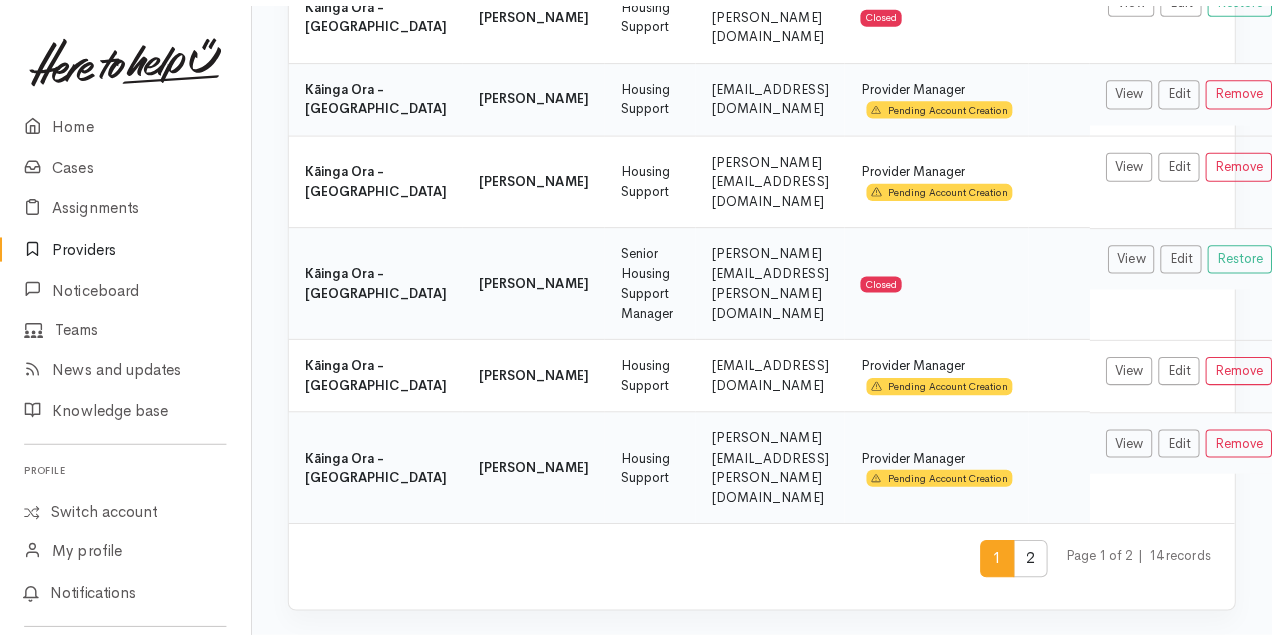 scroll, scrollTop: 900, scrollLeft: 0, axis: vertical 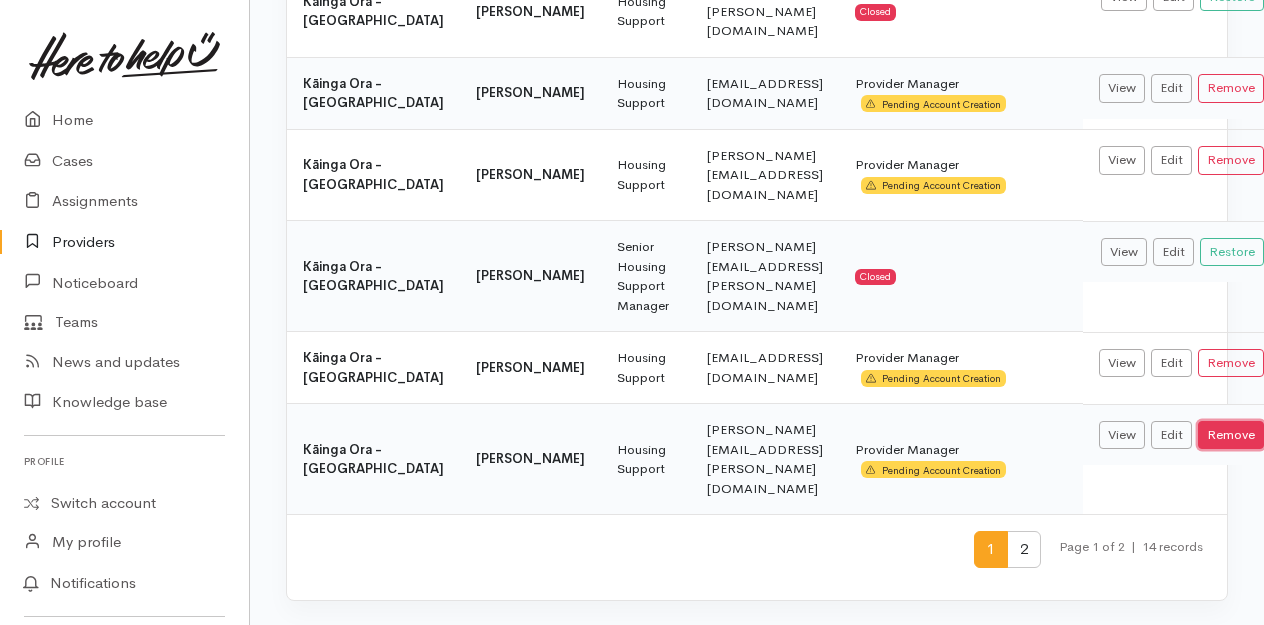 click on "Remove" at bounding box center (1231, 435) 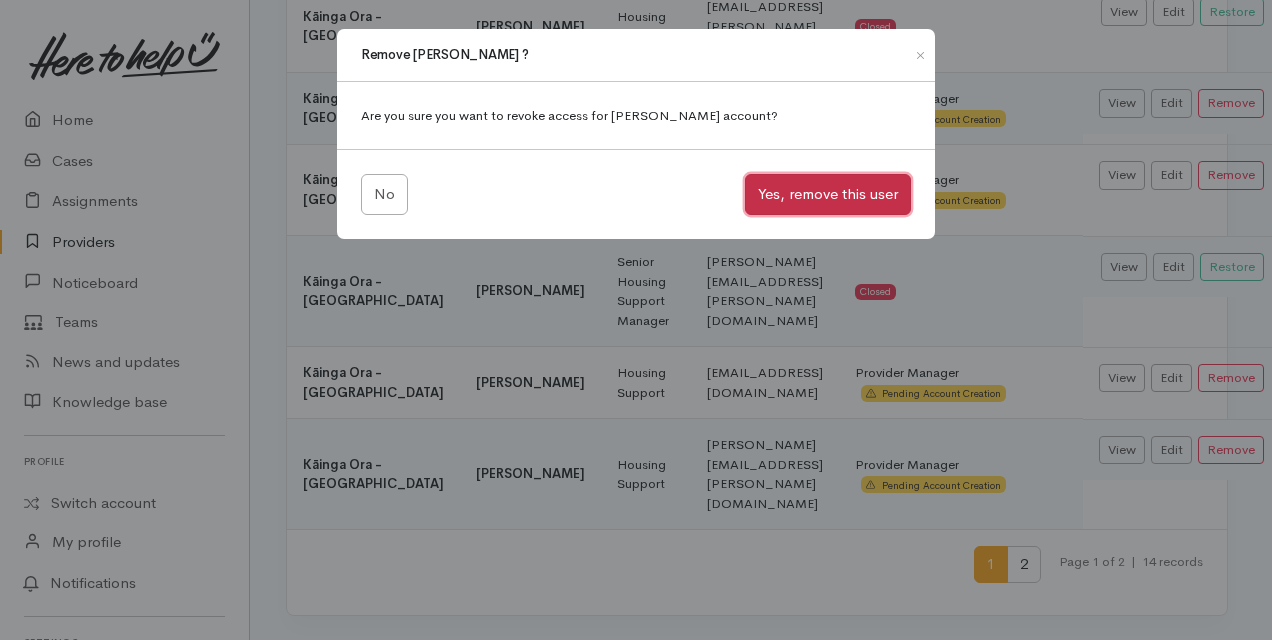 click on "Yes, remove this user" at bounding box center (828, 194) 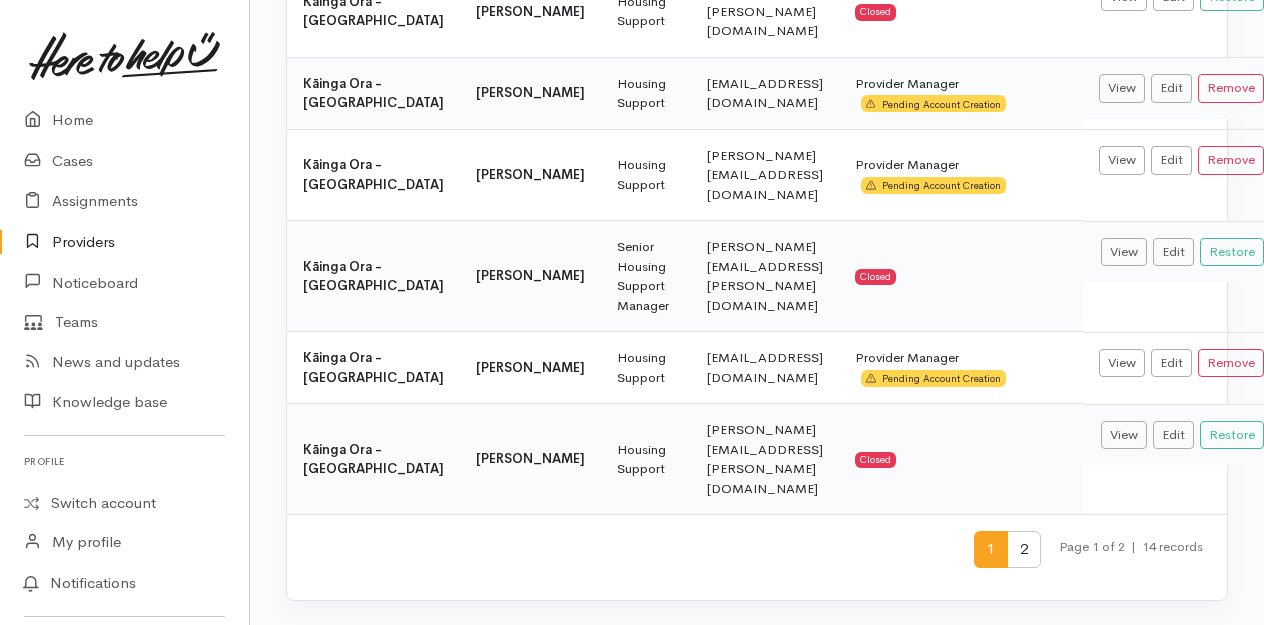 scroll, scrollTop: 918, scrollLeft: 0, axis: vertical 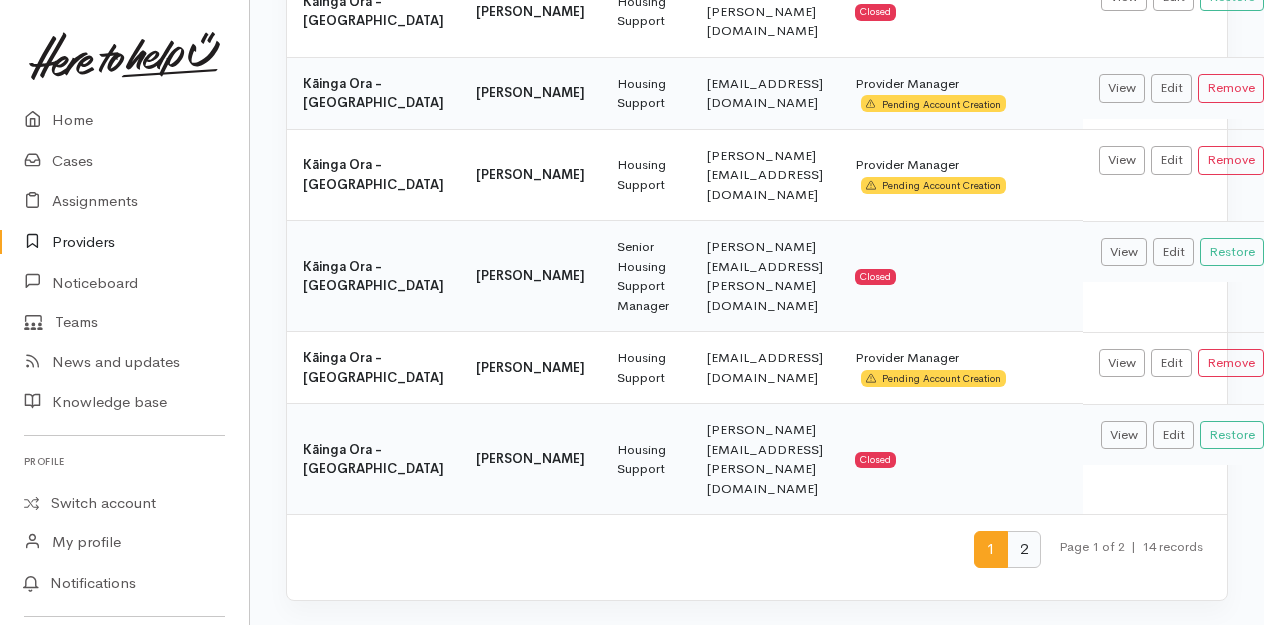click on "2" at bounding box center [1024, 549] 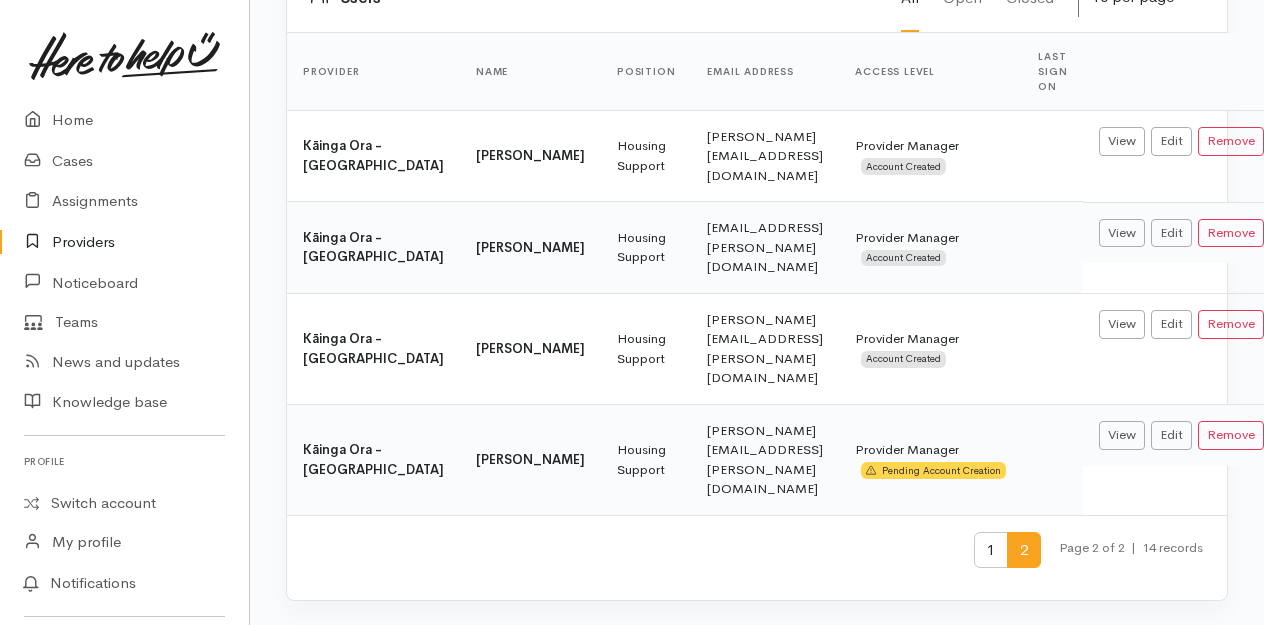 scroll, scrollTop: 254, scrollLeft: 0, axis: vertical 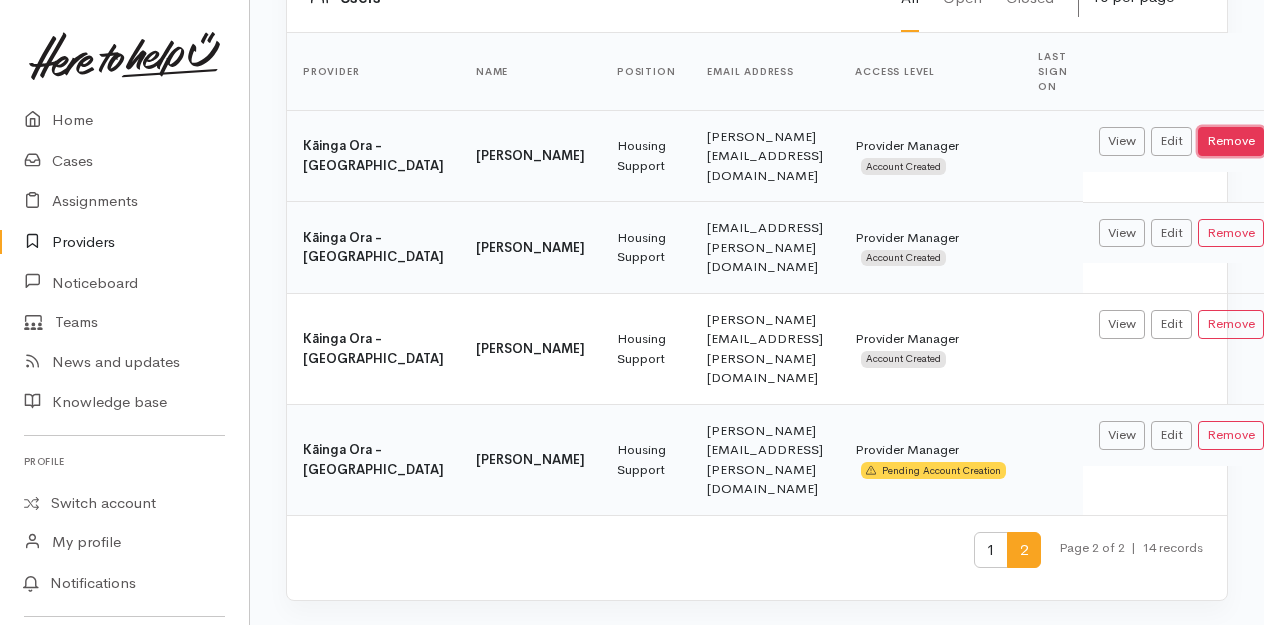 click on "Remove" at bounding box center [1231, 141] 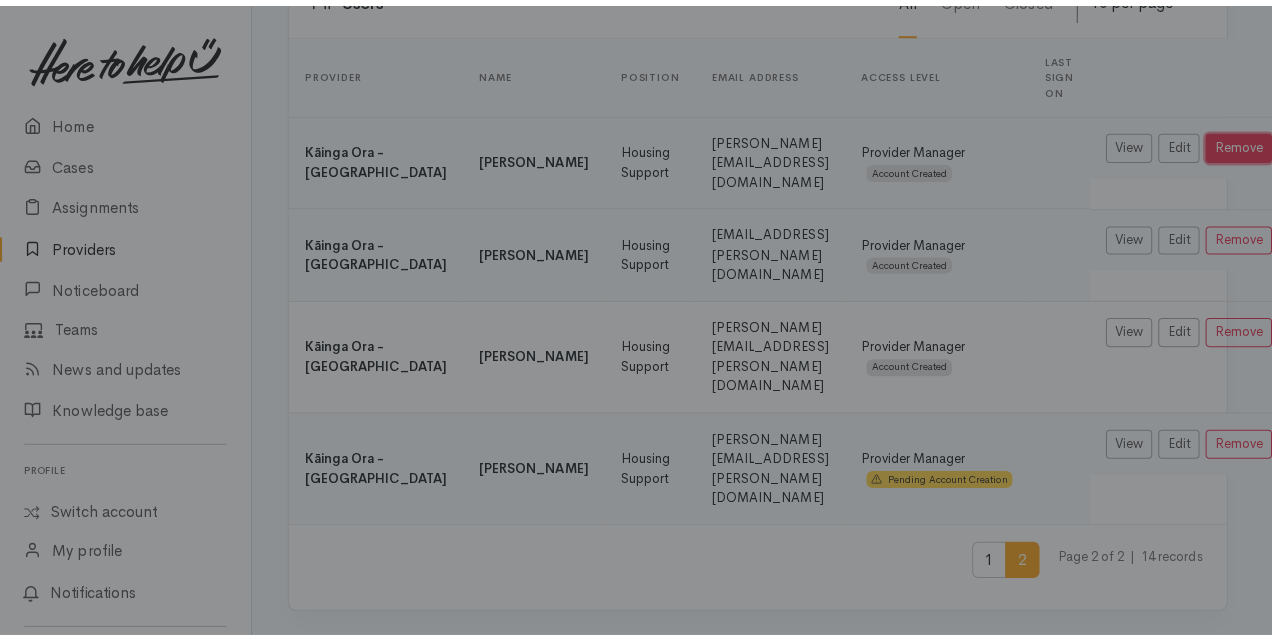 scroll, scrollTop: 238, scrollLeft: 0, axis: vertical 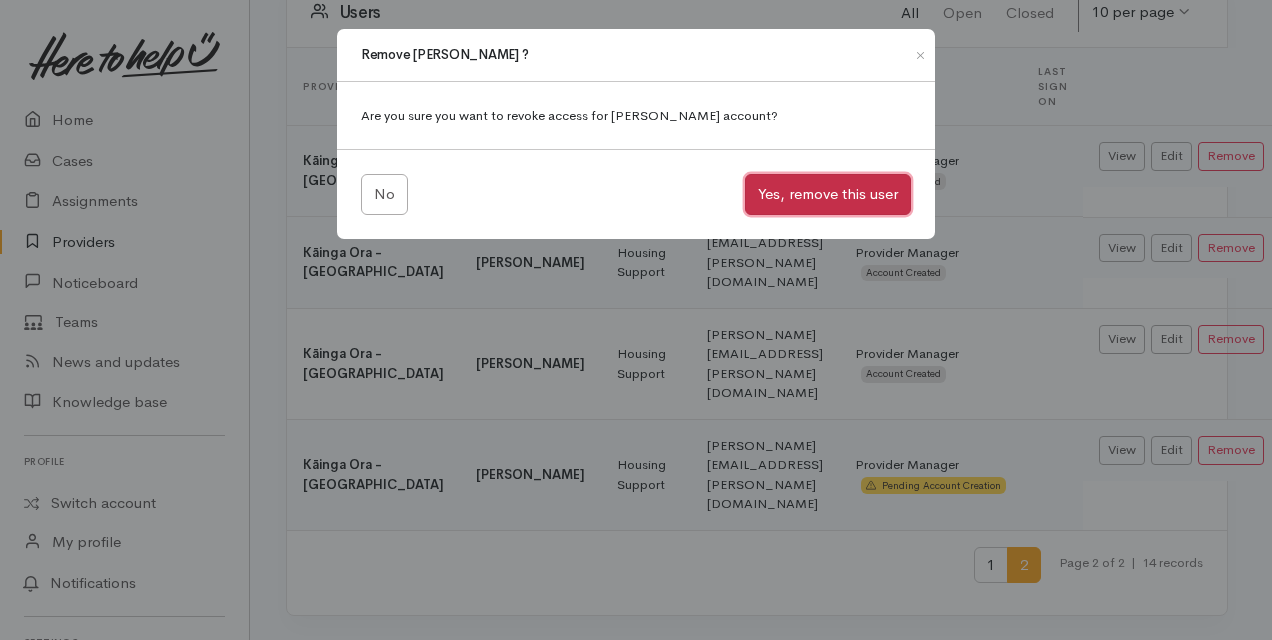 click on "Yes, remove this user" at bounding box center [828, 194] 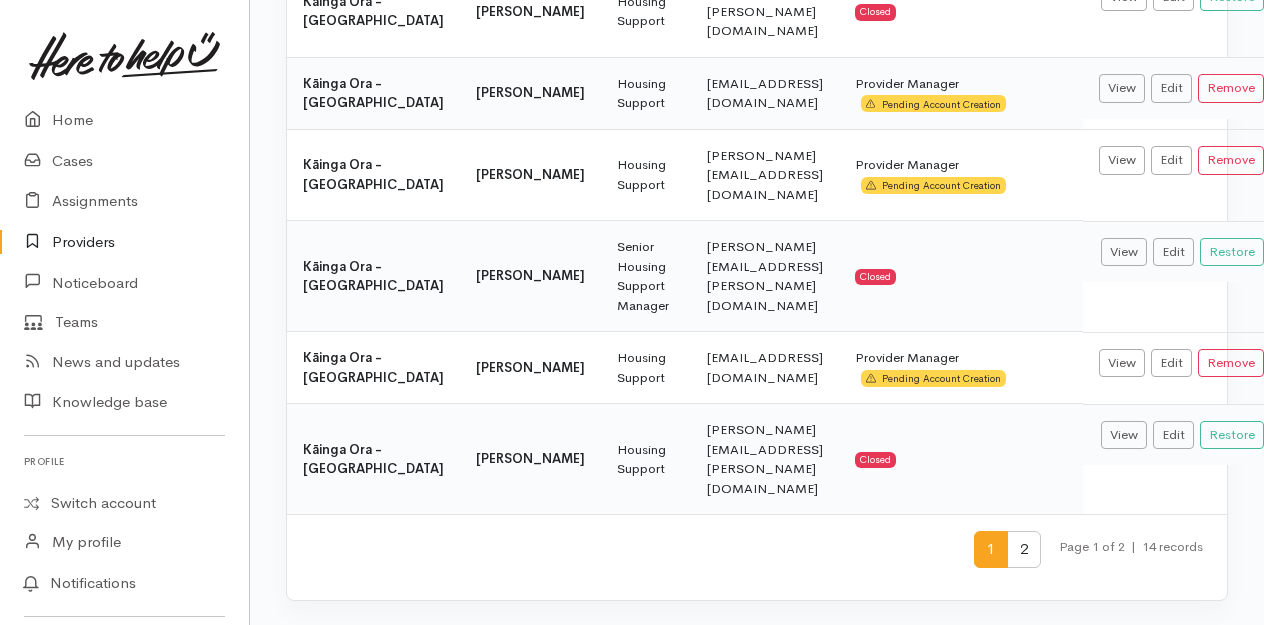 scroll, scrollTop: 918, scrollLeft: 0, axis: vertical 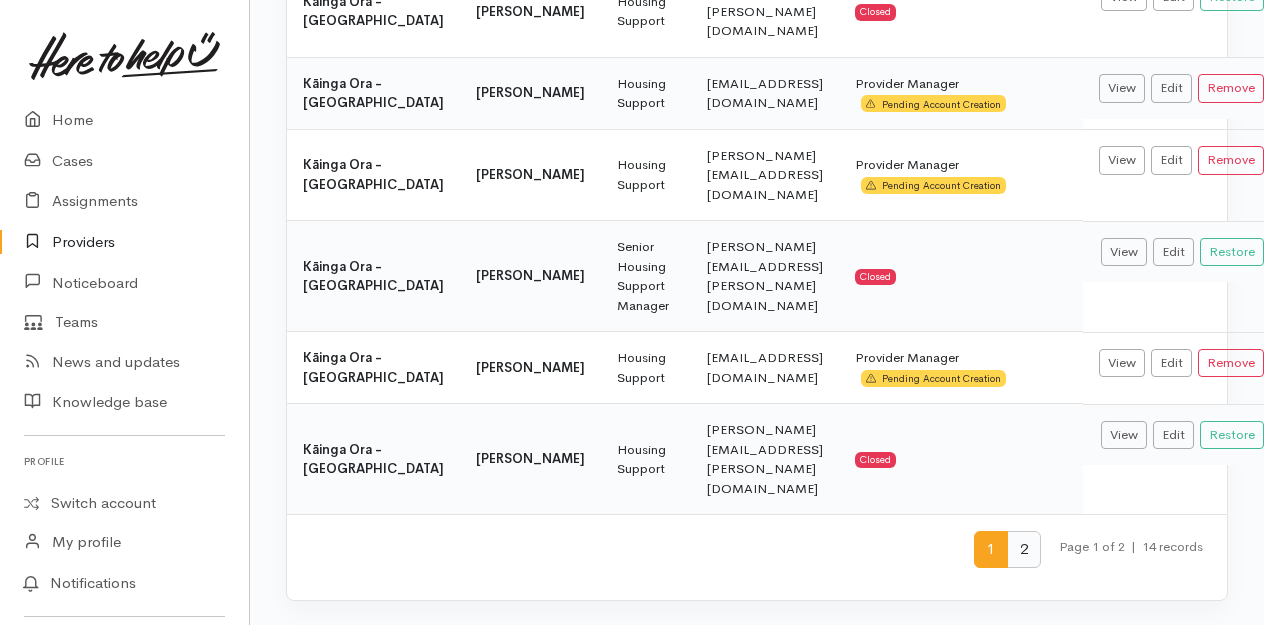 click on "2" at bounding box center [1024, 549] 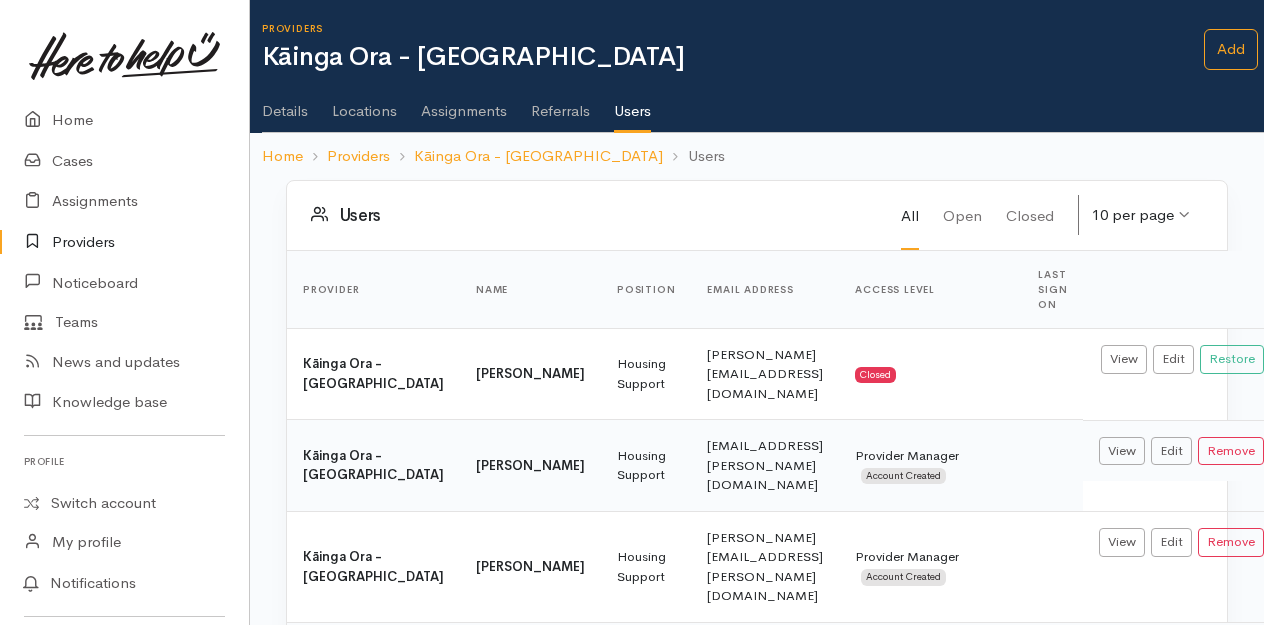 scroll, scrollTop: 0, scrollLeft: 0, axis: both 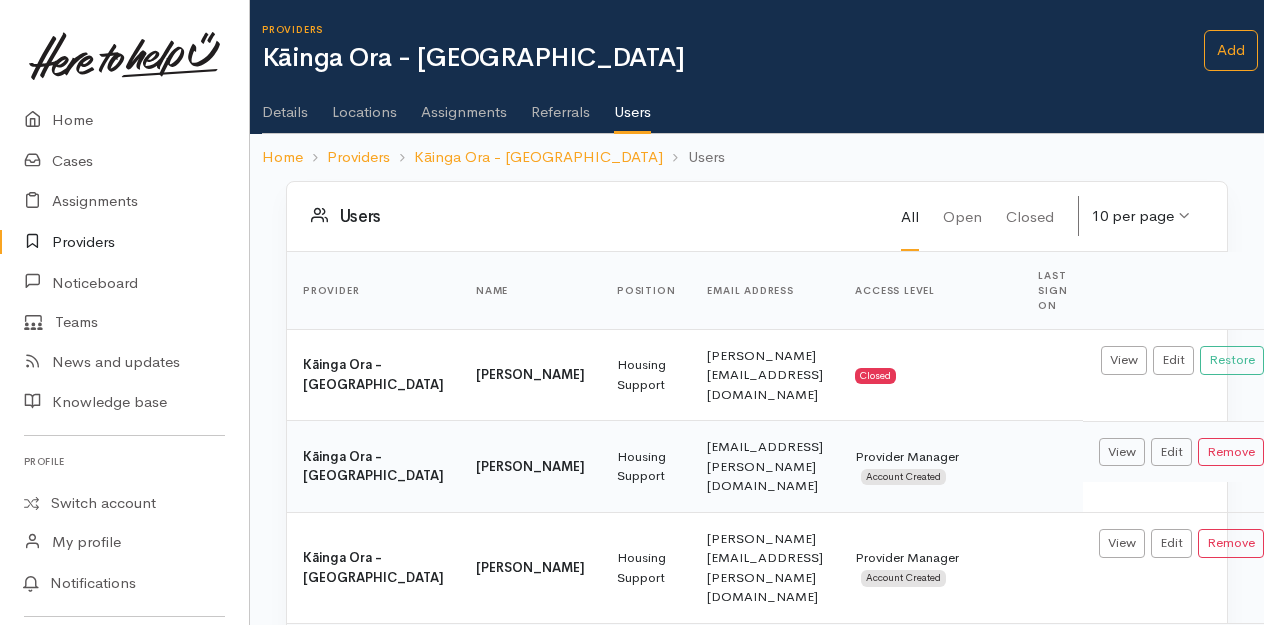 click on "Details" at bounding box center [285, 105] 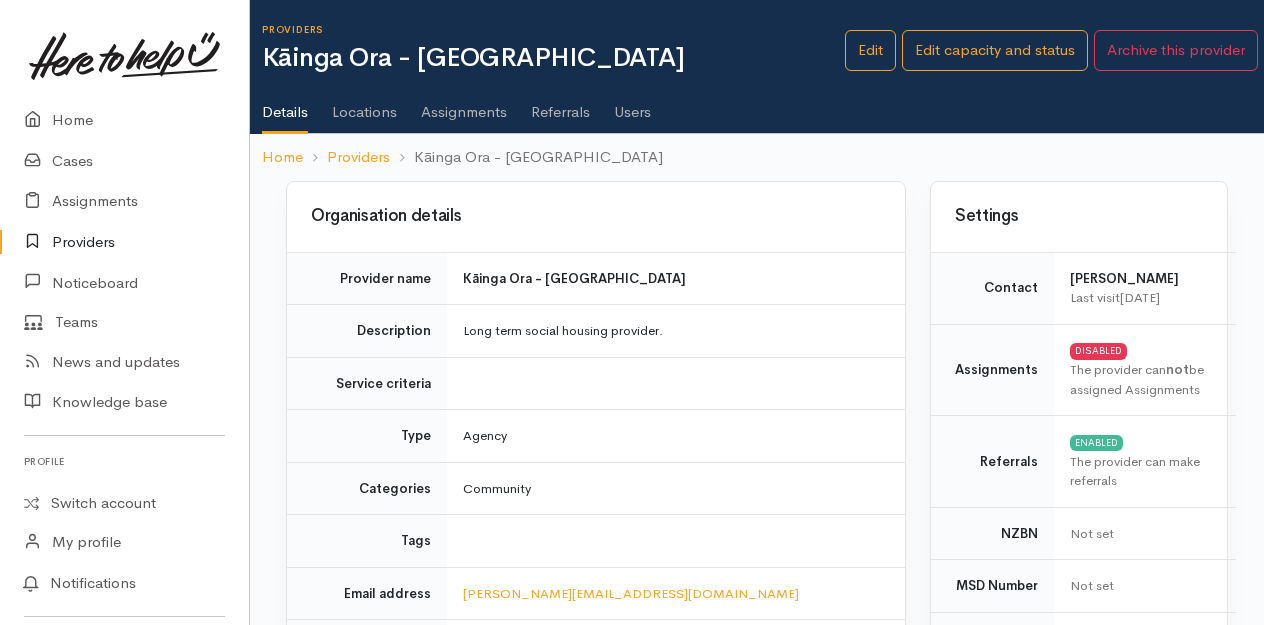 scroll, scrollTop: 0, scrollLeft: 0, axis: both 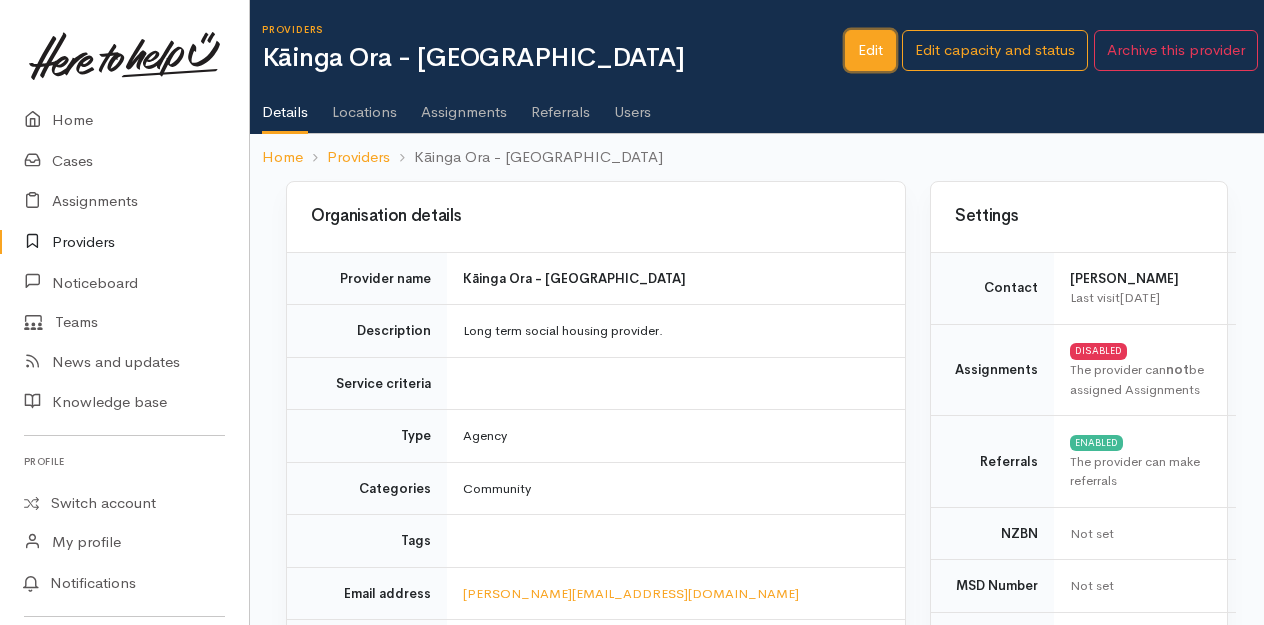 click on "Edit" at bounding box center [870, 50] 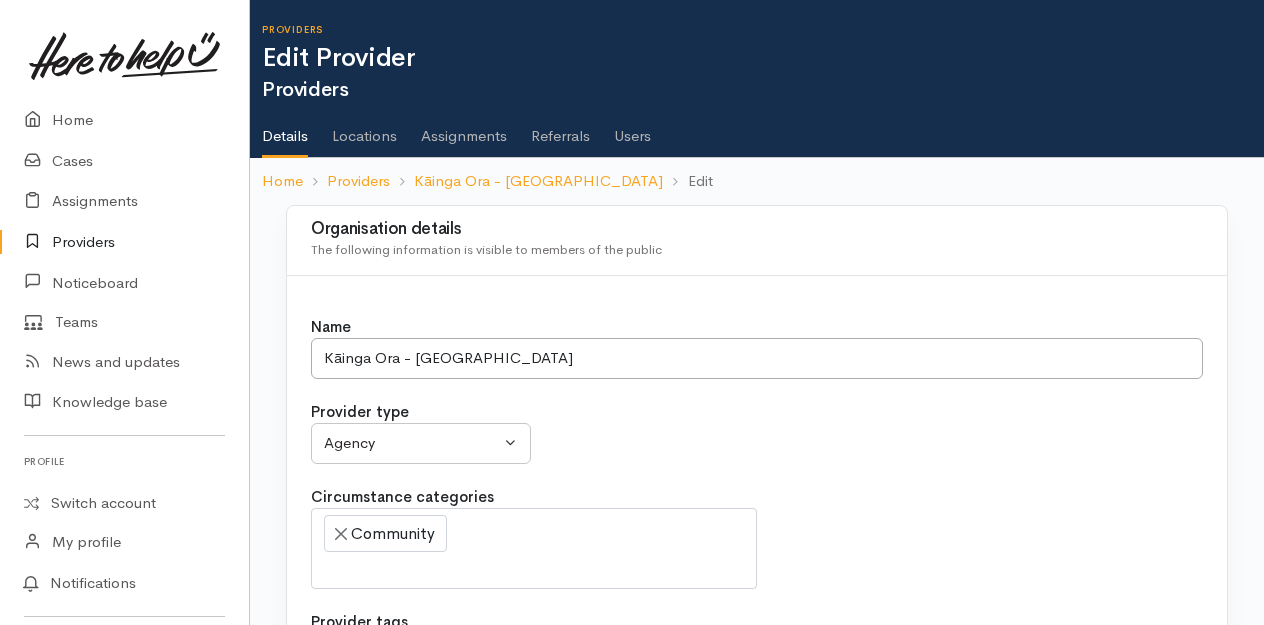 select 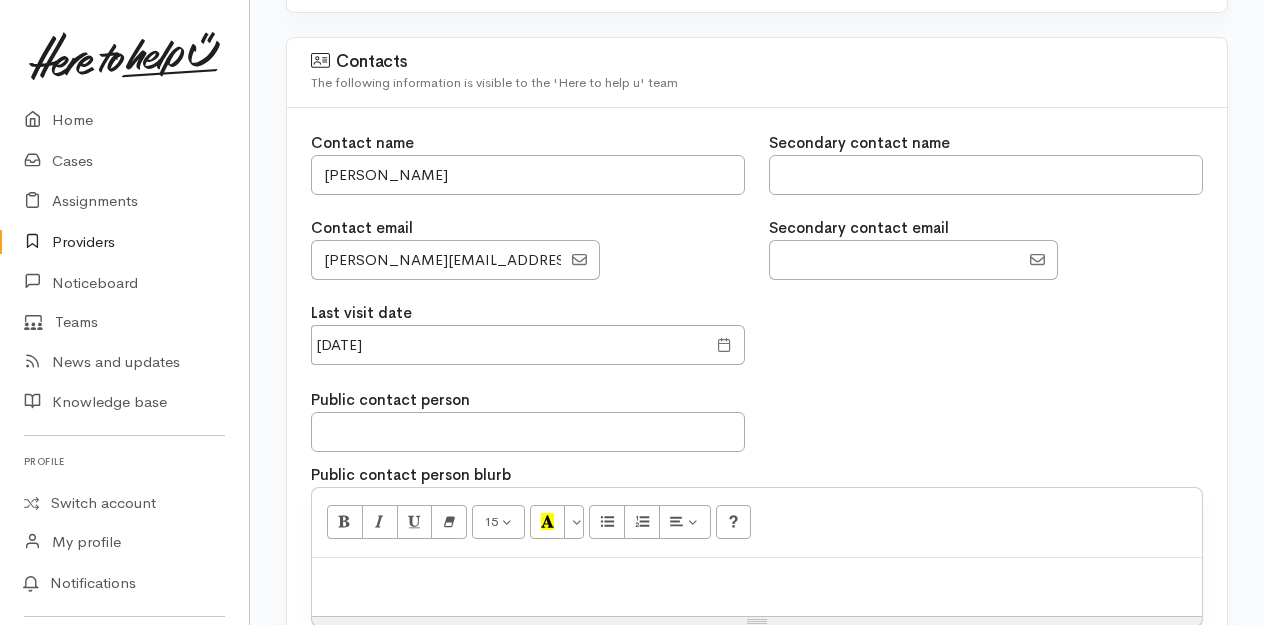 scroll, scrollTop: 1700, scrollLeft: 0, axis: vertical 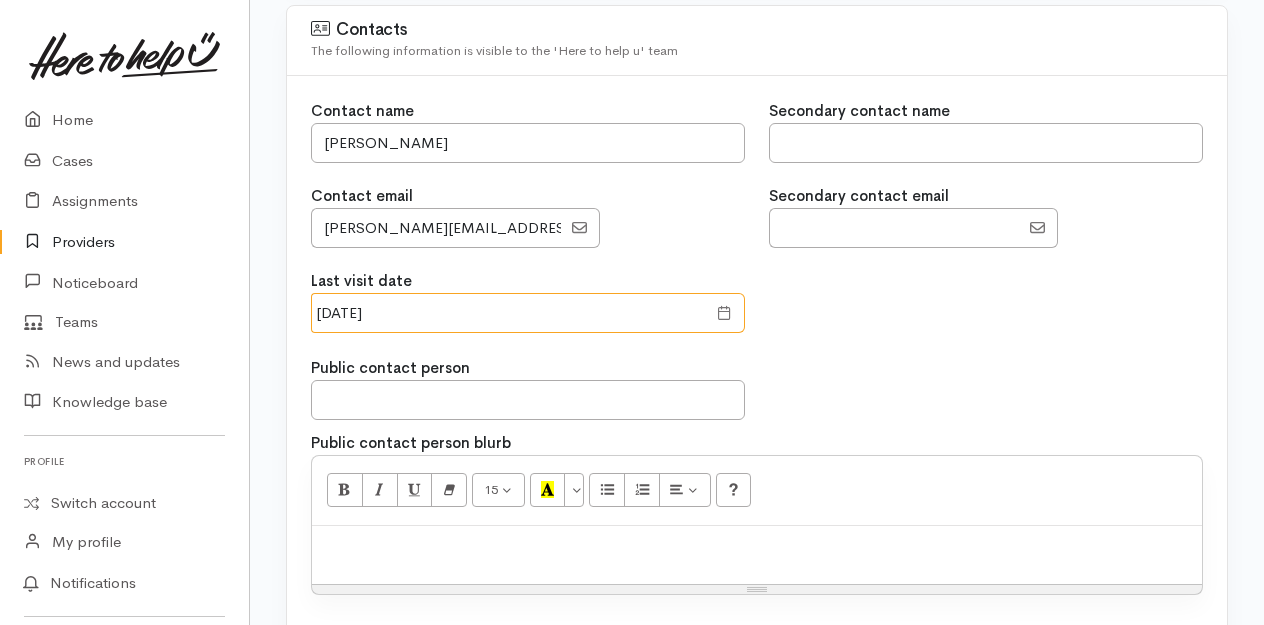 click on "25 Nov 2024" at bounding box center (508, 313) 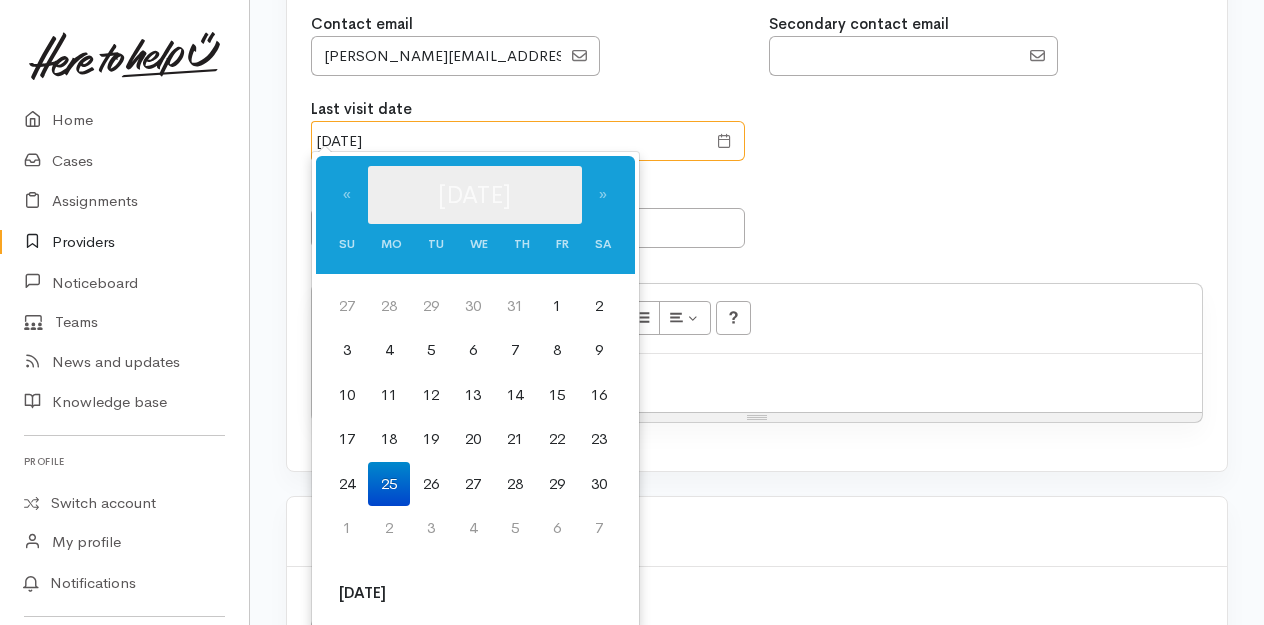 scroll, scrollTop: 1900, scrollLeft: 0, axis: vertical 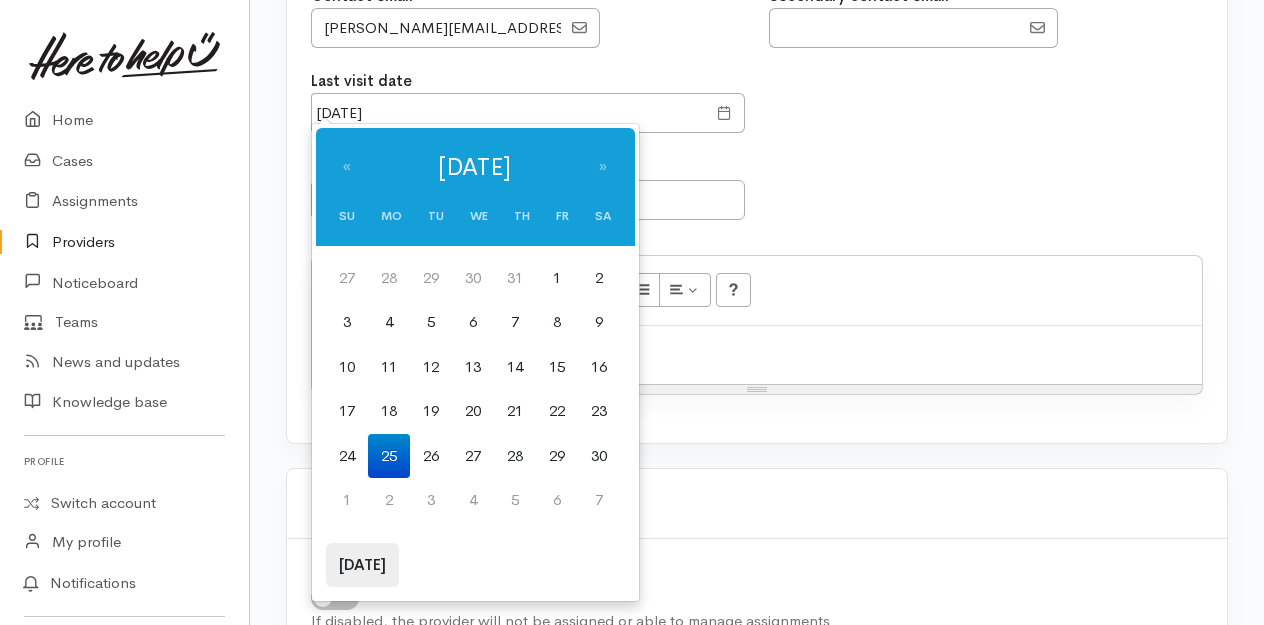 click on "Today" at bounding box center [362, 565] 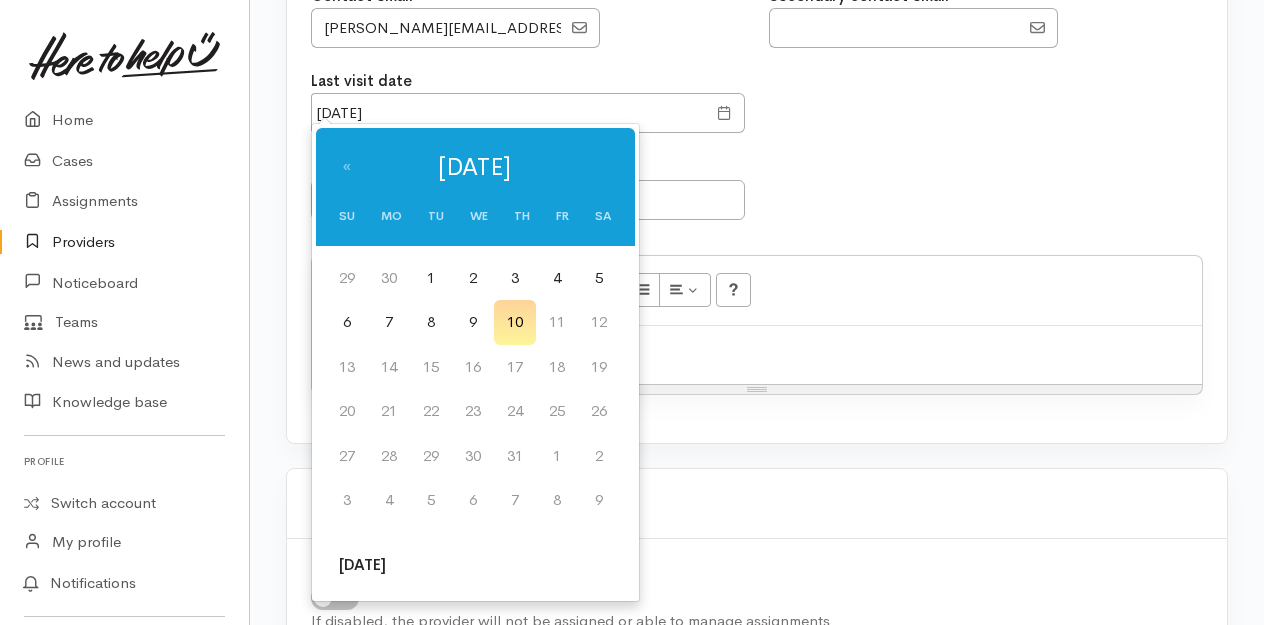 click on "10" at bounding box center (515, 322) 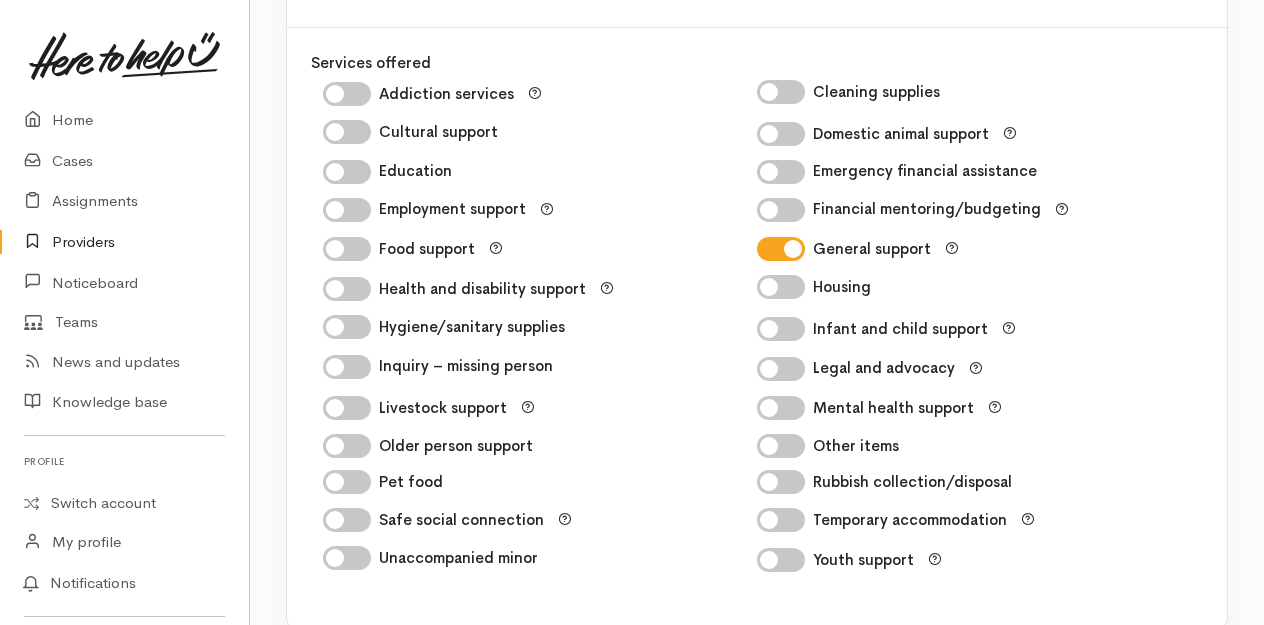 scroll, scrollTop: 2916, scrollLeft: 0, axis: vertical 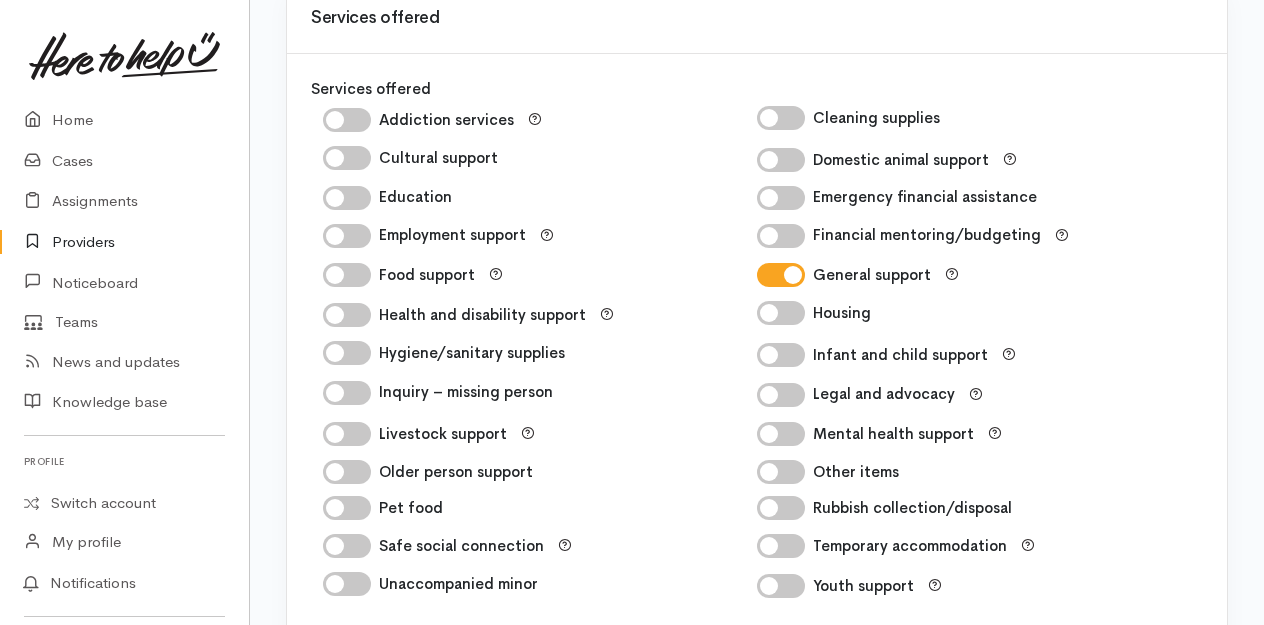 click on "Housing" at bounding box center (781, 313) 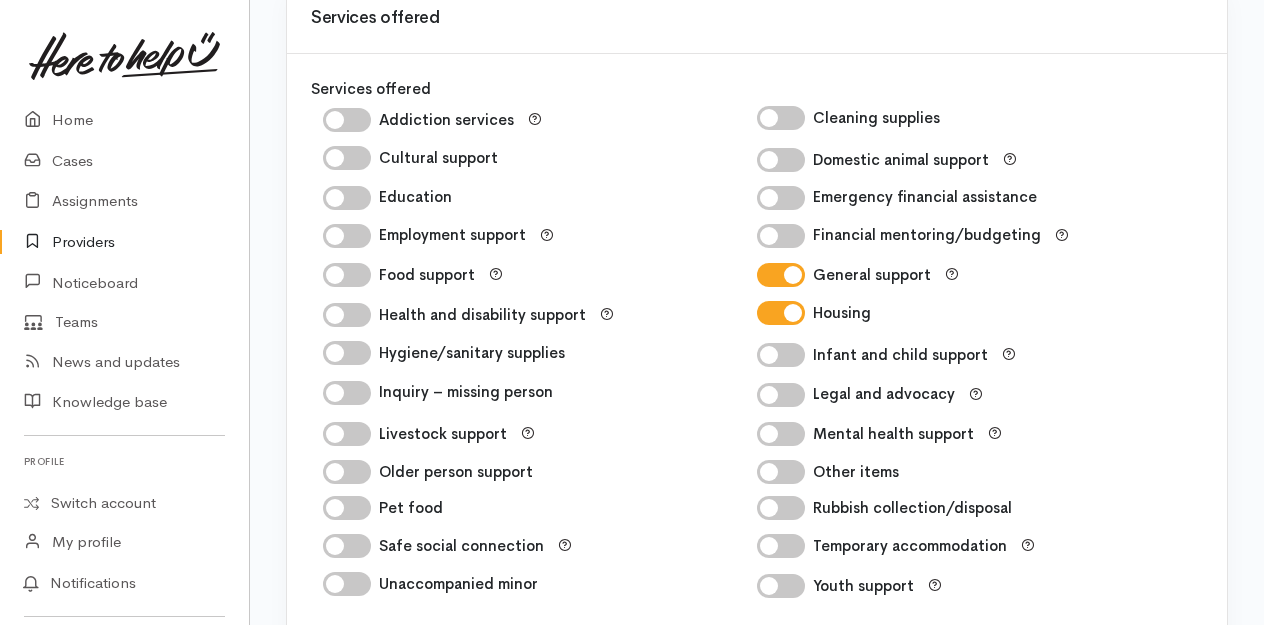 click on "General support" at bounding box center (781, 275) 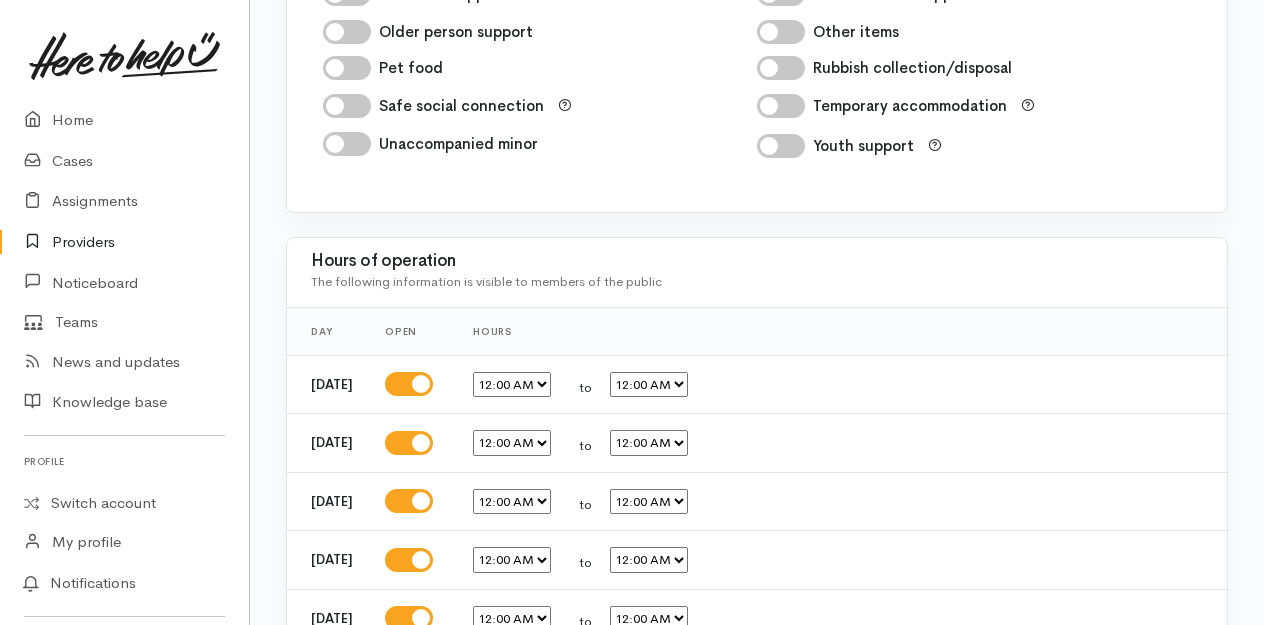 scroll, scrollTop: 3616, scrollLeft: 0, axis: vertical 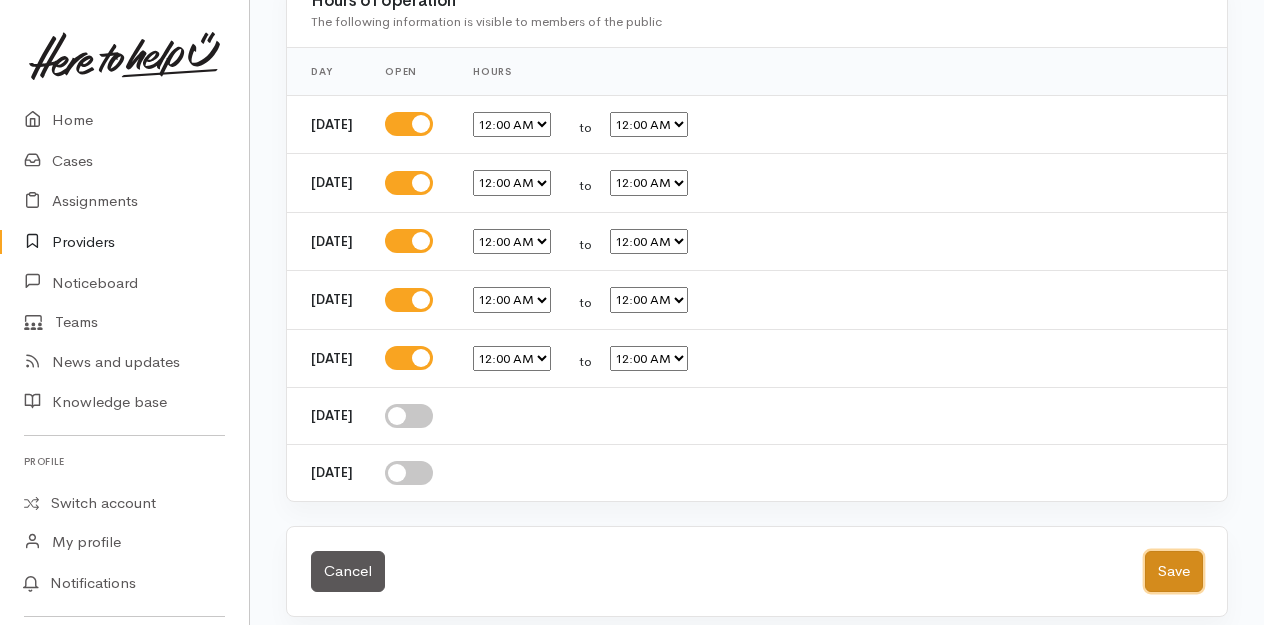 click on "Save" at bounding box center [1174, 571] 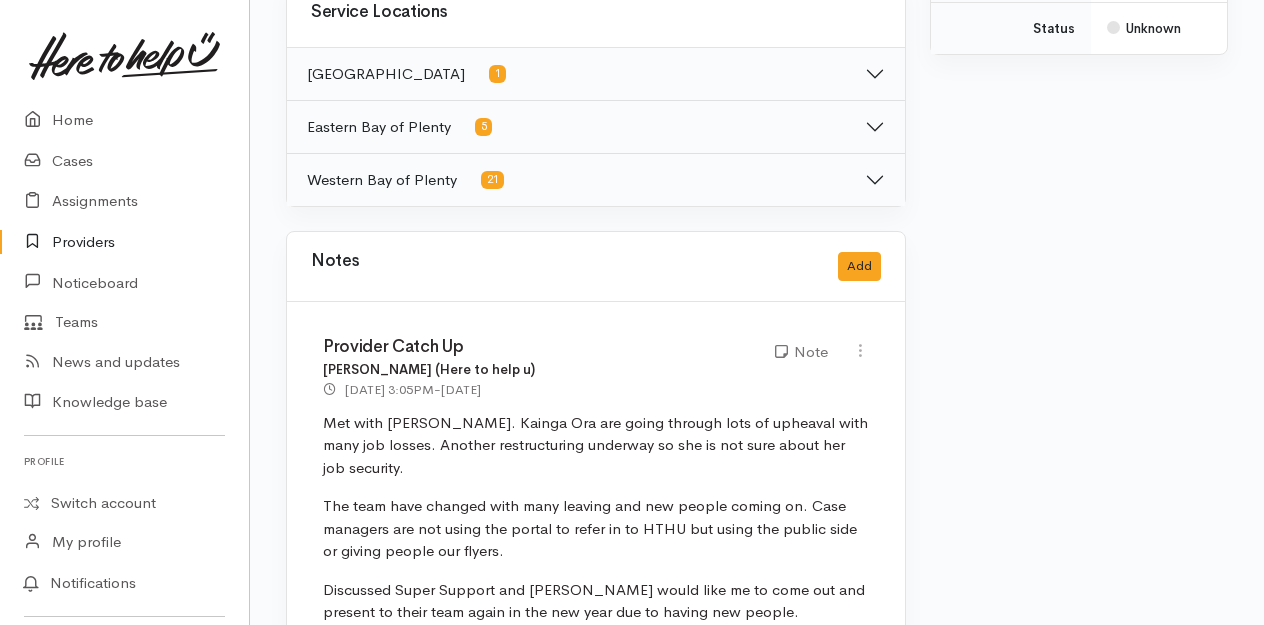 scroll, scrollTop: 1046, scrollLeft: 0, axis: vertical 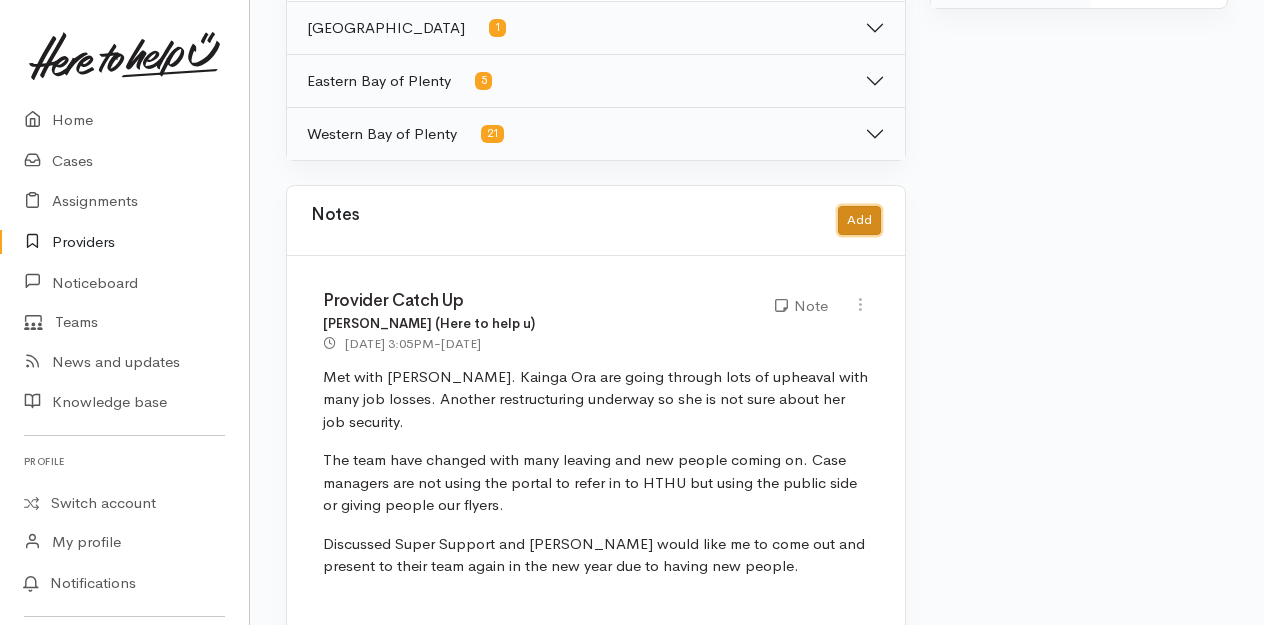 click on "Add" at bounding box center (859, 220) 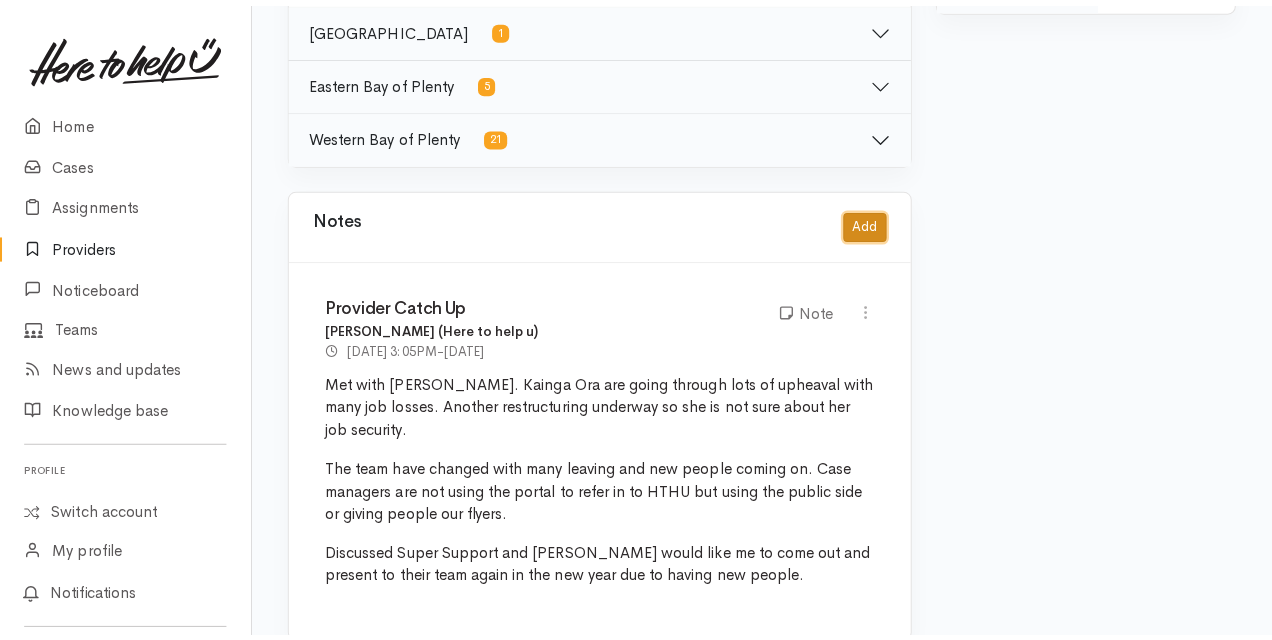 scroll, scrollTop: 1031, scrollLeft: 0, axis: vertical 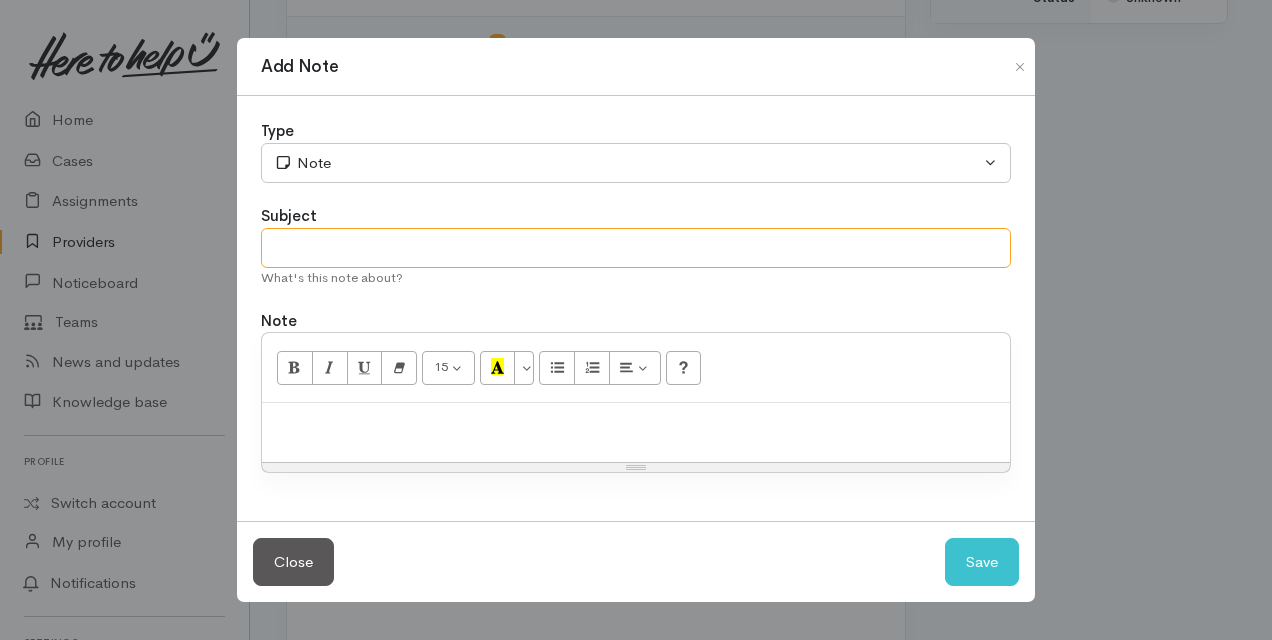 click at bounding box center (636, 248) 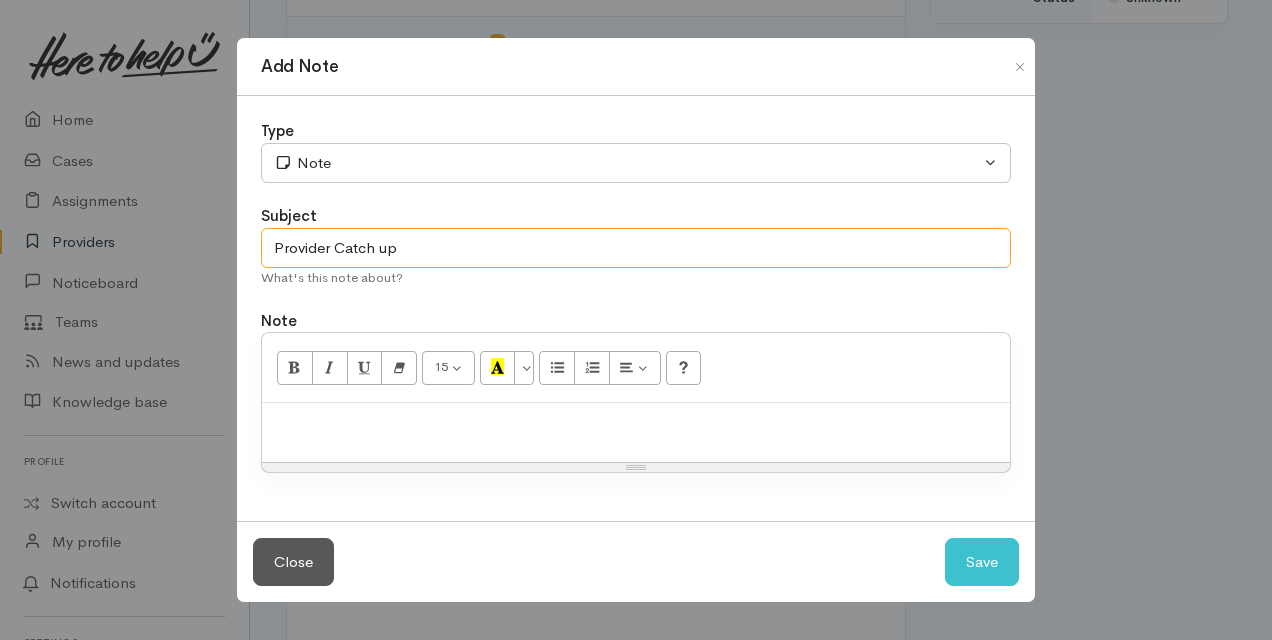 type on "Provider Catch up" 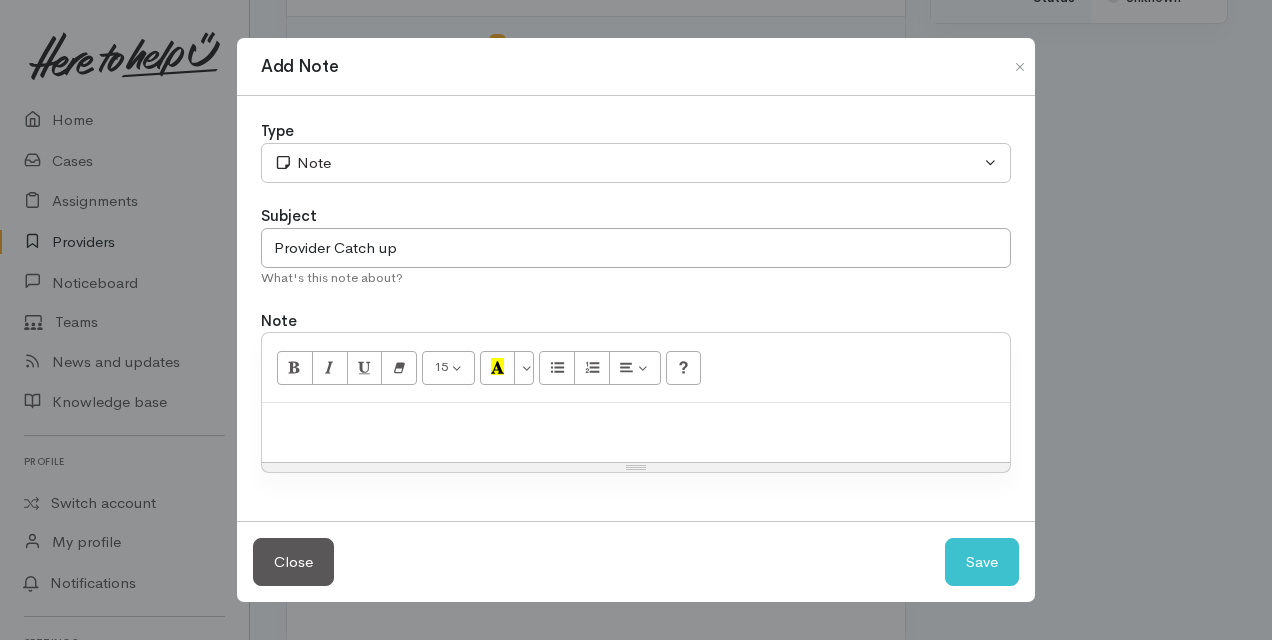 click at bounding box center [636, 424] 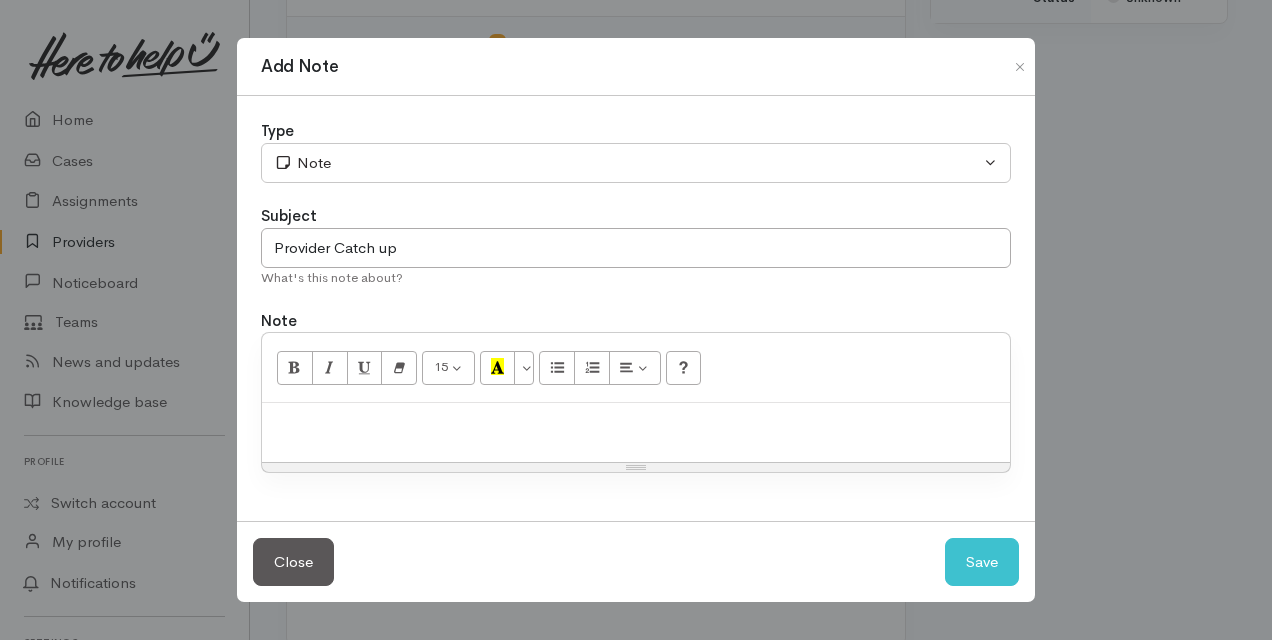 type 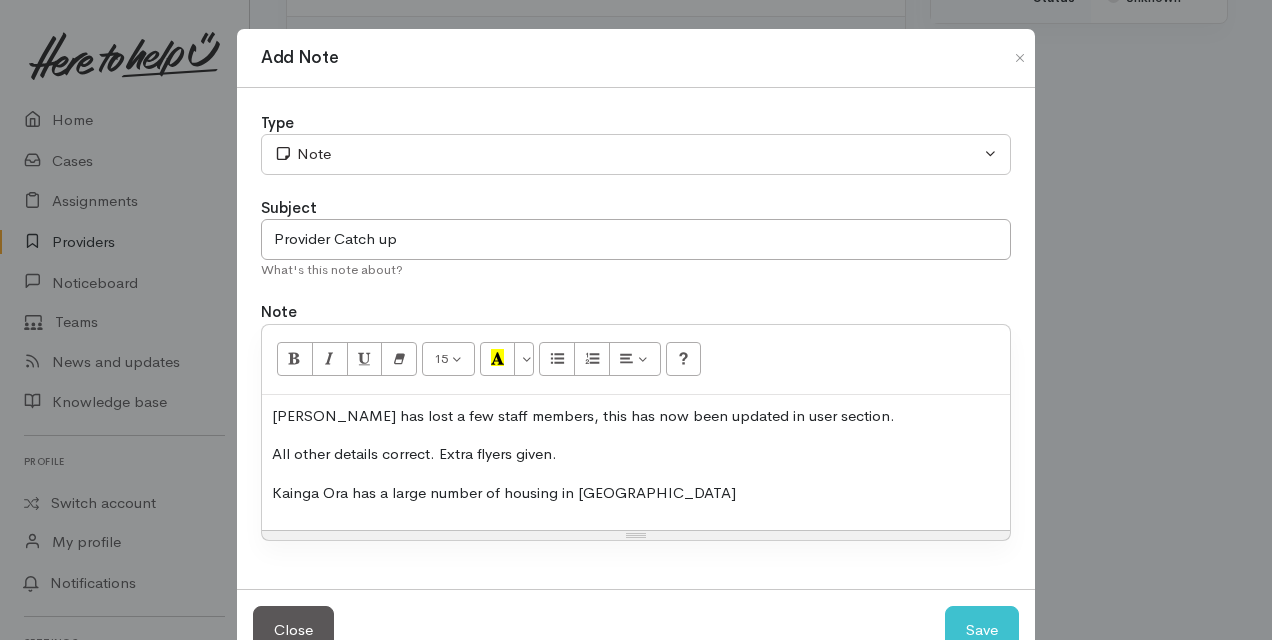 click on "Kainga Ora has a large number of housing in Whakatane" at bounding box center [636, 493] 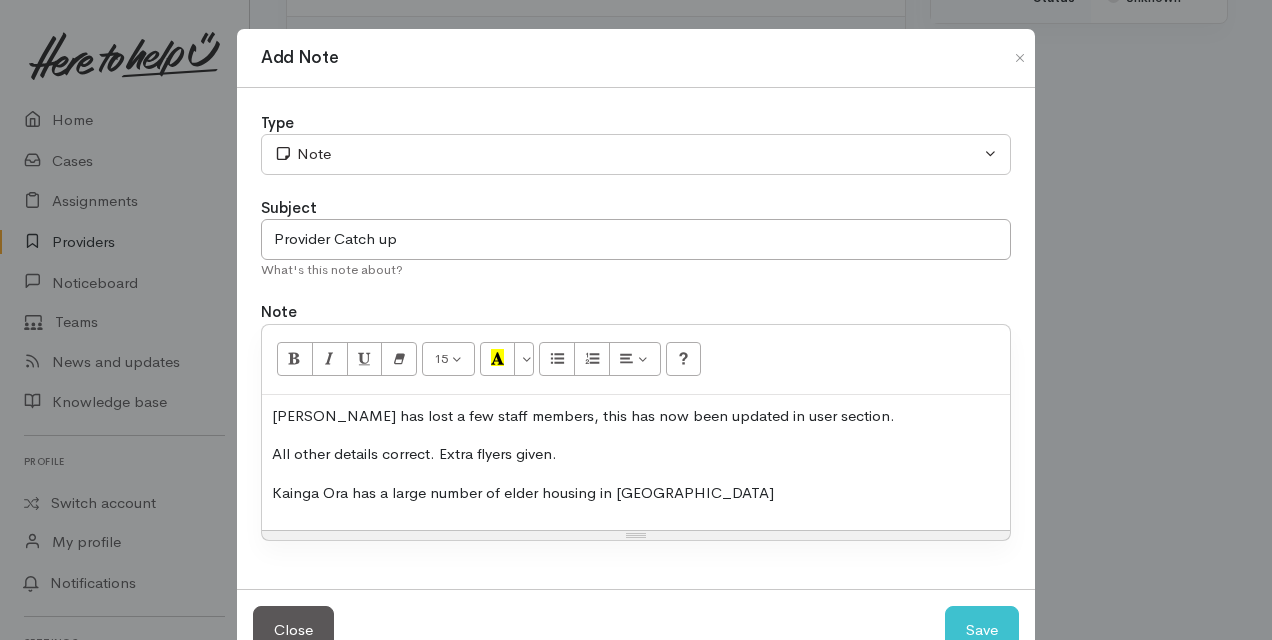 click on "Kainga Ora has a large number of elder housing in Whakatane" at bounding box center [636, 493] 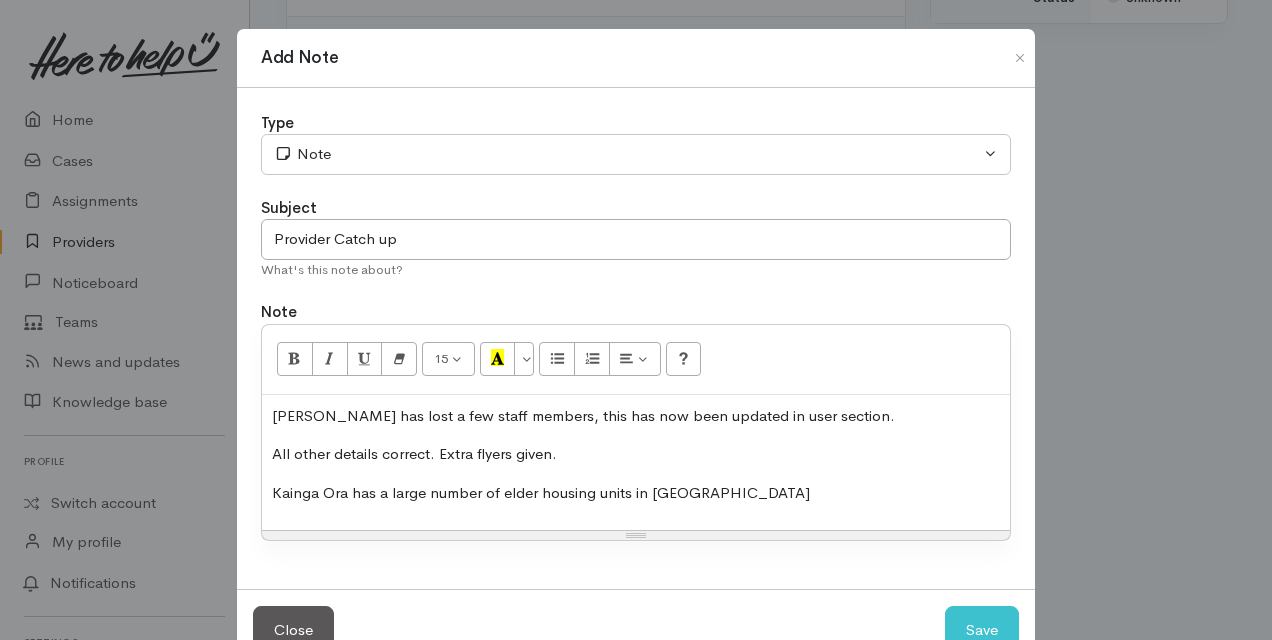 click on "Kainga Ora has a large number of elder housing units in Whakatane" at bounding box center (636, 493) 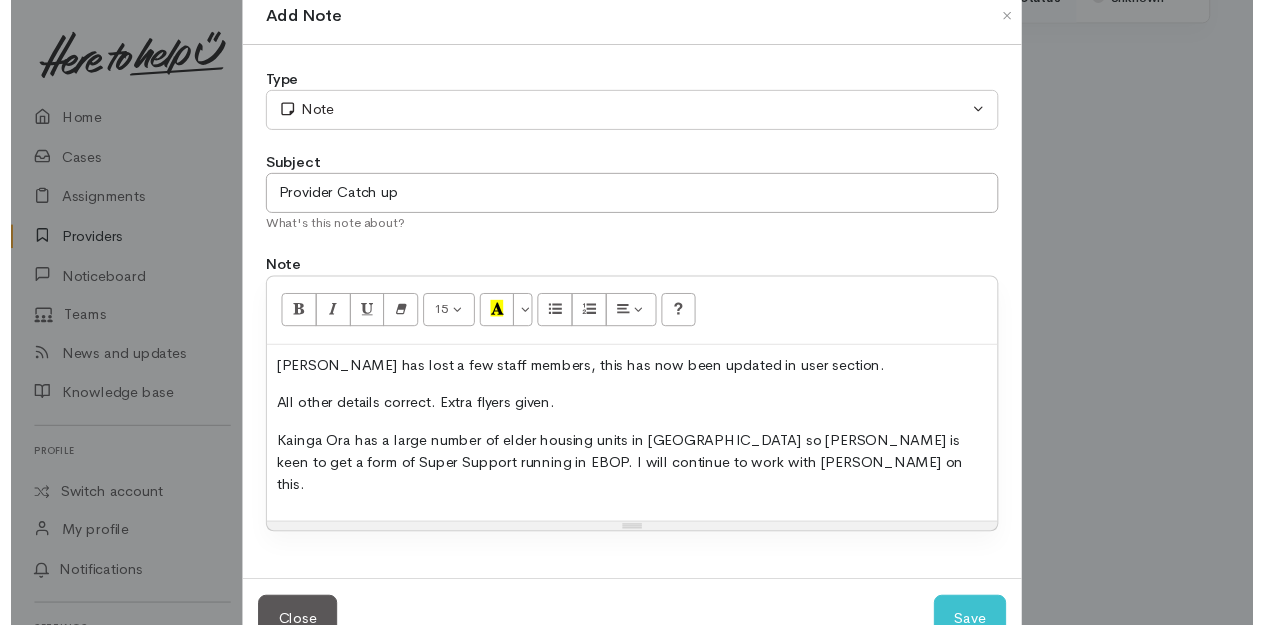 scroll, scrollTop: 78, scrollLeft: 0, axis: vertical 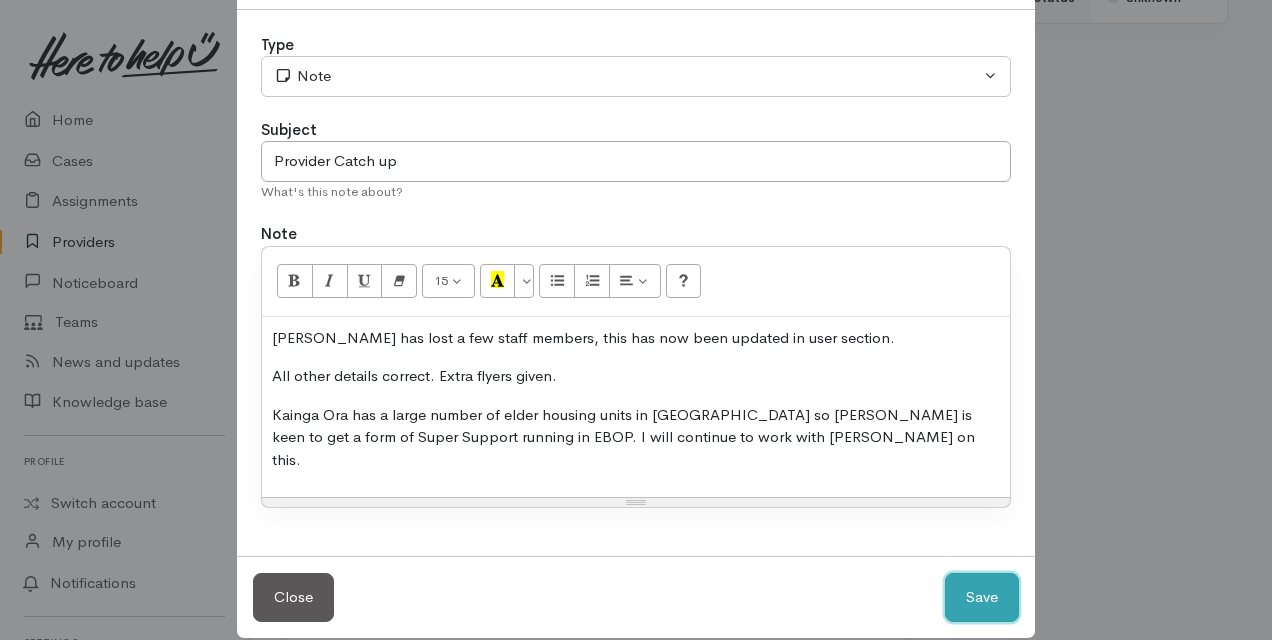 click on "Save" at bounding box center [982, 597] 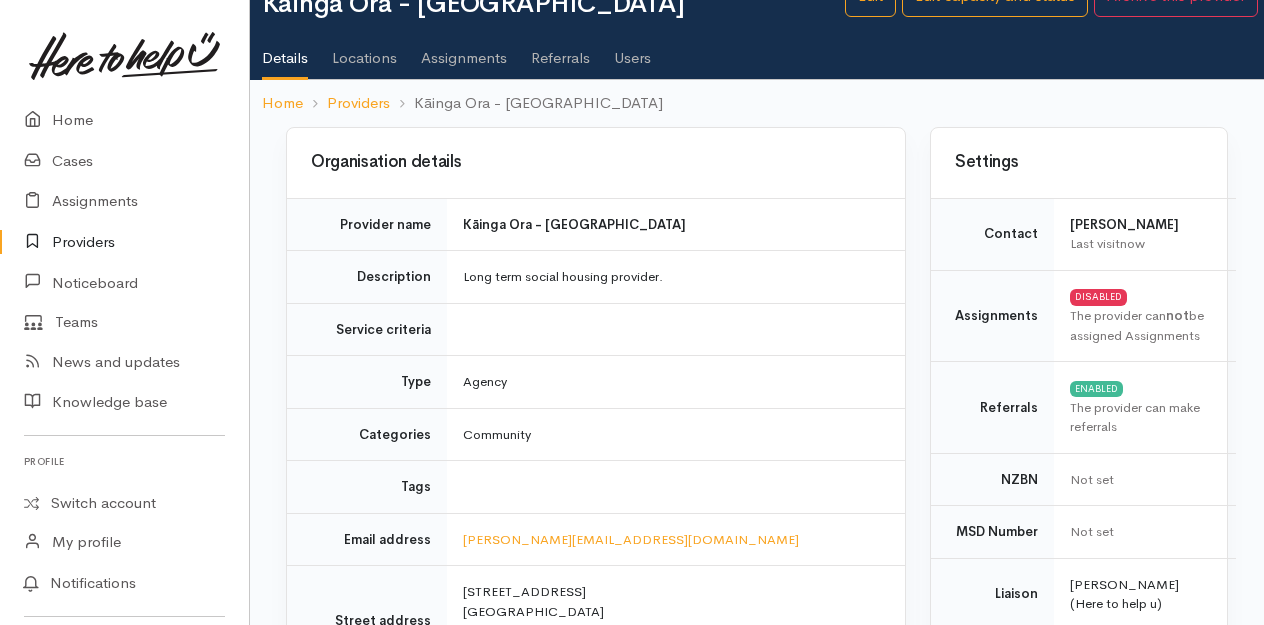scroll, scrollTop: 0, scrollLeft: 0, axis: both 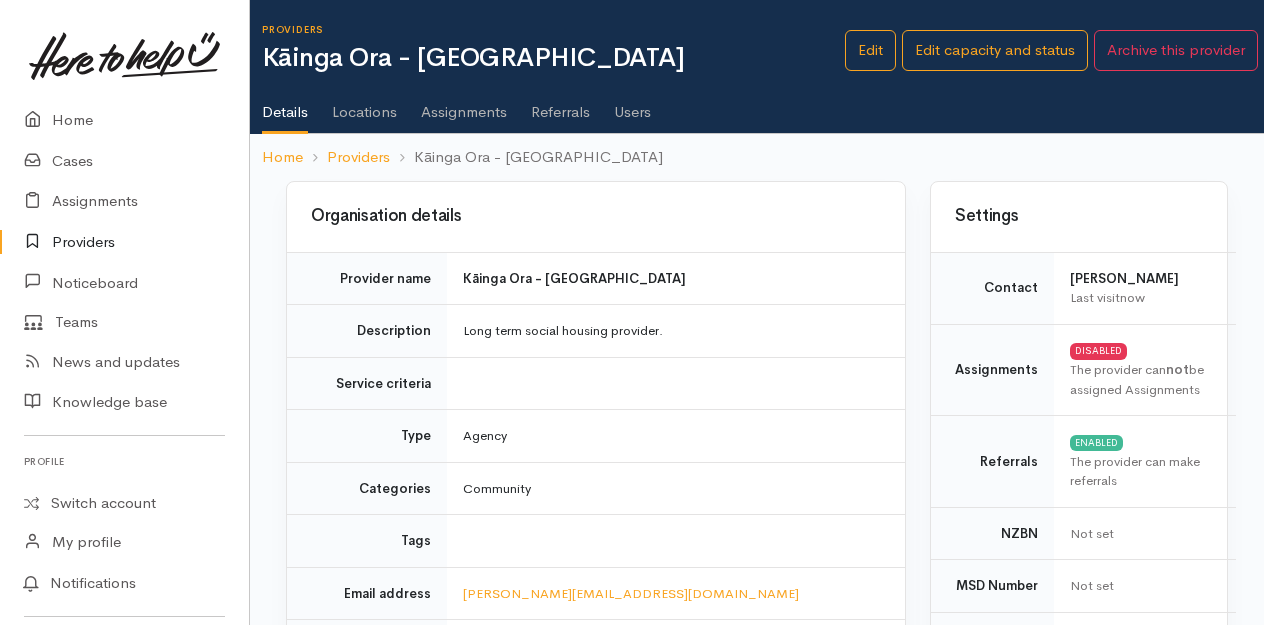 click on "Providers" at bounding box center (124, 242) 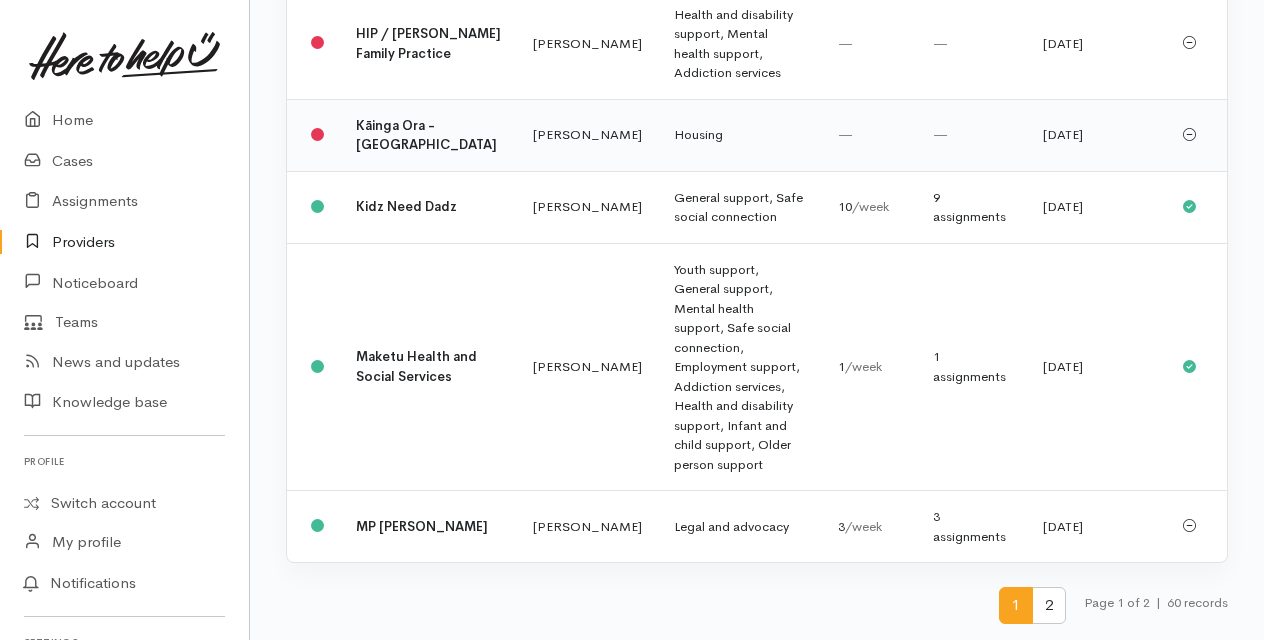 scroll, scrollTop: 5649, scrollLeft: 0, axis: vertical 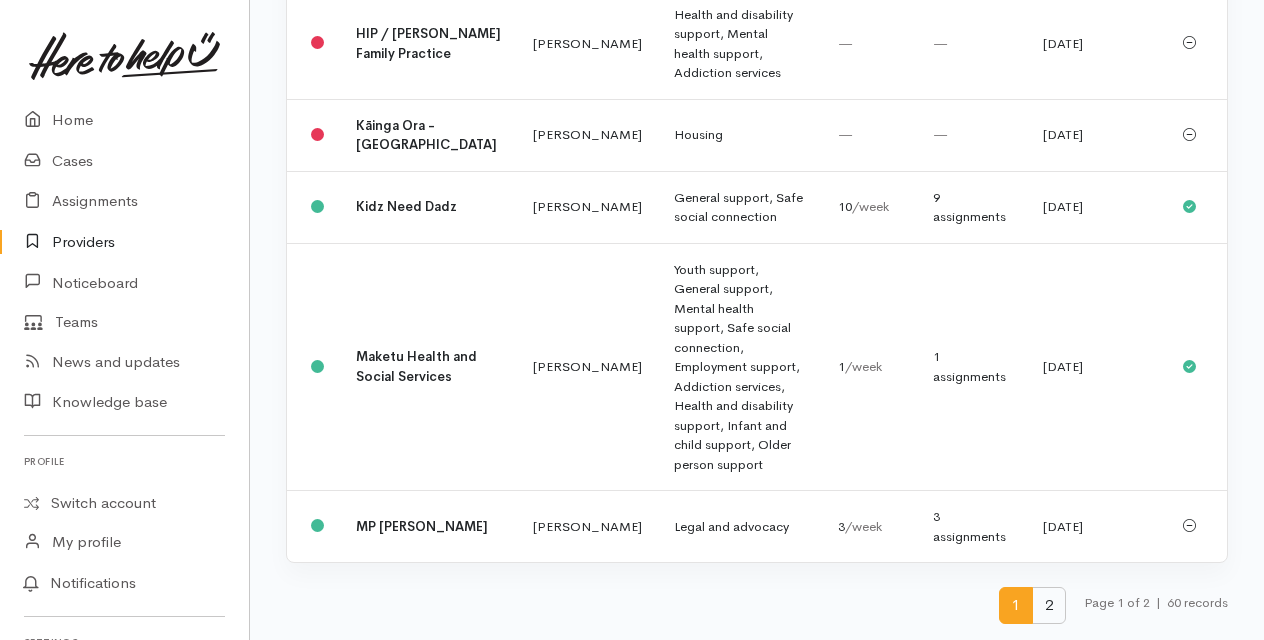 click on "2" at bounding box center (1049, 605) 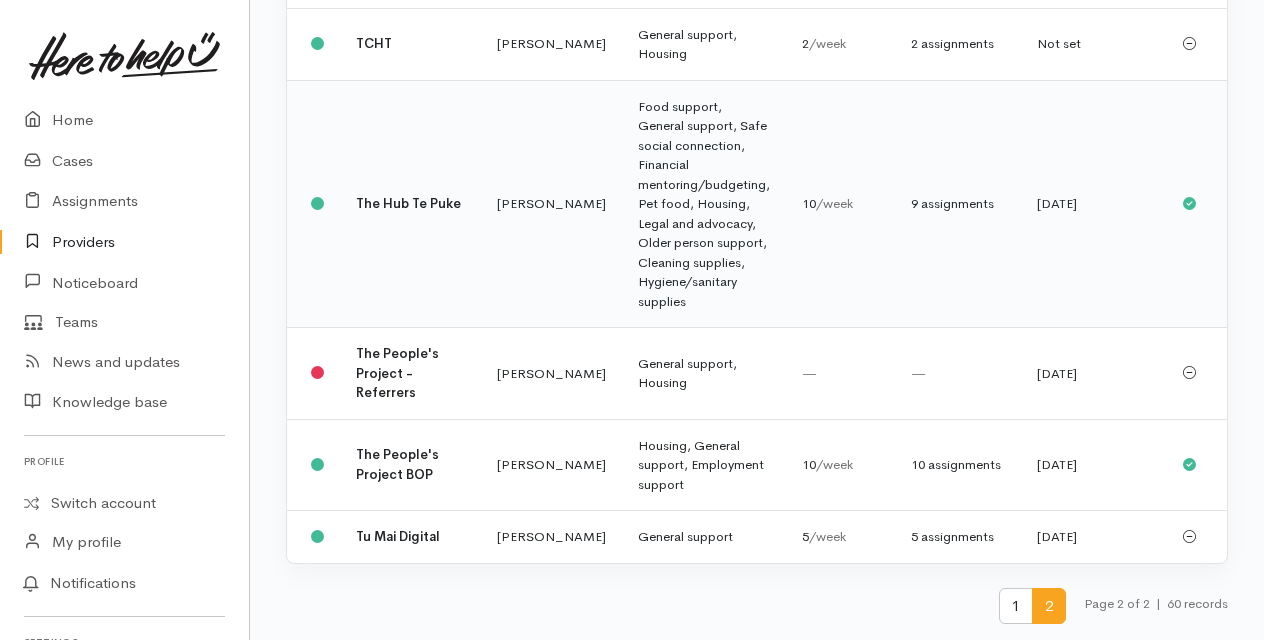 scroll, scrollTop: 769, scrollLeft: 0, axis: vertical 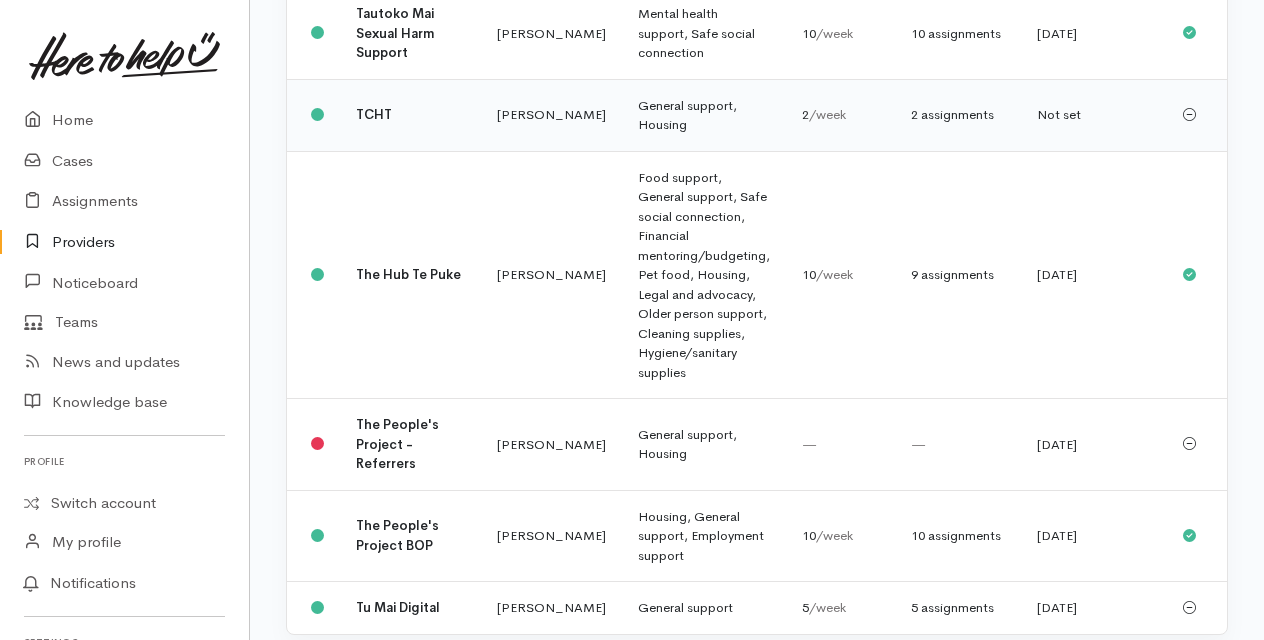 click on "TCHT" at bounding box center (410, 115) 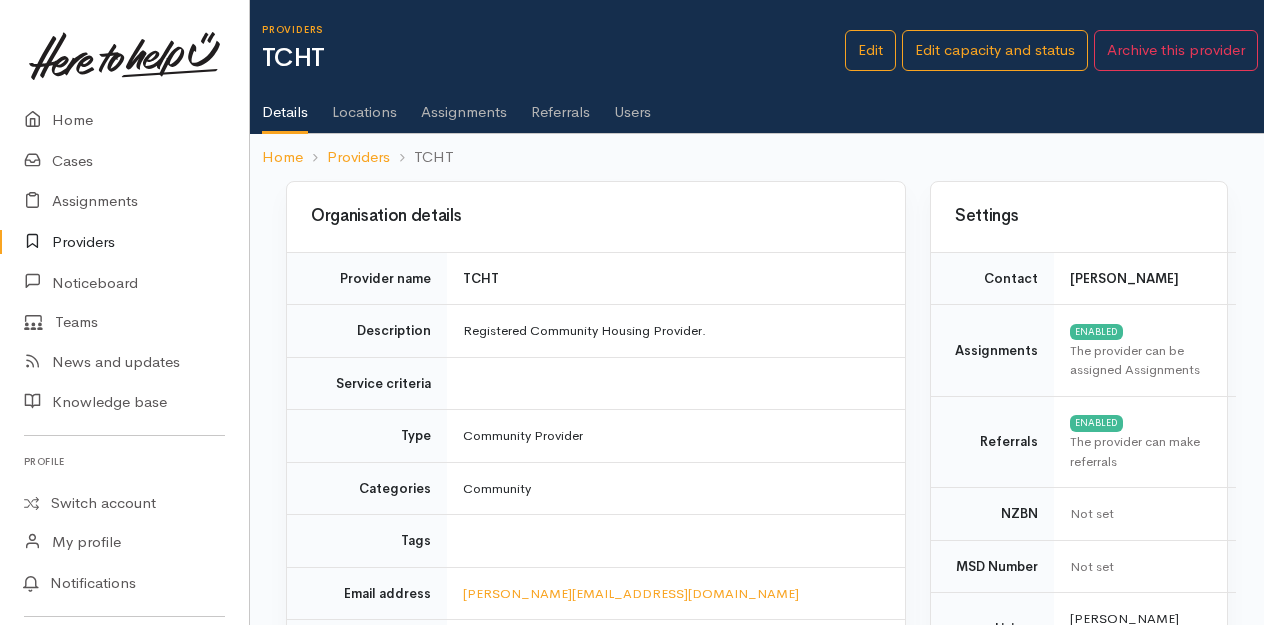 scroll, scrollTop: 0, scrollLeft: 0, axis: both 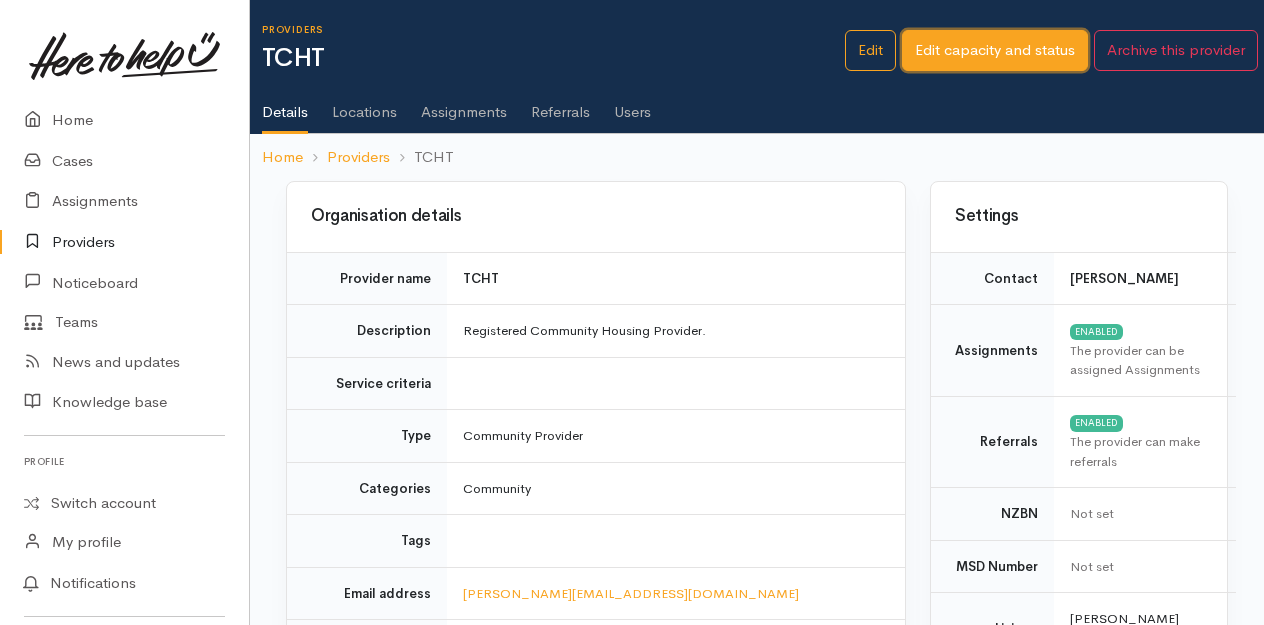 click on "Edit capacity and status" at bounding box center [995, 50] 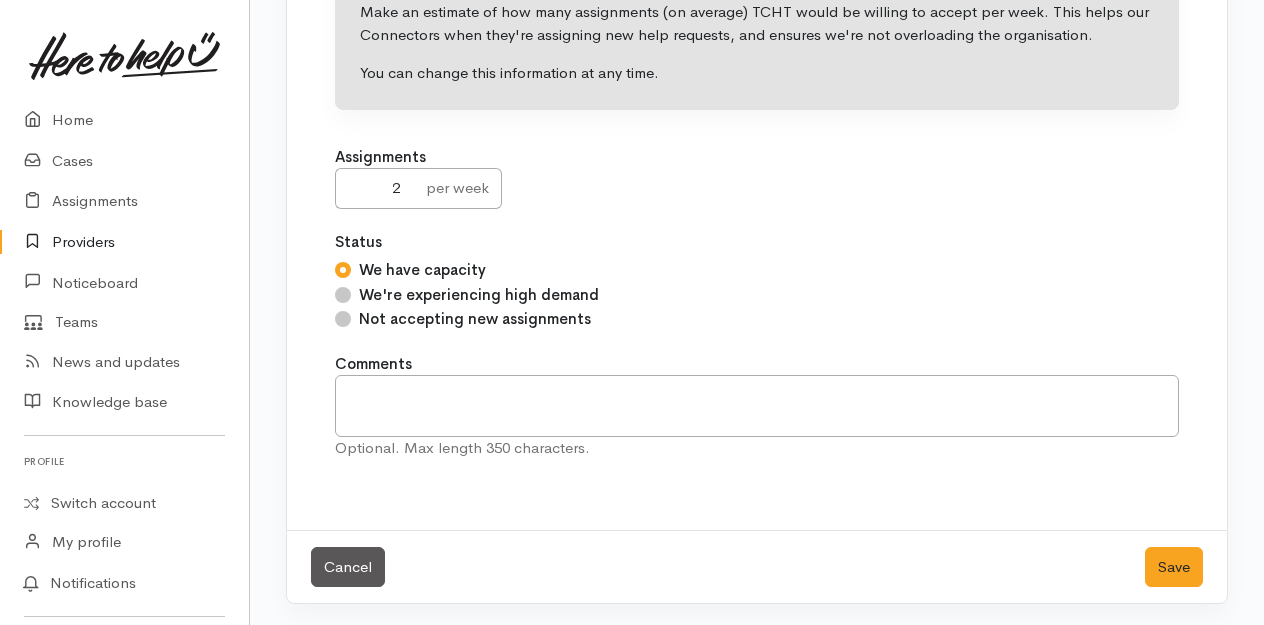 scroll, scrollTop: 0, scrollLeft: 0, axis: both 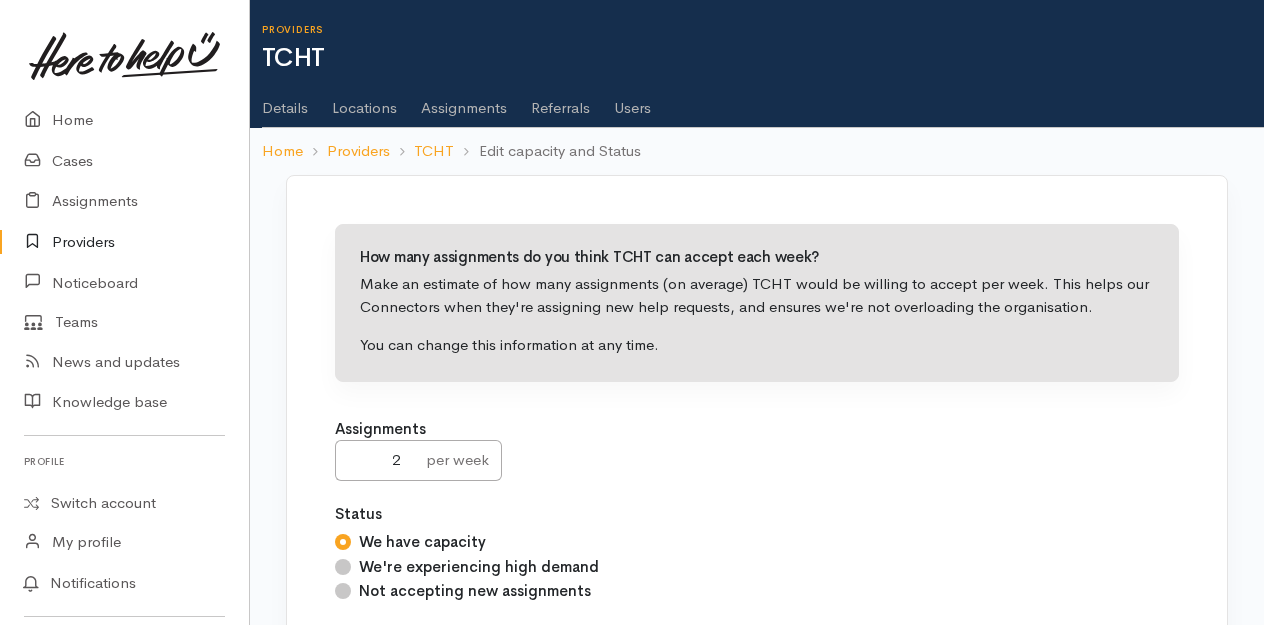click on "Details" at bounding box center (285, 101) 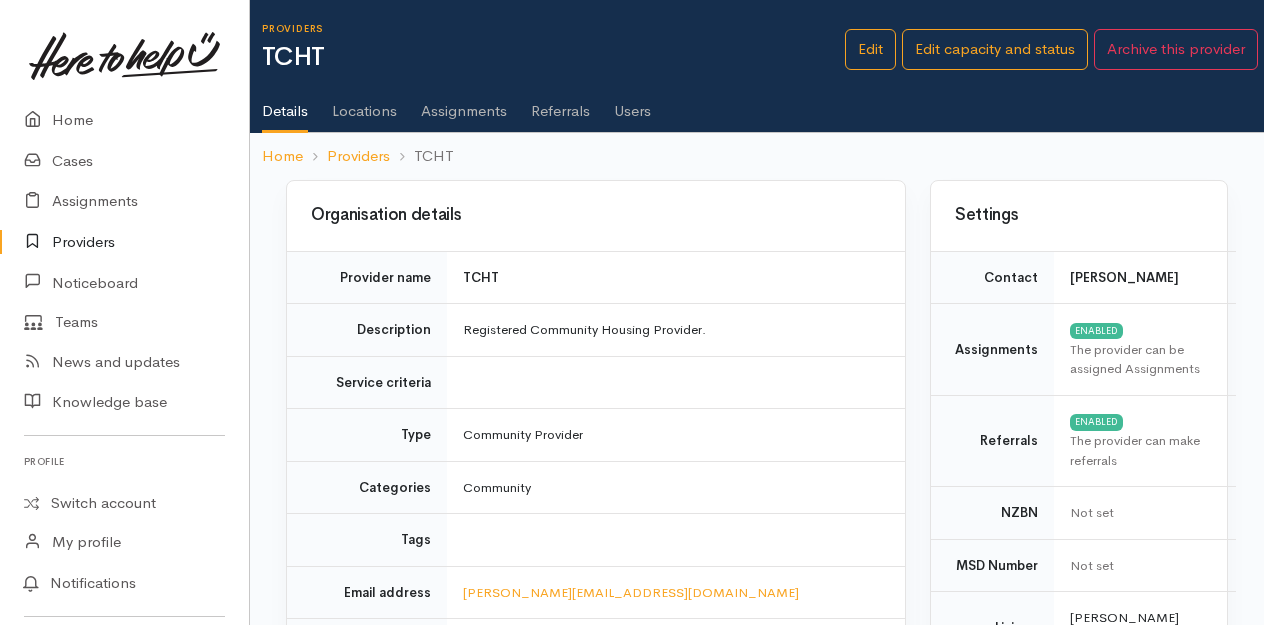scroll, scrollTop: 0, scrollLeft: 0, axis: both 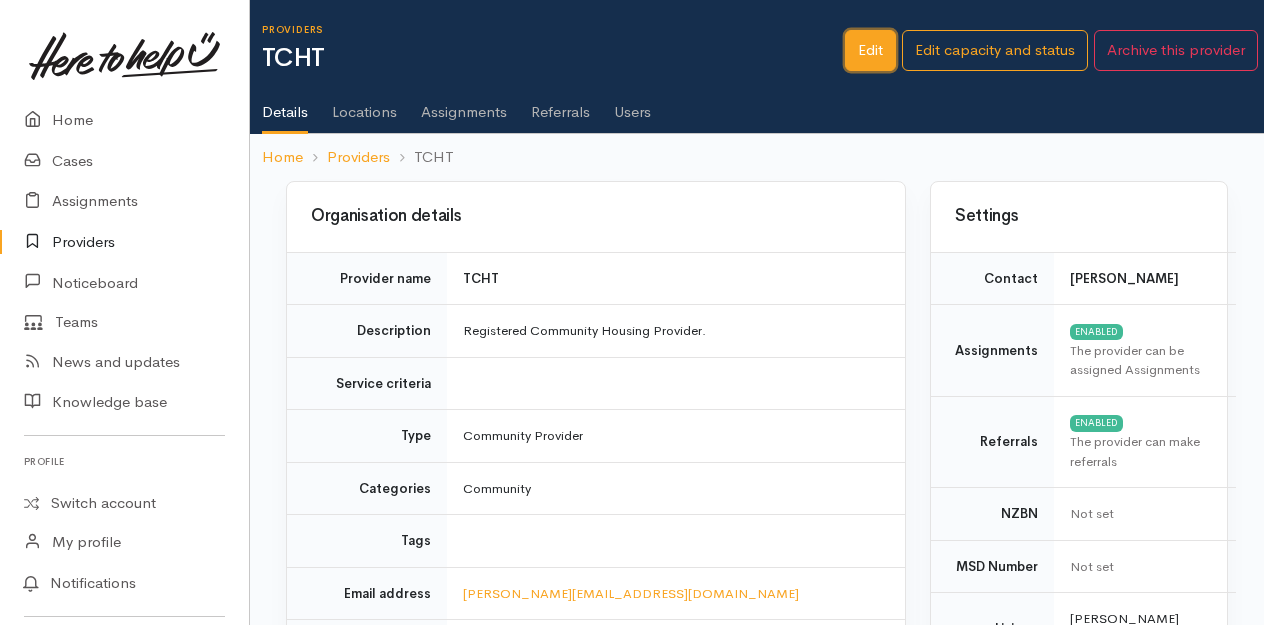 click on "Edit" at bounding box center (870, 50) 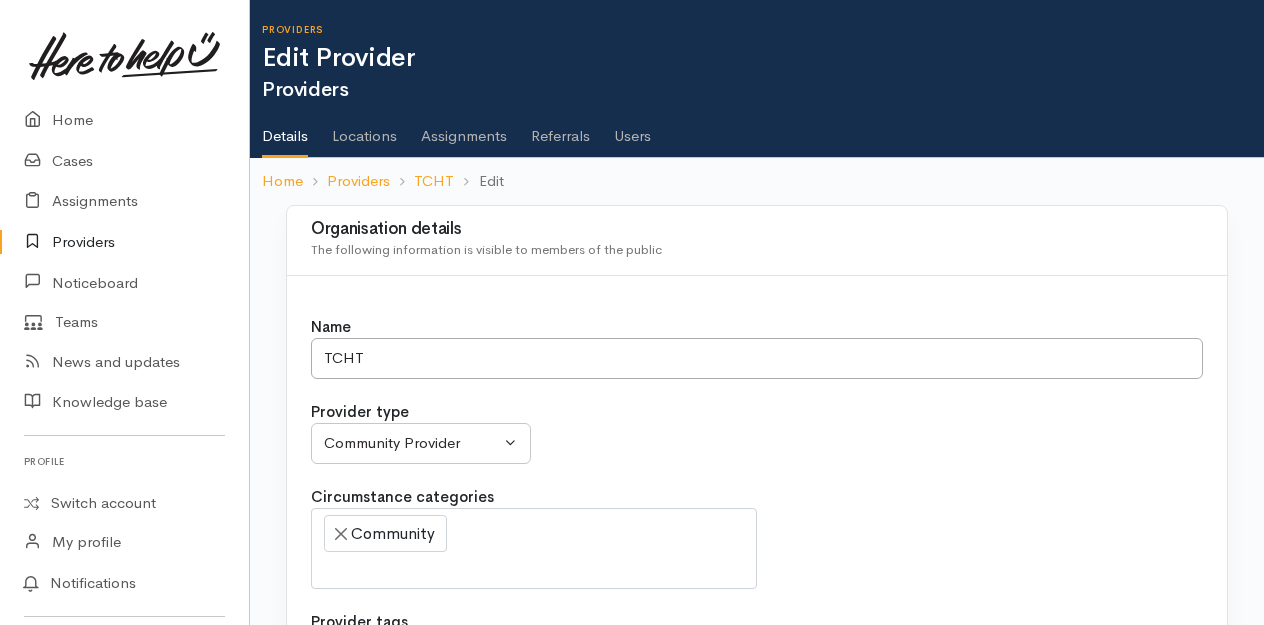 select 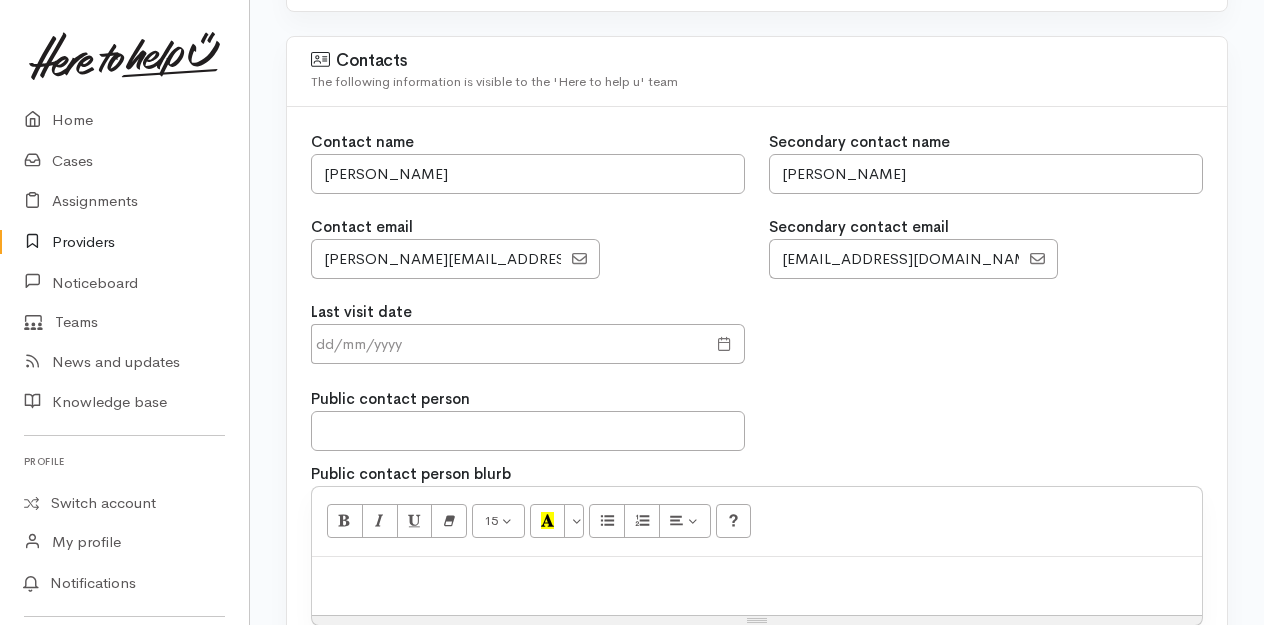 scroll, scrollTop: 1700, scrollLeft: 0, axis: vertical 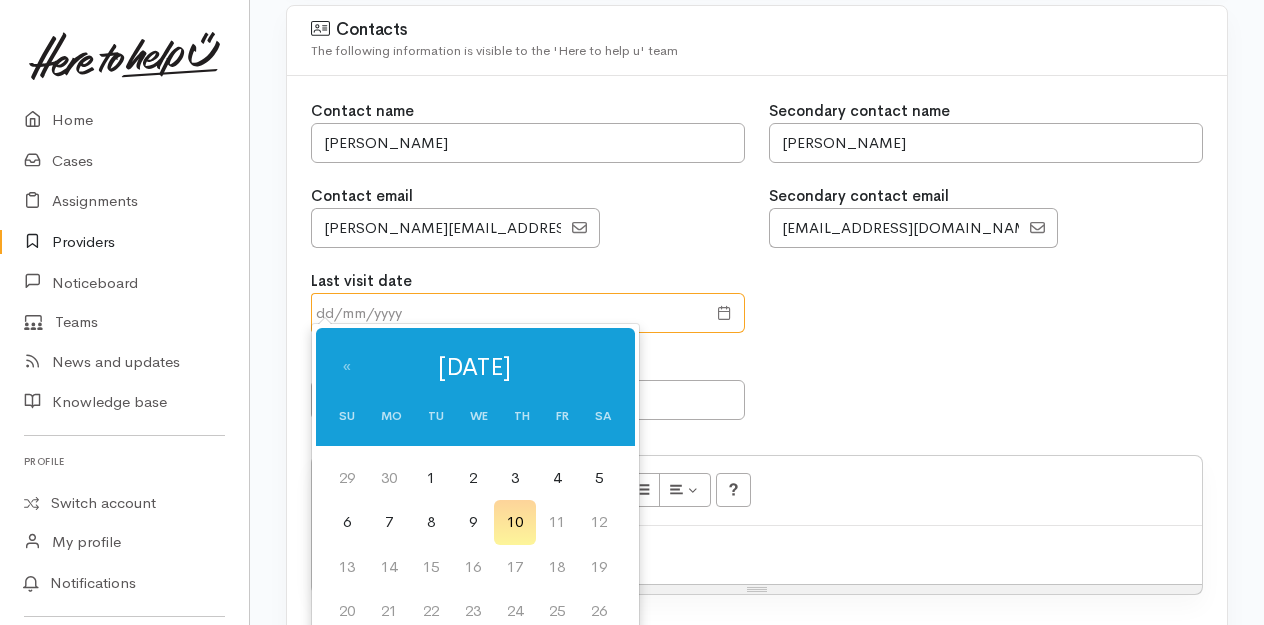 click at bounding box center [508, 313] 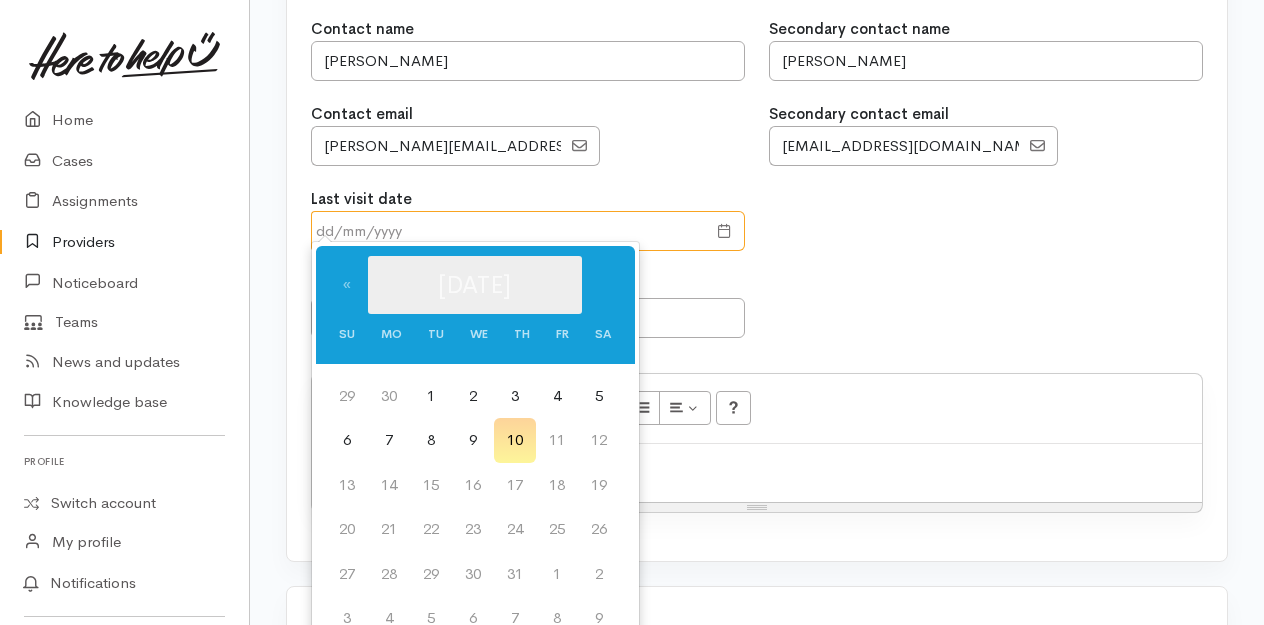 scroll, scrollTop: 1800, scrollLeft: 0, axis: vertical 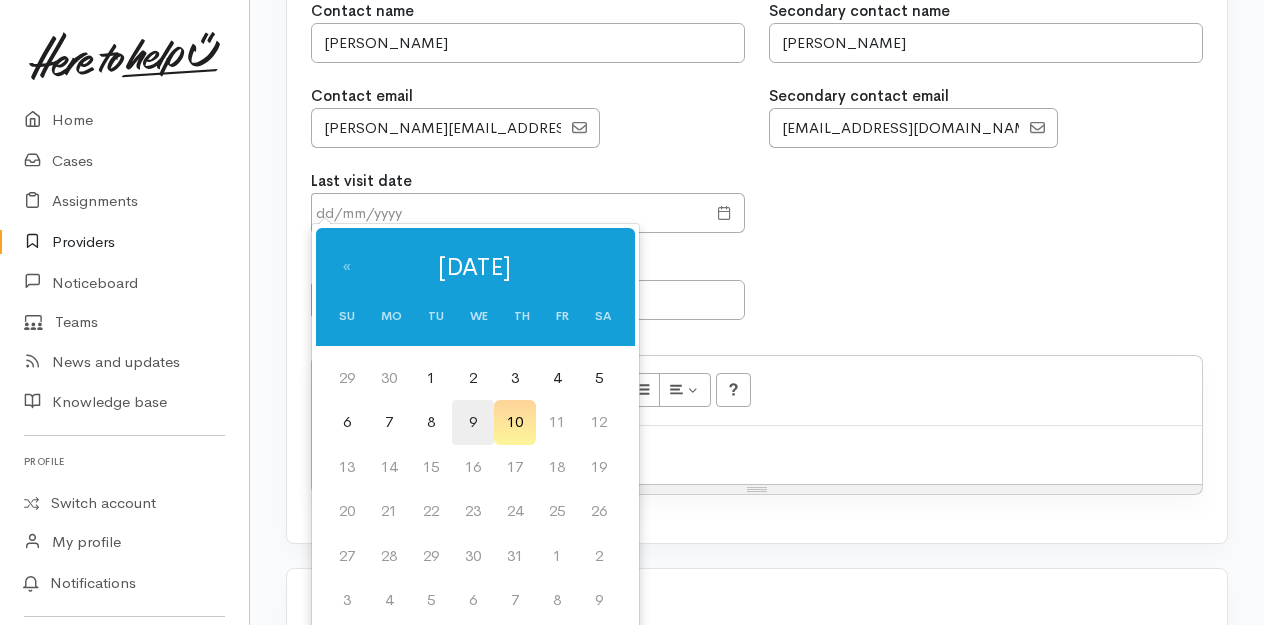 click on "9" at bounding box center (473, 422) 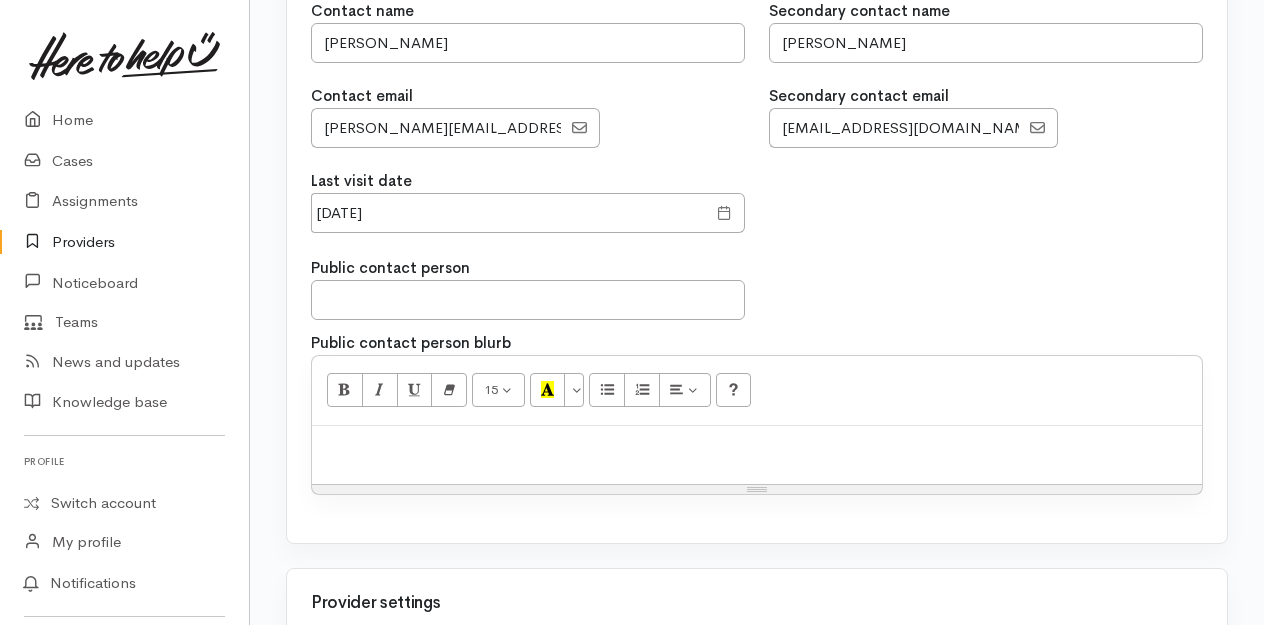 scroll, scrollTop: 1500, scrollLeft: 0, axis: vertical 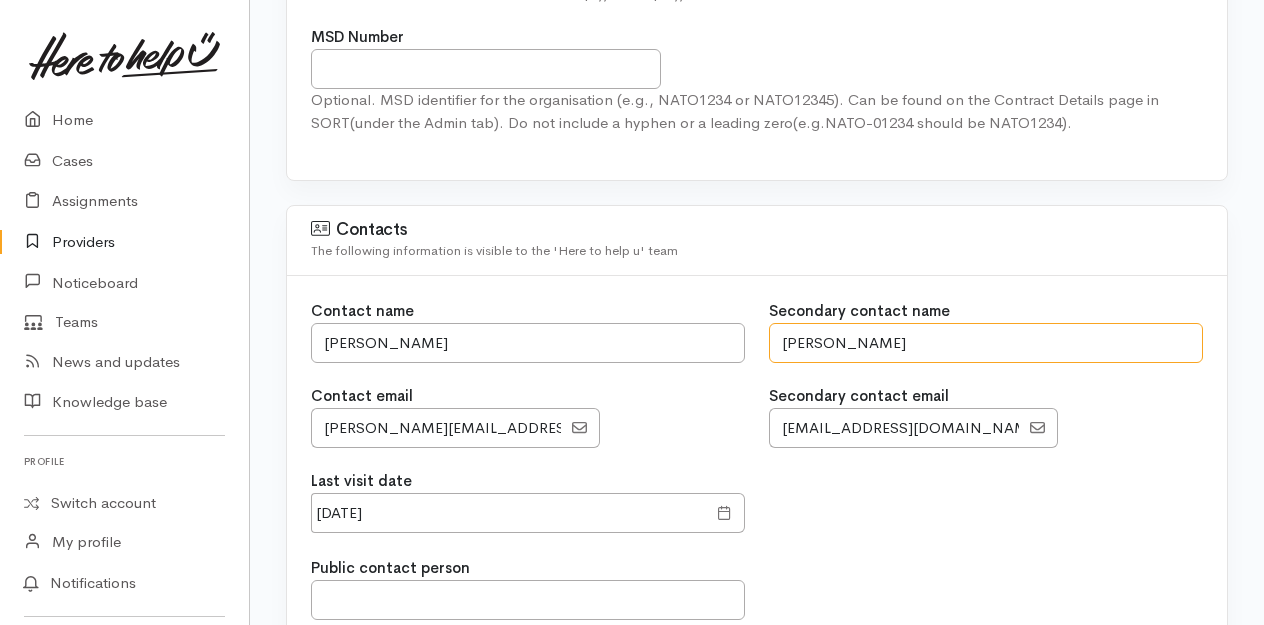 drag, startPoint x: 870, startPoint y: 334, endPoint x: 762, endPoint y: 350, distance: 109.17875 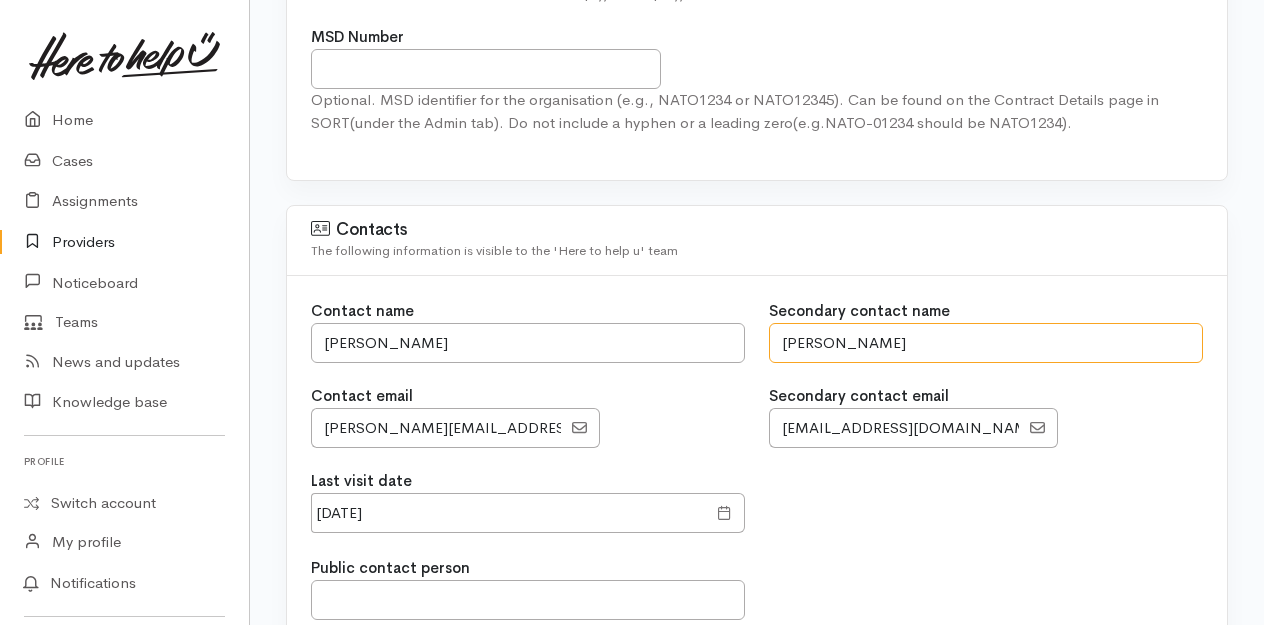 click on "Secondary contact name
Char Davis
Secondary contact email" at bounding box center (986, 385) 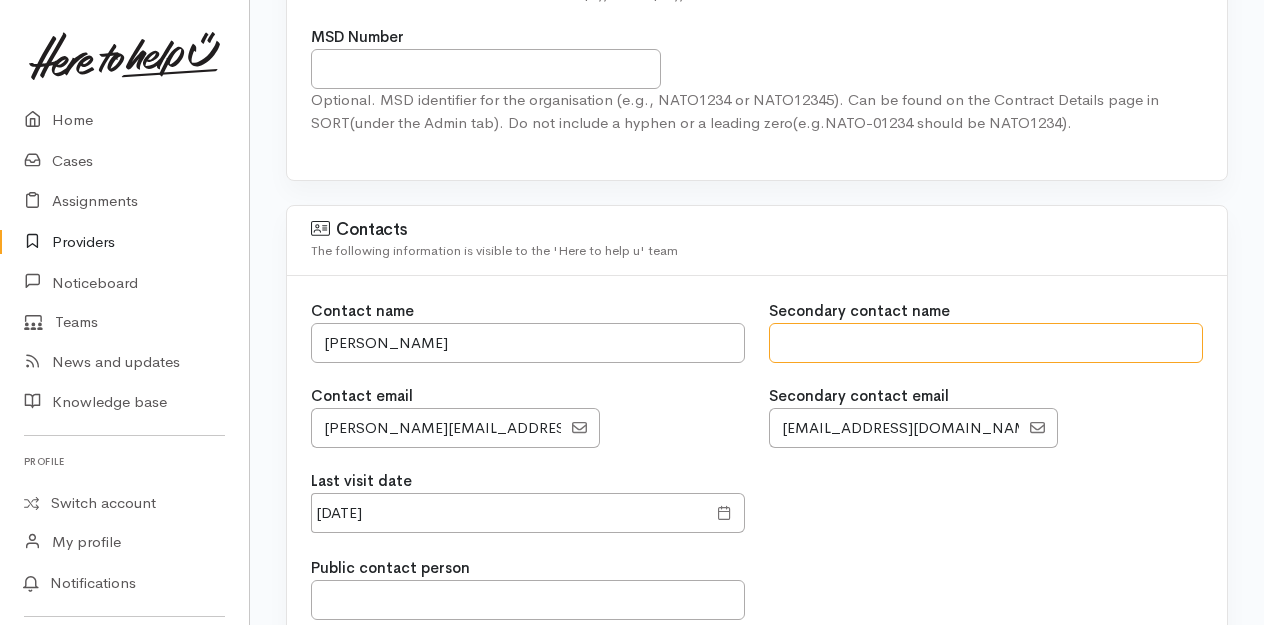 type 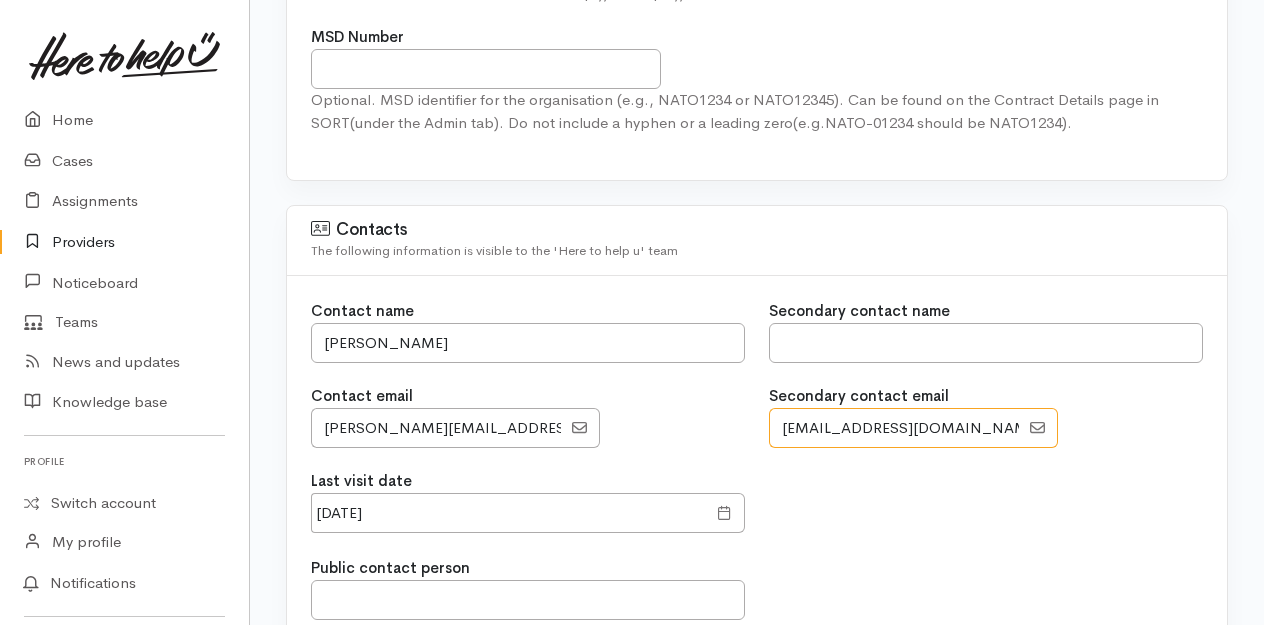drag, startPoint x: 920, startPoint y: 412, endPoint x: 746, endPoint y: 420, distance: 174.1838 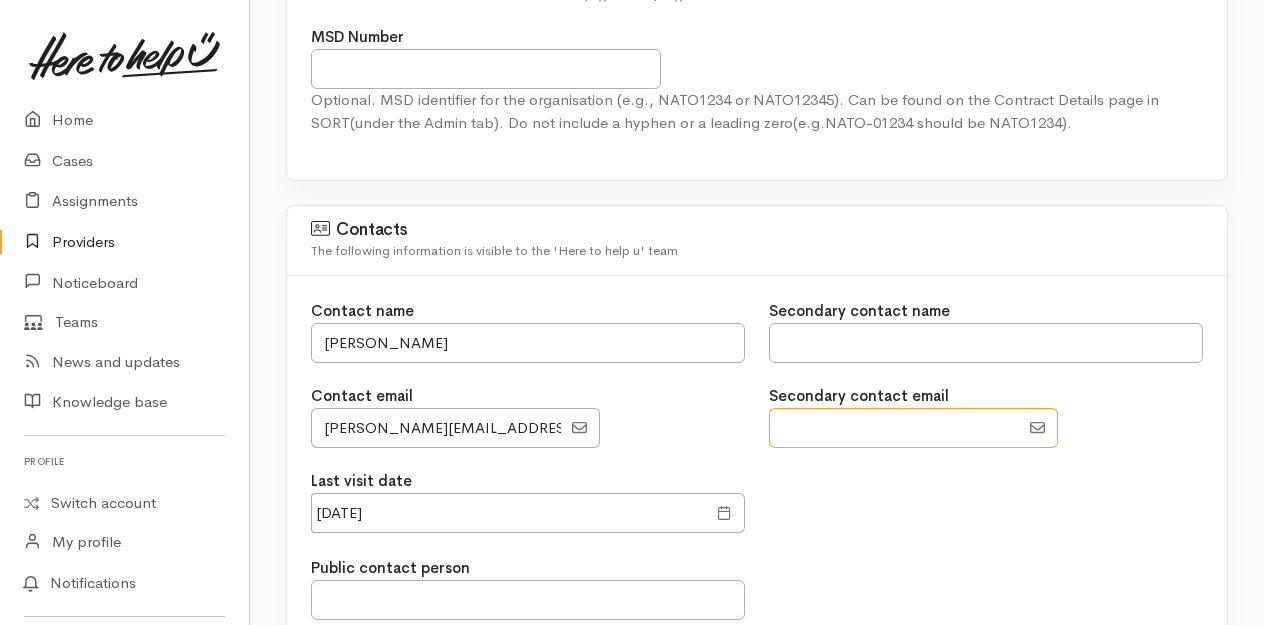 type 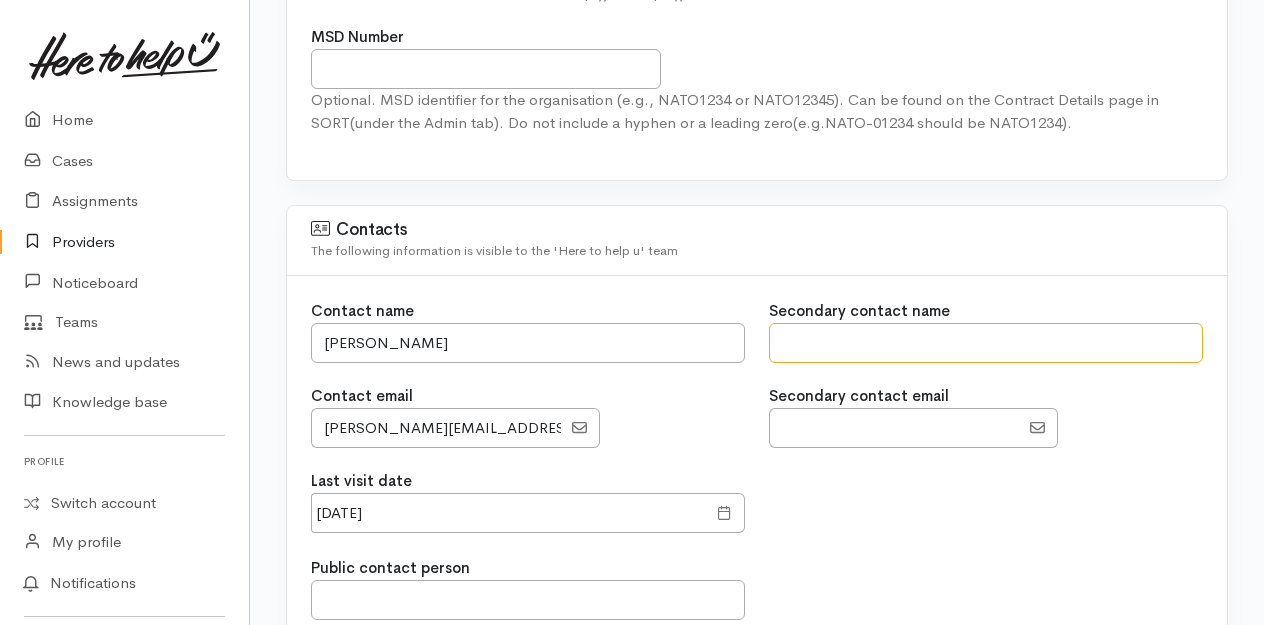 click at bounding box center (986, 343) 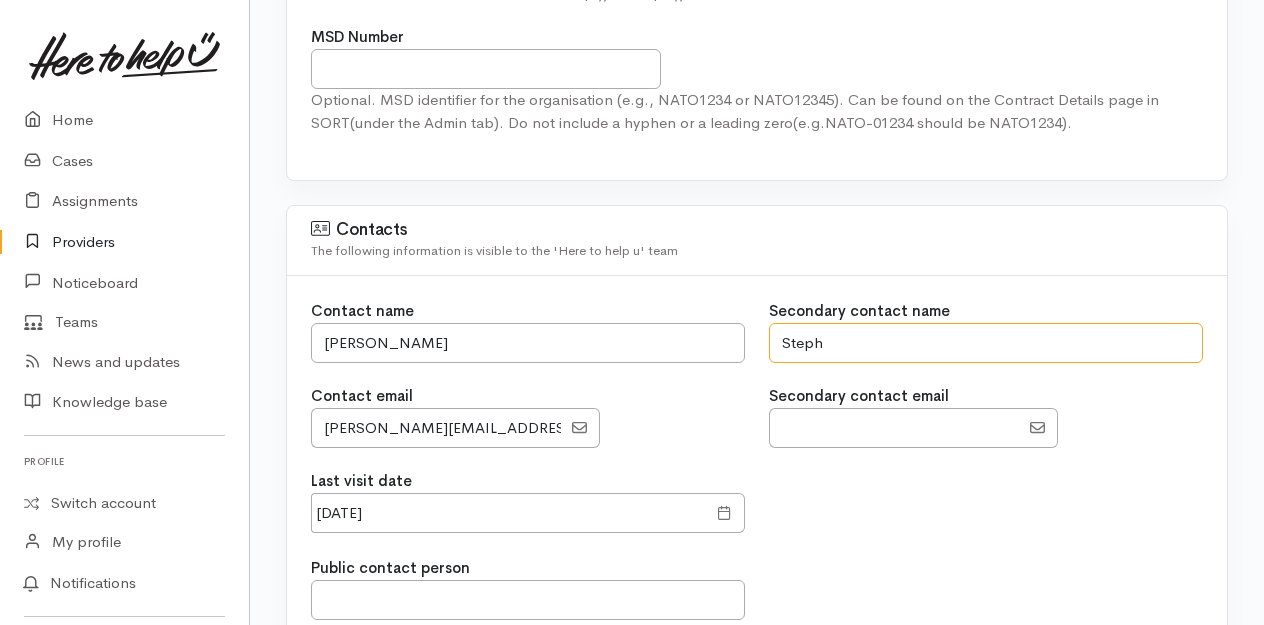 type on "Steph" 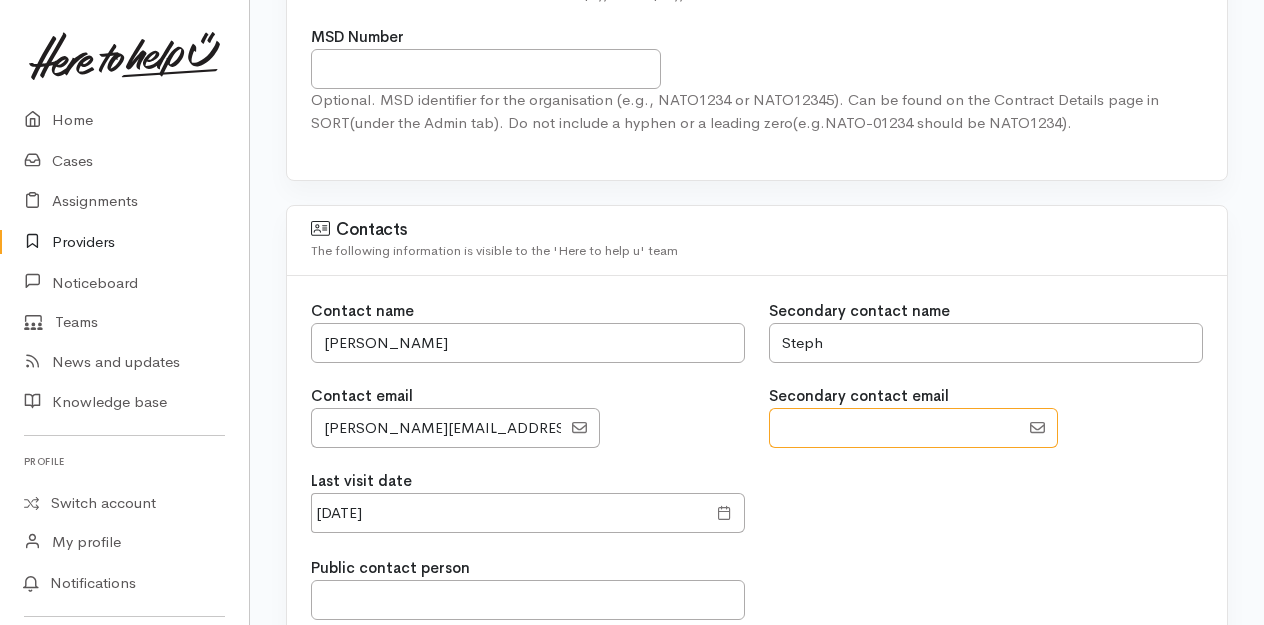 click at bounding box center (894, 428) 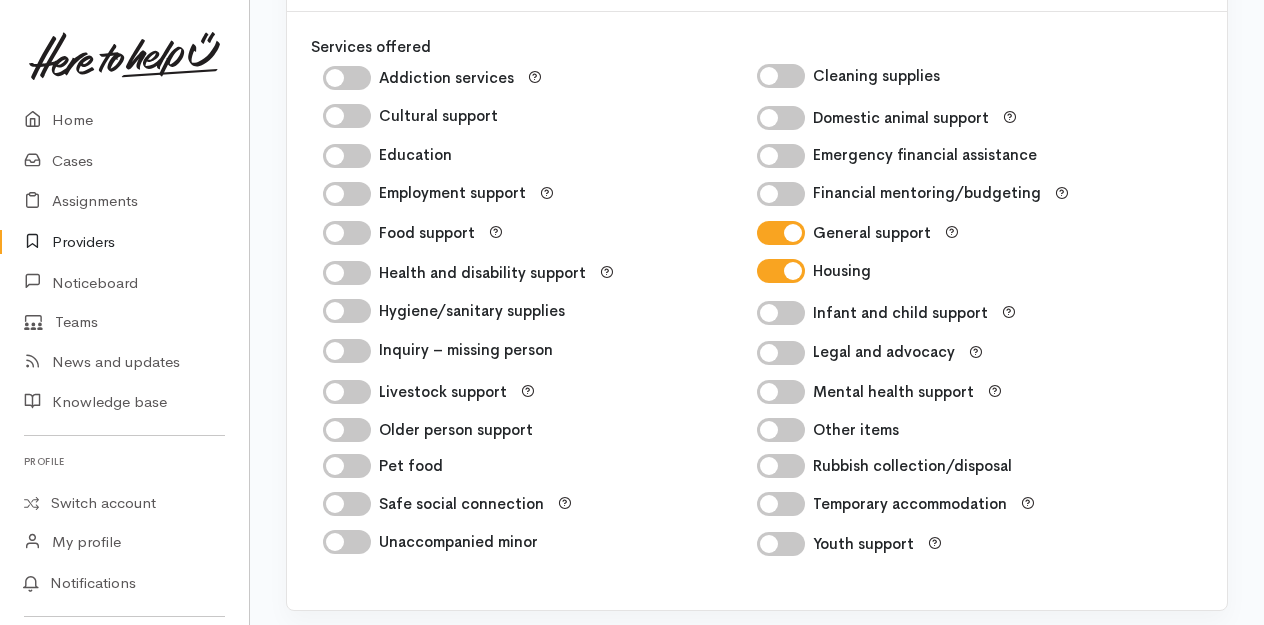 scroll, scrollTop: 3000, scrollLeft: 0, axis: vertical 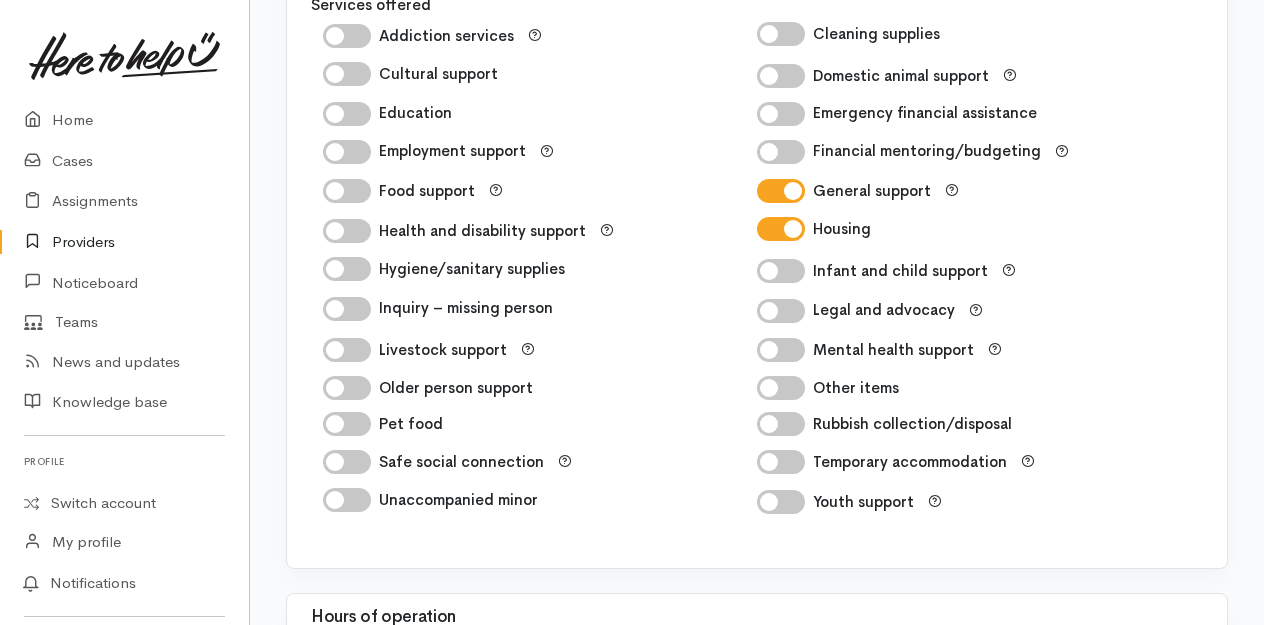 click on "General support" at bounding box center [781, 191] 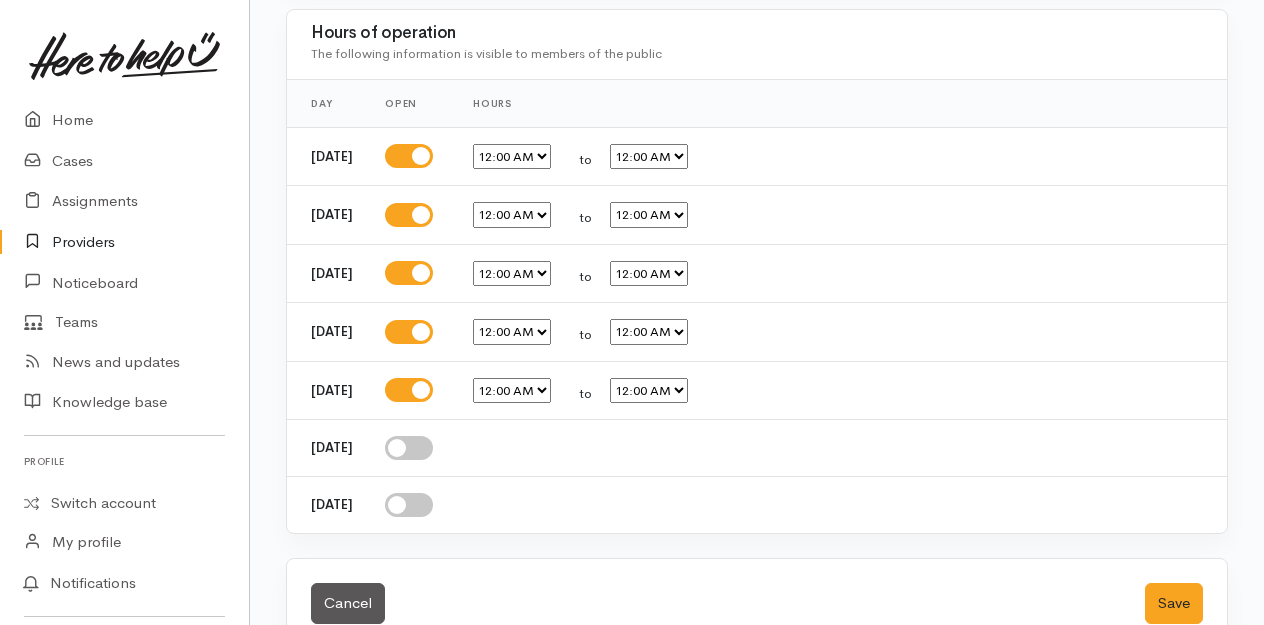 scroll, scrollTop: 3616, scrollLeft: 0, axis: vertical 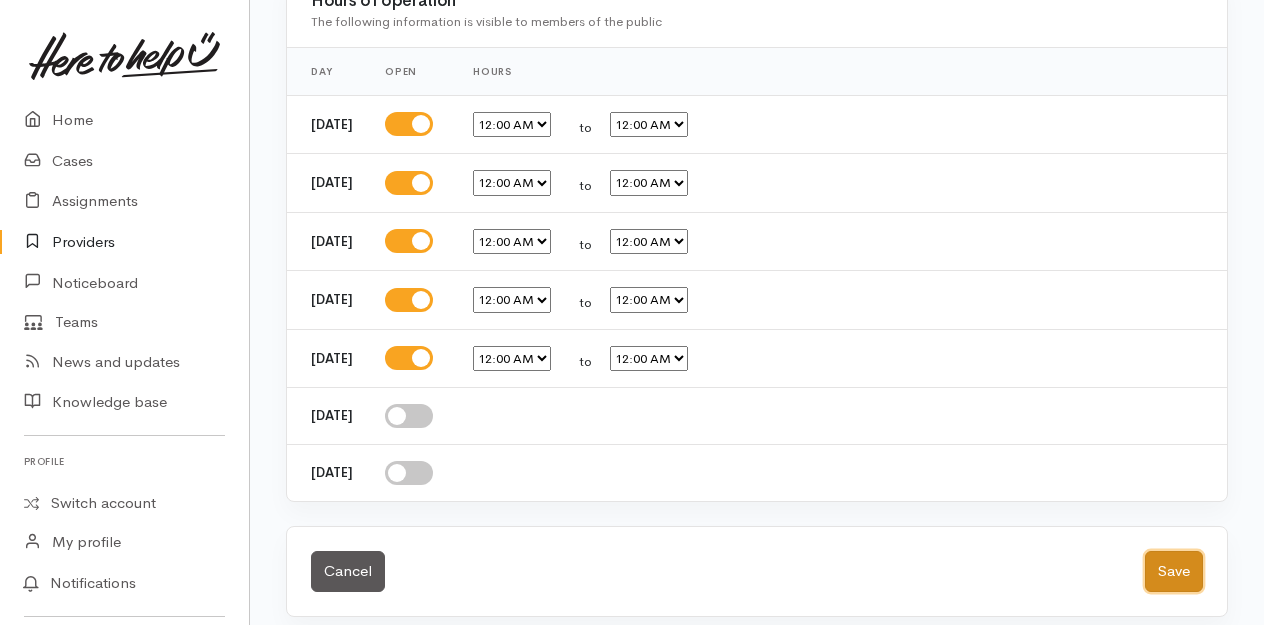 click on "Save" at bounding box center (1174, 571) 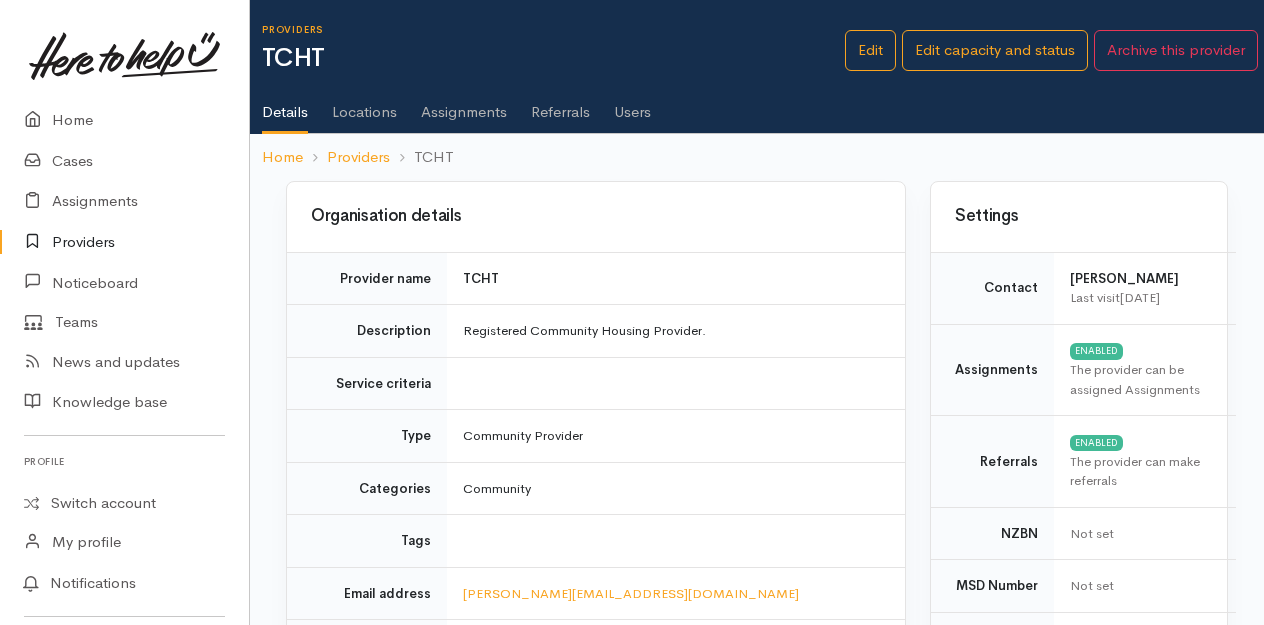 scroll, scrollTop: 0, scrollLeft: 0, axis: both 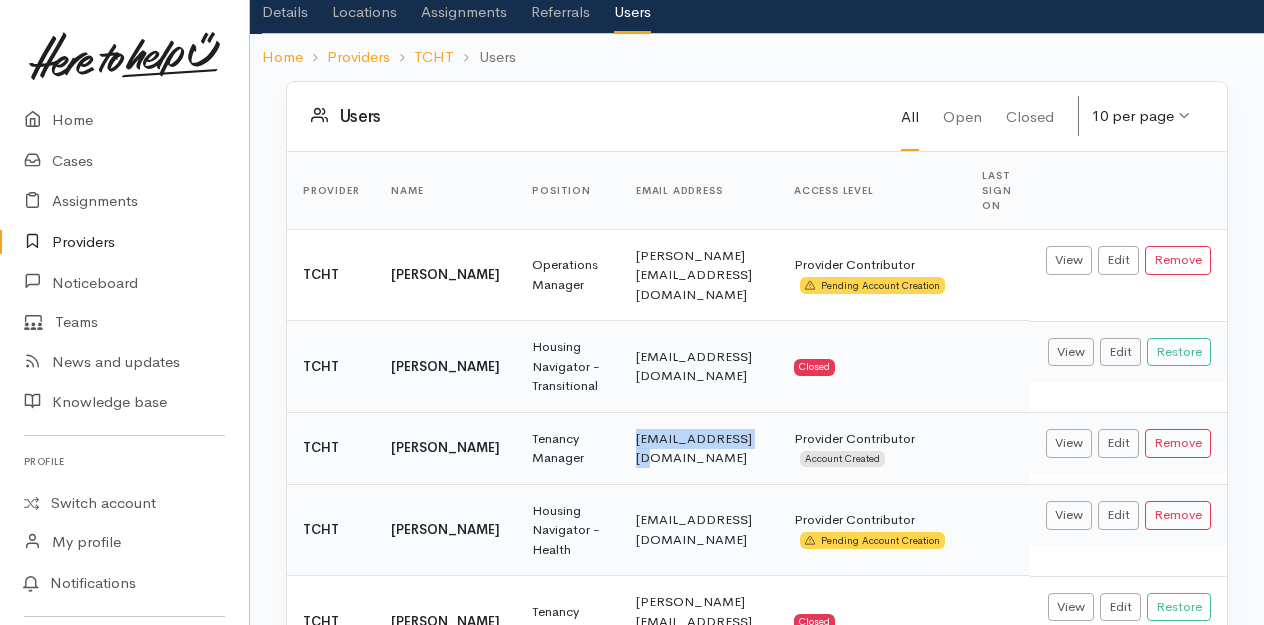 drag, startPoint x: 623, startPoint y: 426, endPoint x: 736, endPoint y: 426, distance: 113 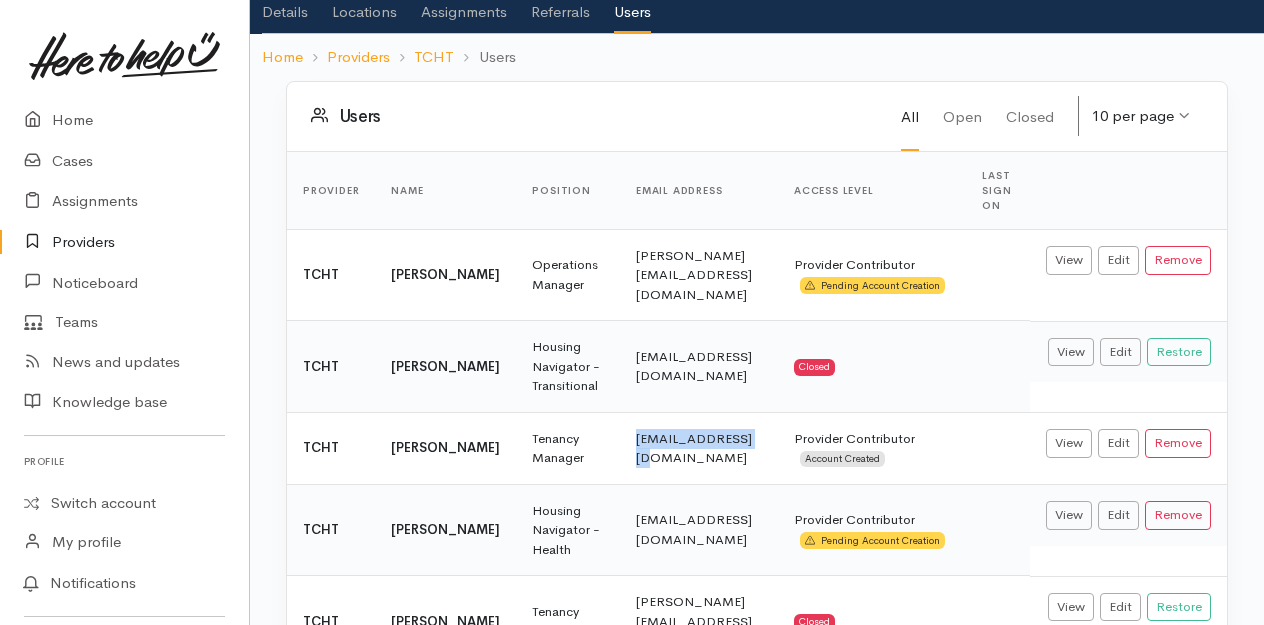 click on "Details" at bounding box center [285, 5] 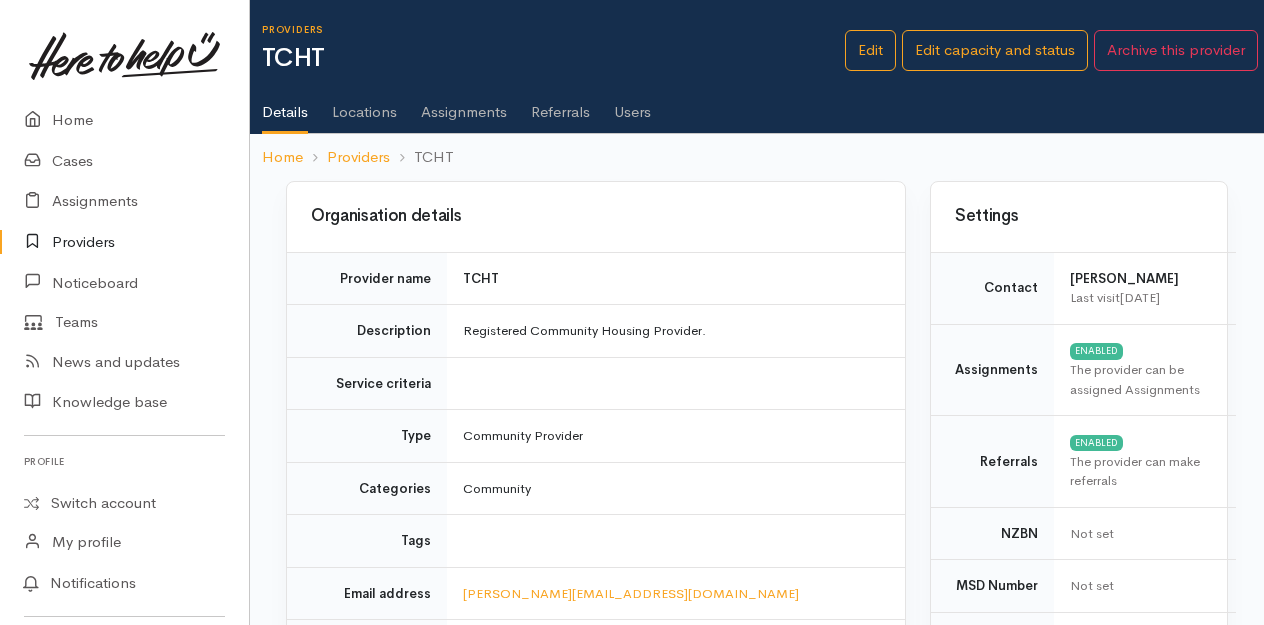 scroll, scrollTop: 0, scrollLeft: 0, axis: both 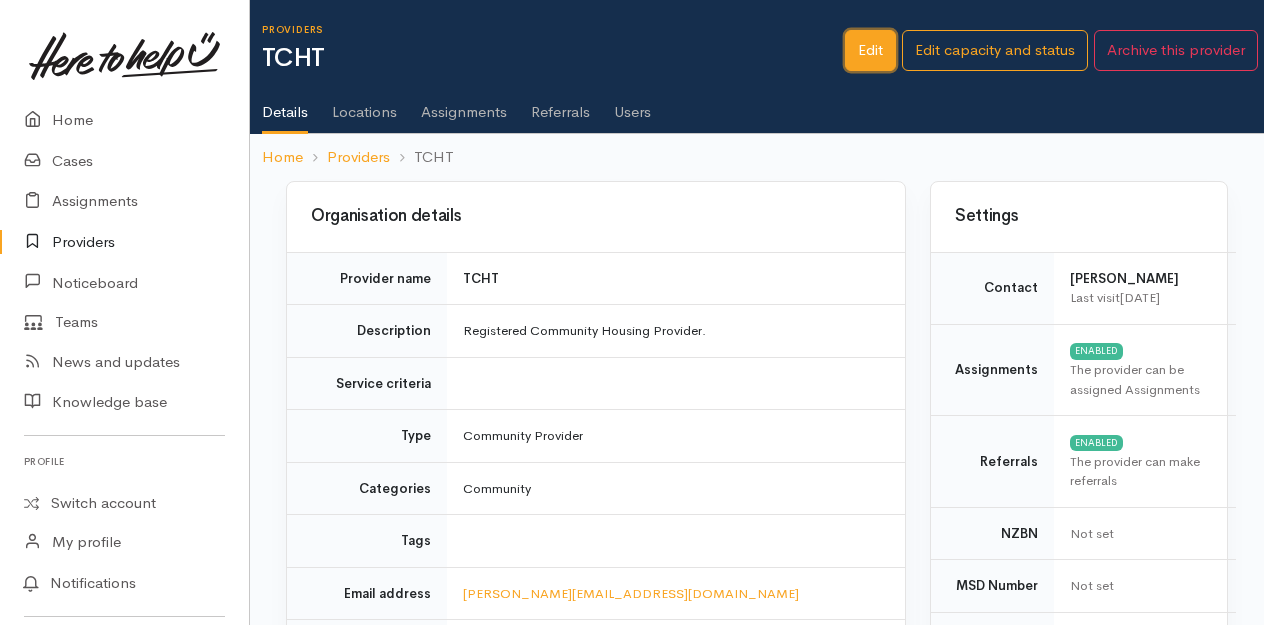 click on "Edit" at bounding box center [870, 50] 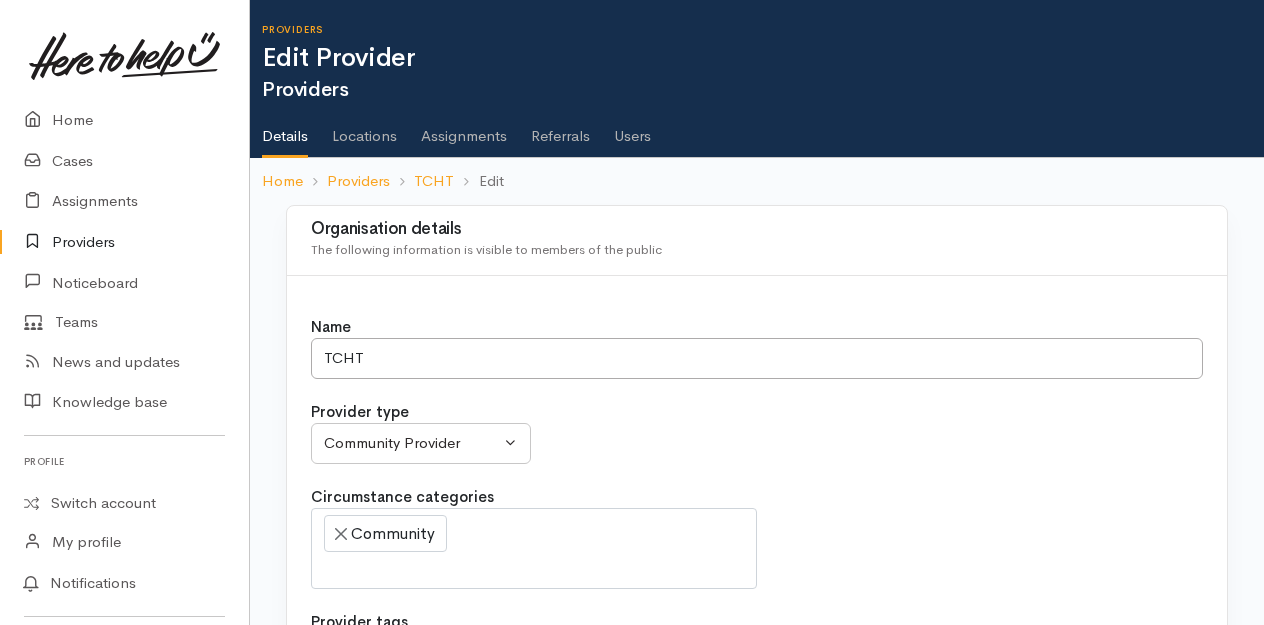 select 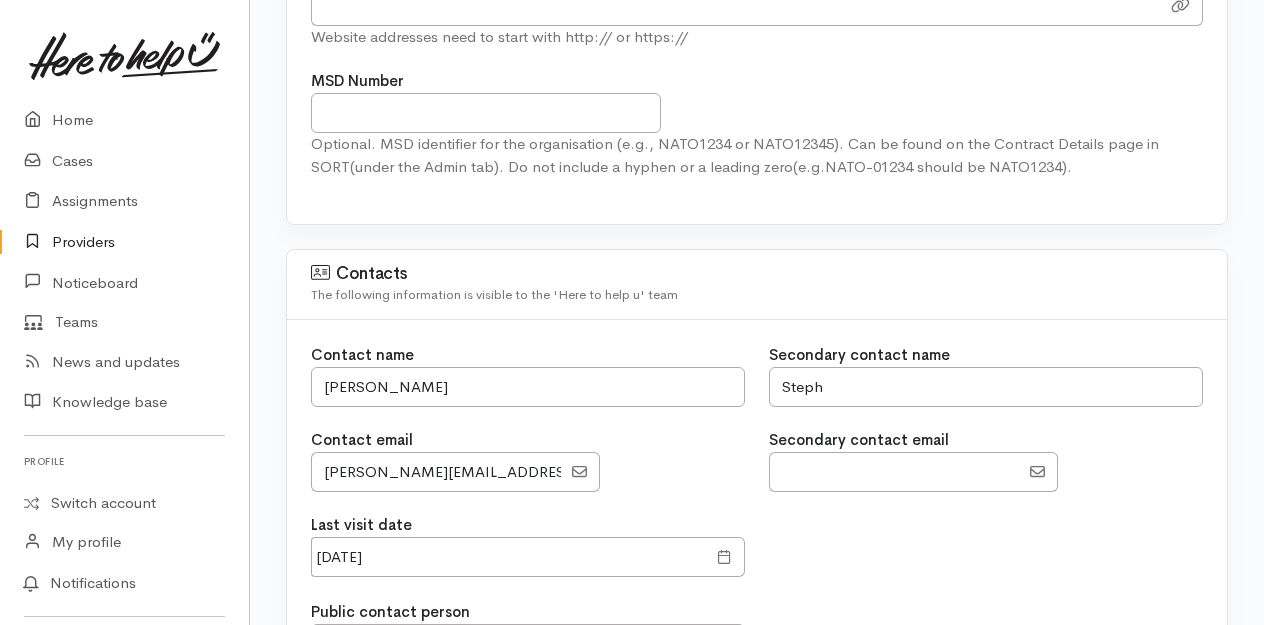 scroll, scrollTop: 1600, scrollLeft: 0, axis: vertical 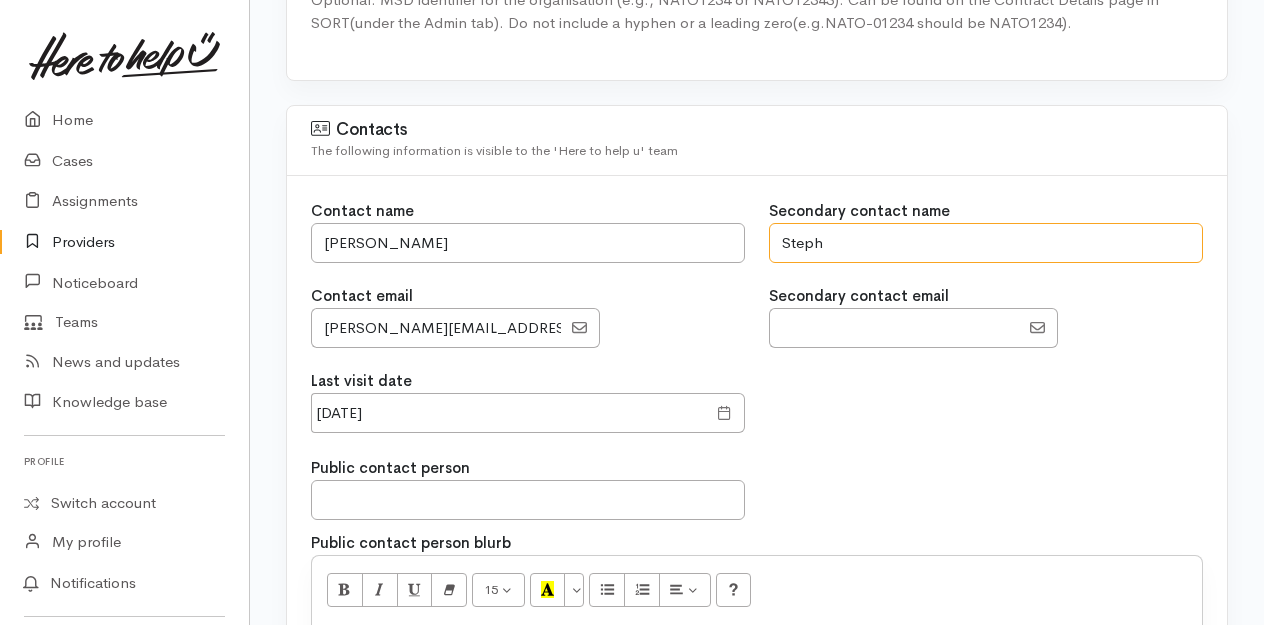 click on "Steph" at bounding box center [986, 243] 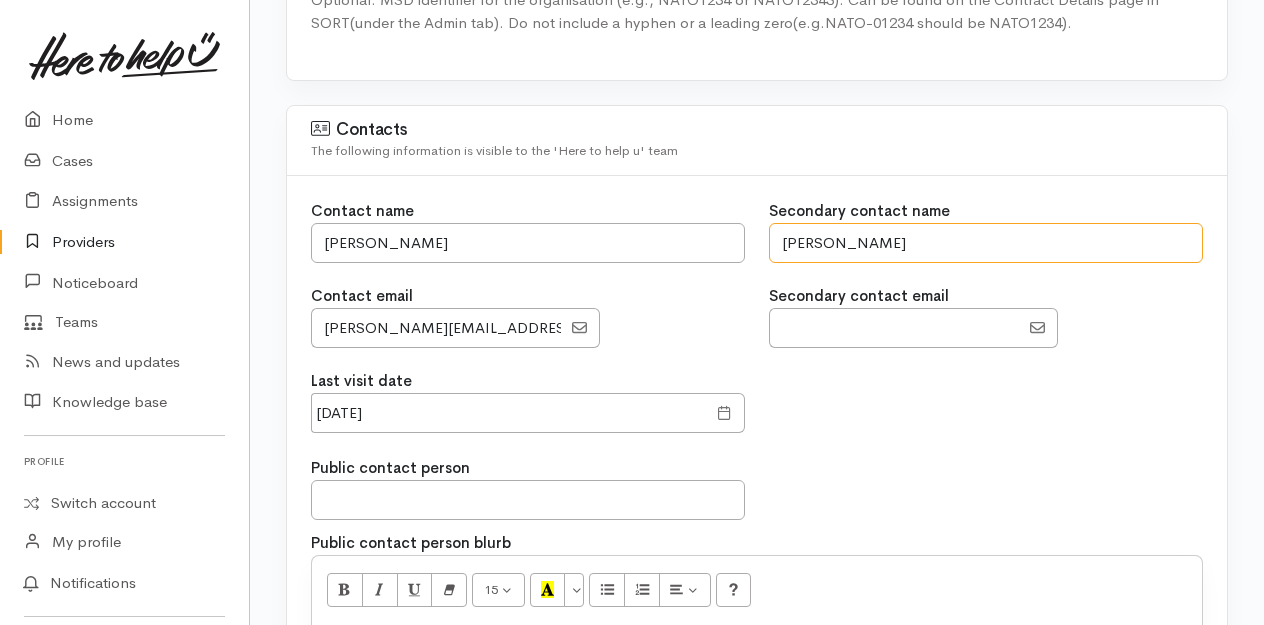 type on "Stephanie Hills" 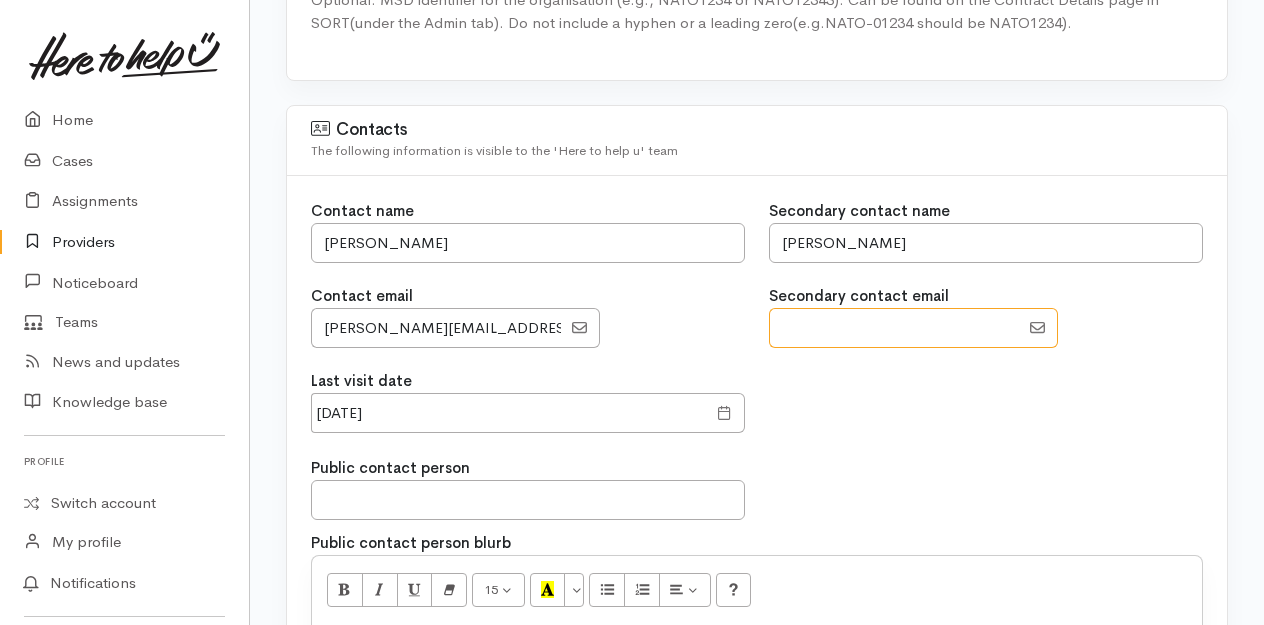 click at bounding box center [894, 328] 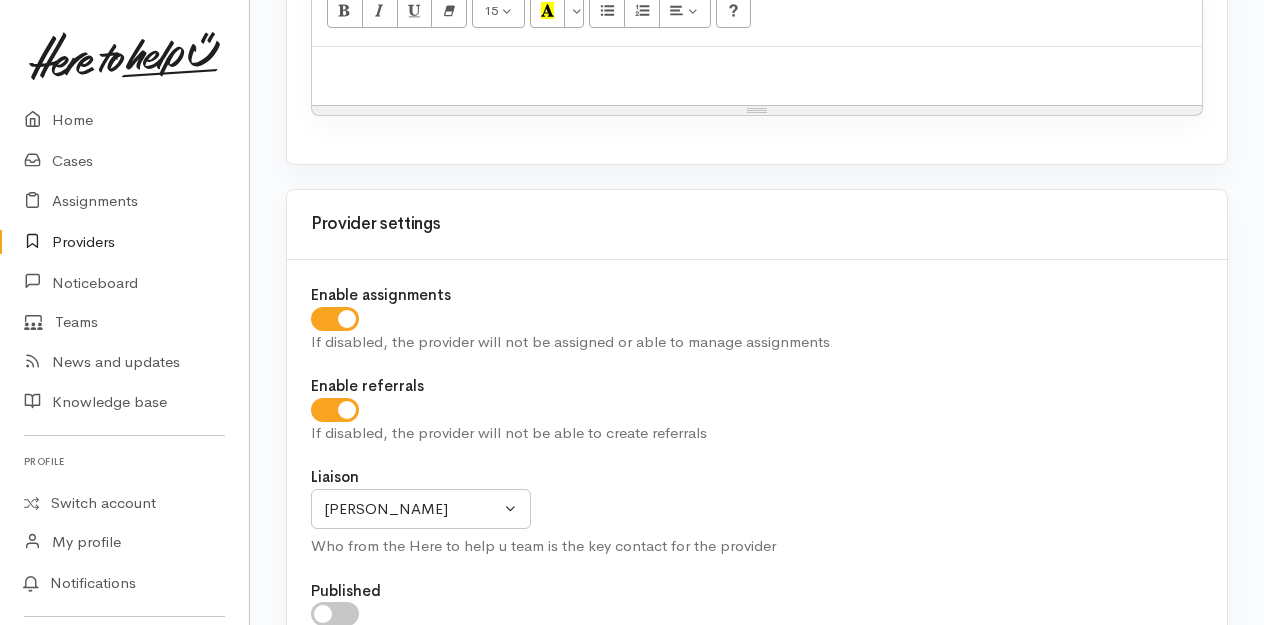 scroll, scrollTop: 2200, scrollLeft: 0, axis: vertical 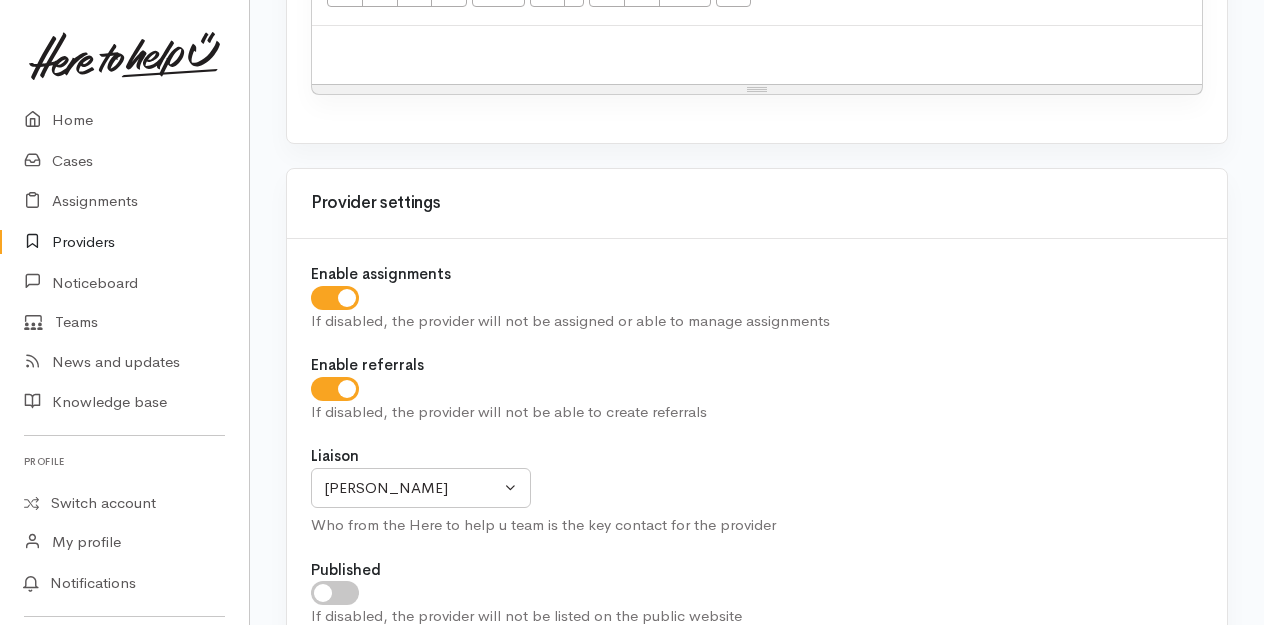 type on "[EMAIL_ADDRESS][DOMAIN_NAME]" 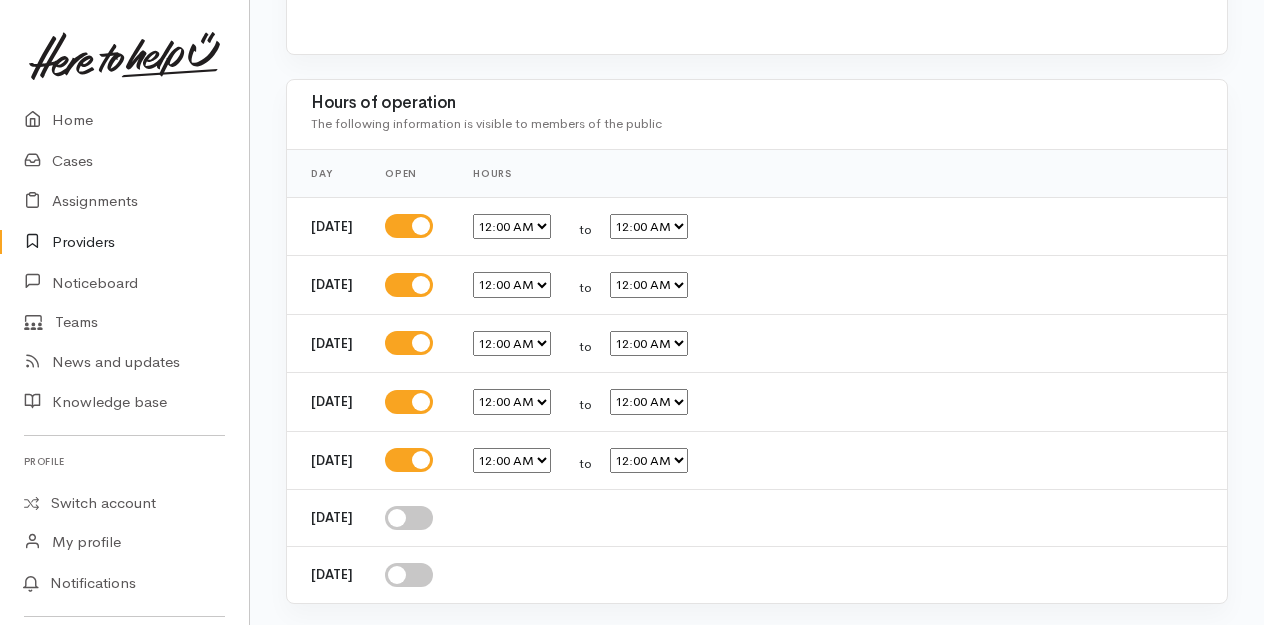 scroll, scrollTop: 3616, scrollLeft: 0, axis: vertical 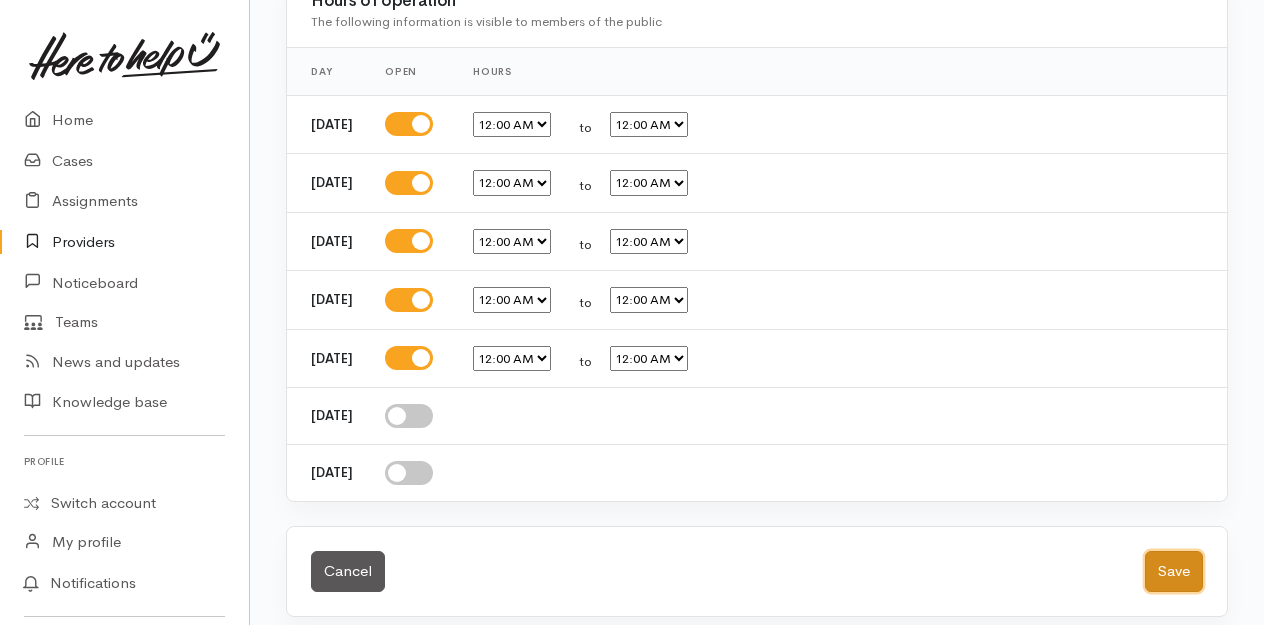click on "Save" at bounding box center [1174, 571] 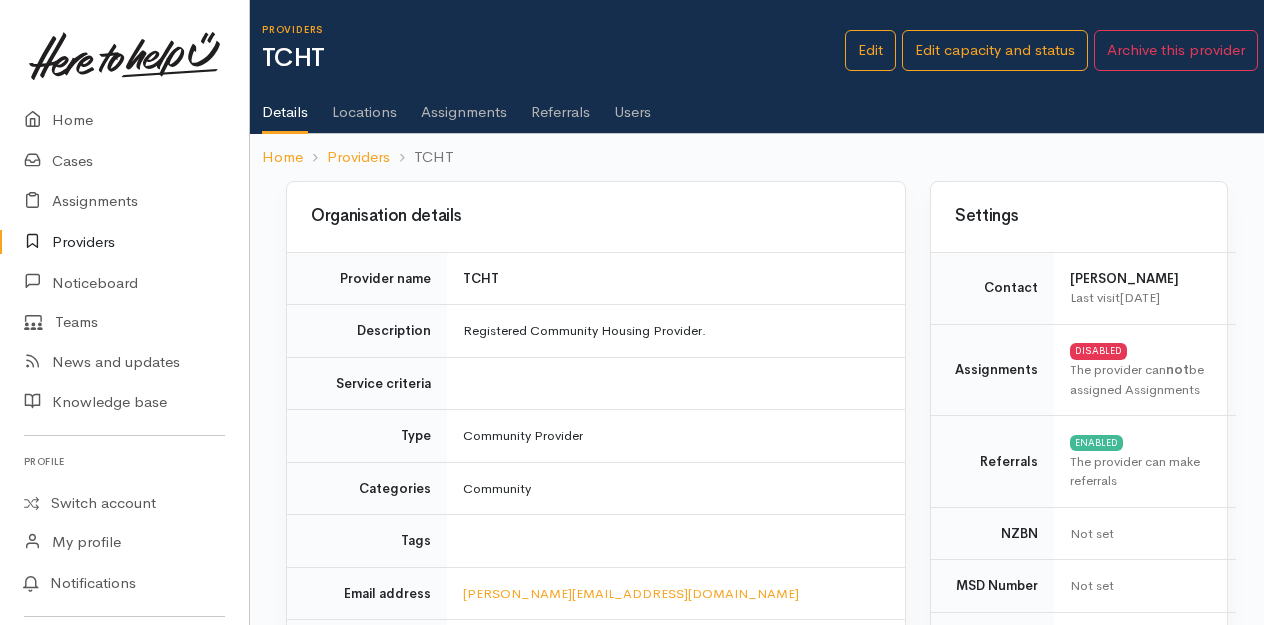 scroll, scrollTop: 0, scrollLeft: 0, axis: both 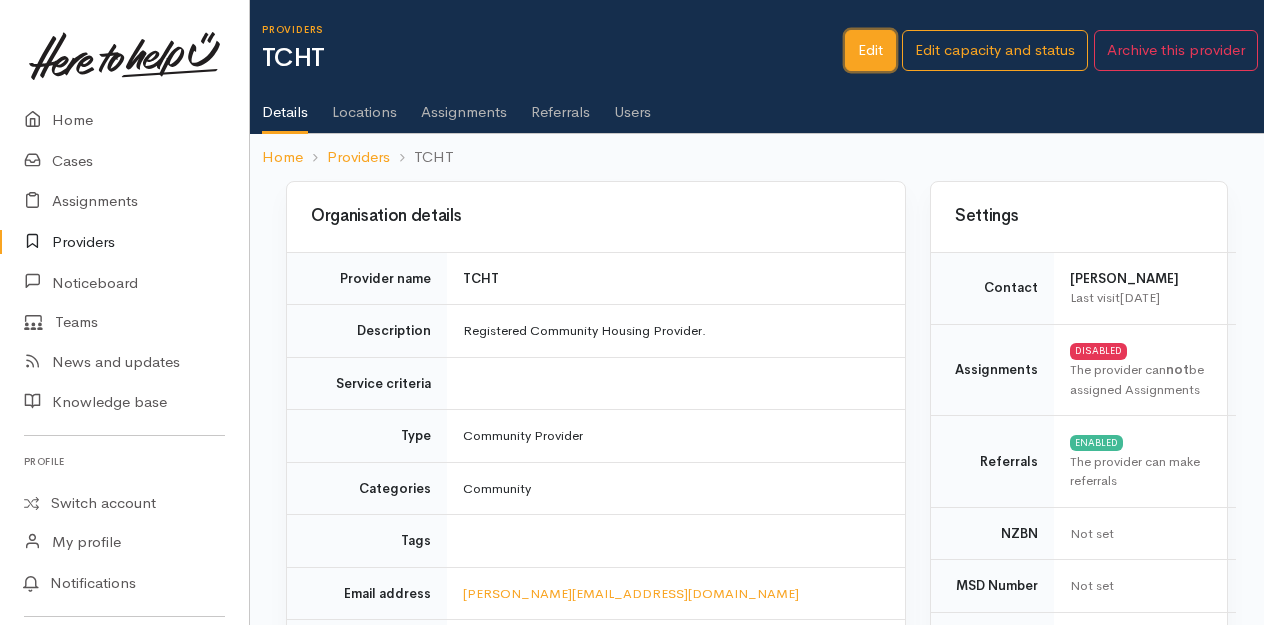 click on "Edit" at bounding box center (870, 50) 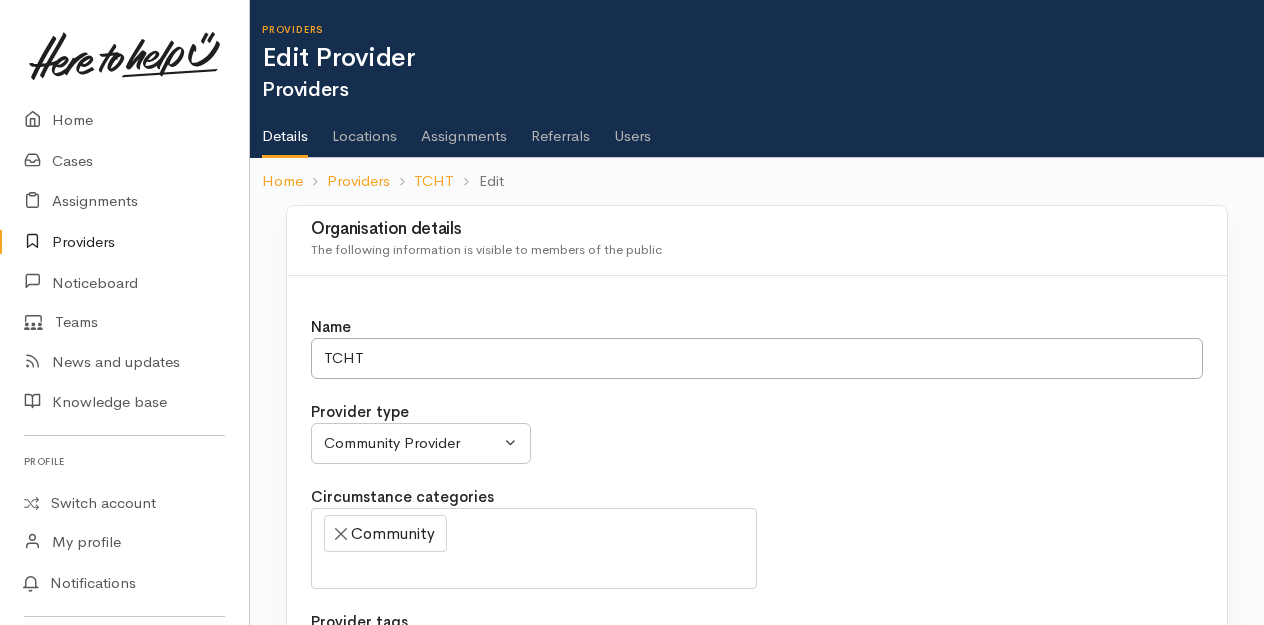 select 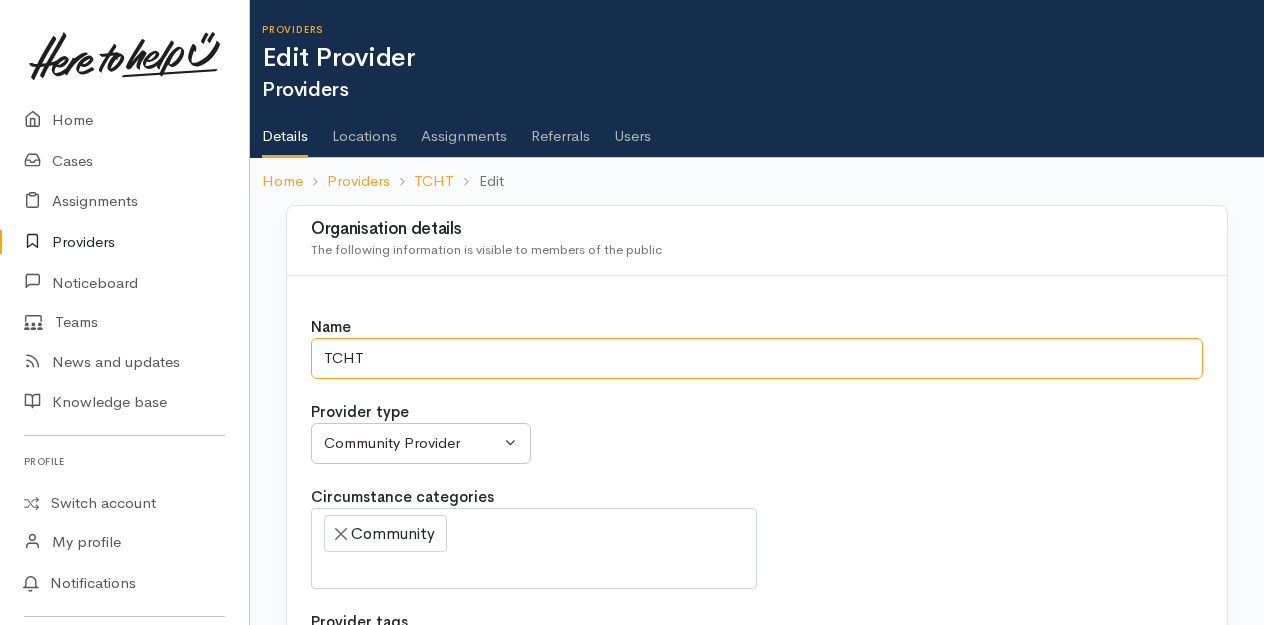 click on "TCHT" at bounding box center [757, 358] 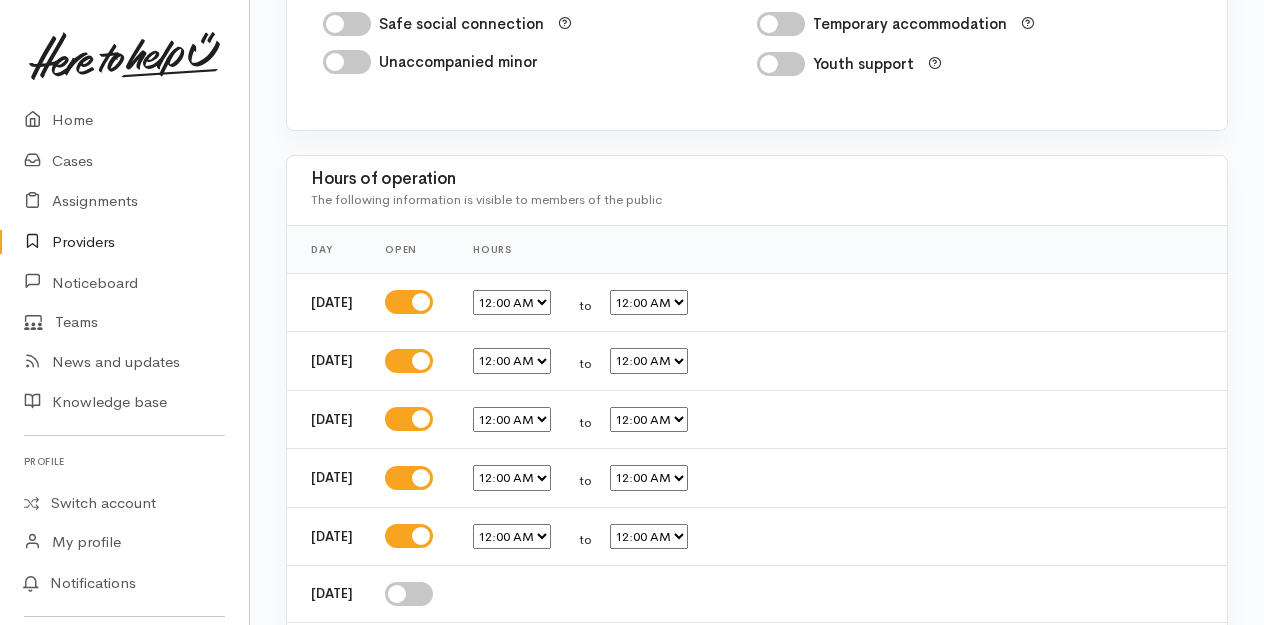 scroll, scrollTop: 3616, scrollLeft: 0, axis: vertical 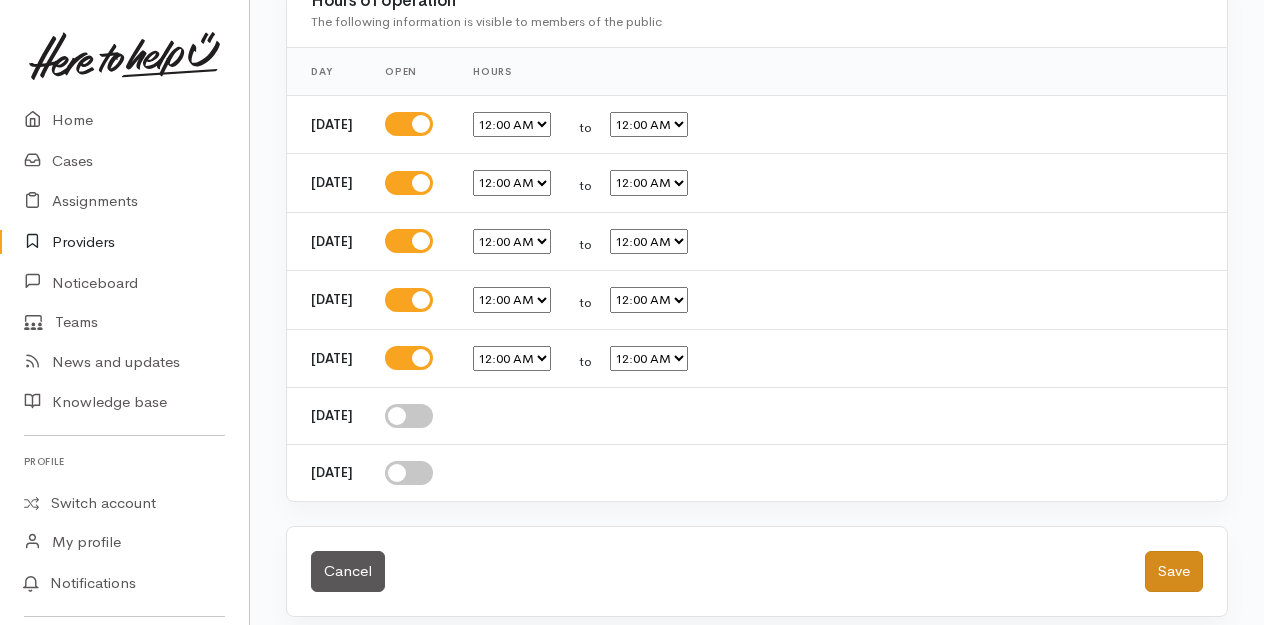 type on "TCHT - Referrer" 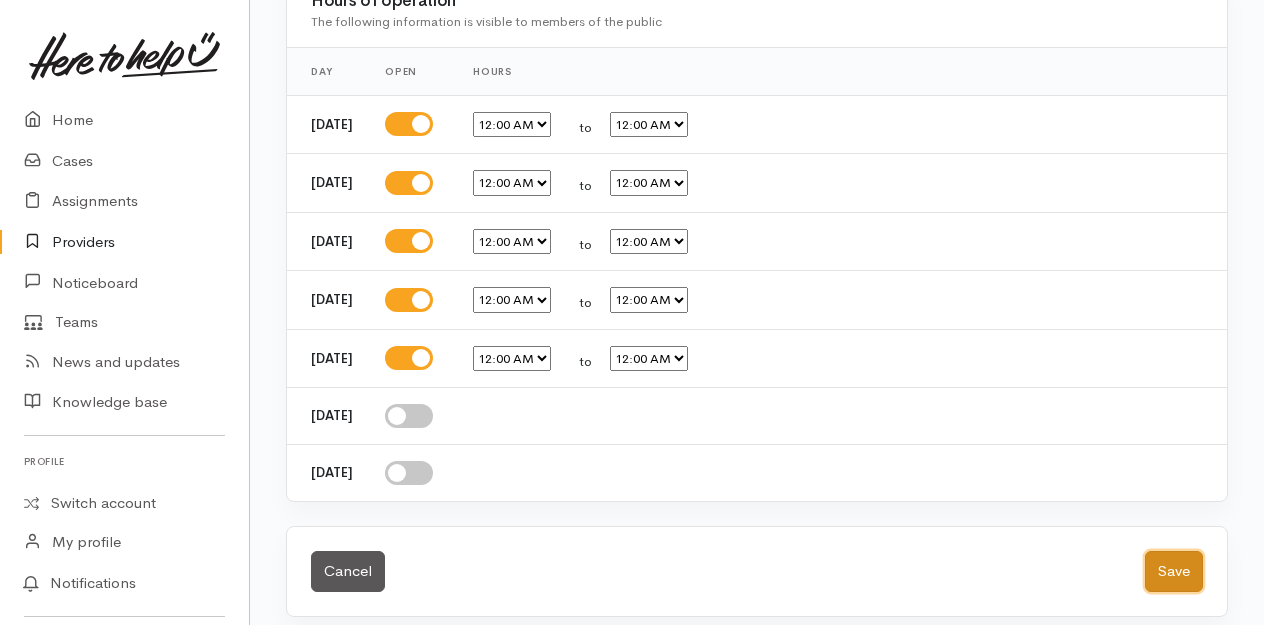 click on "Save" at bounding box center (1174, 571) 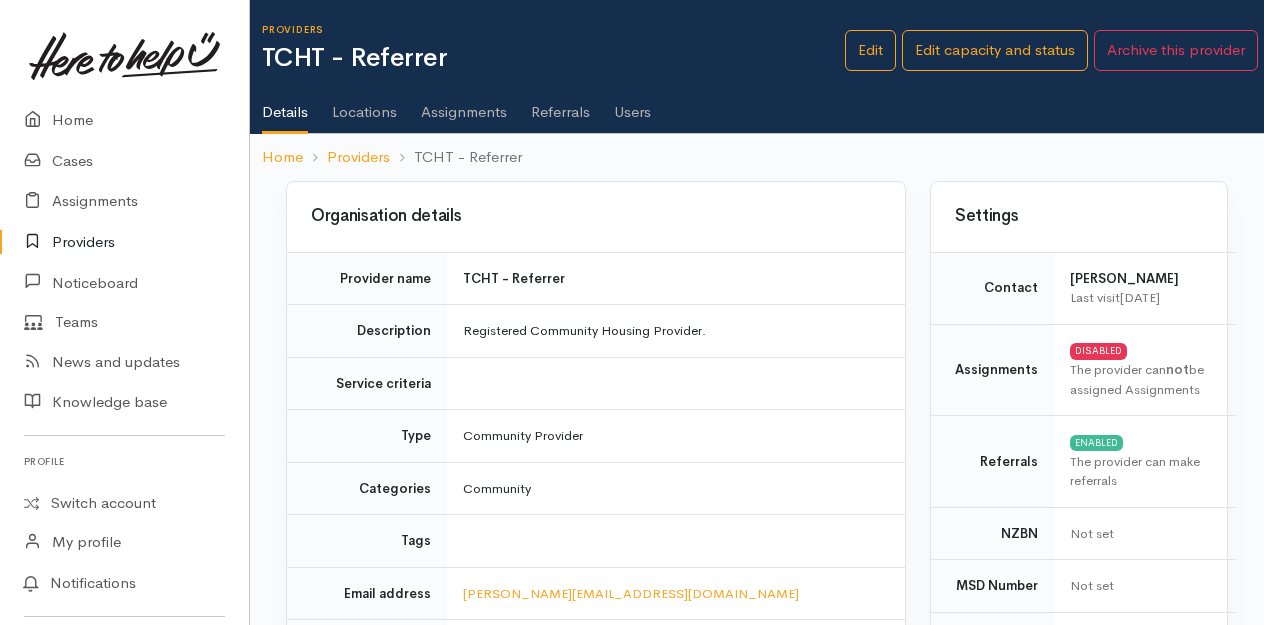 scroll, scrollTop: 0, scrollLeft: 0, axis: both 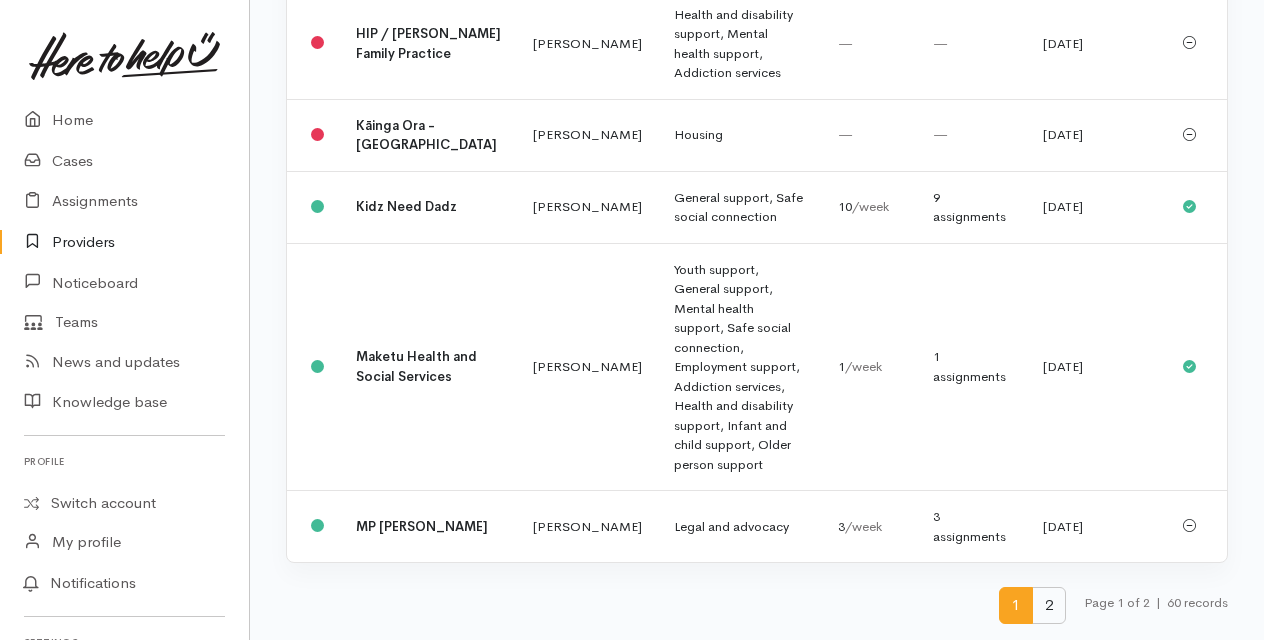 click on "2" at bounding box center (1049, 605) 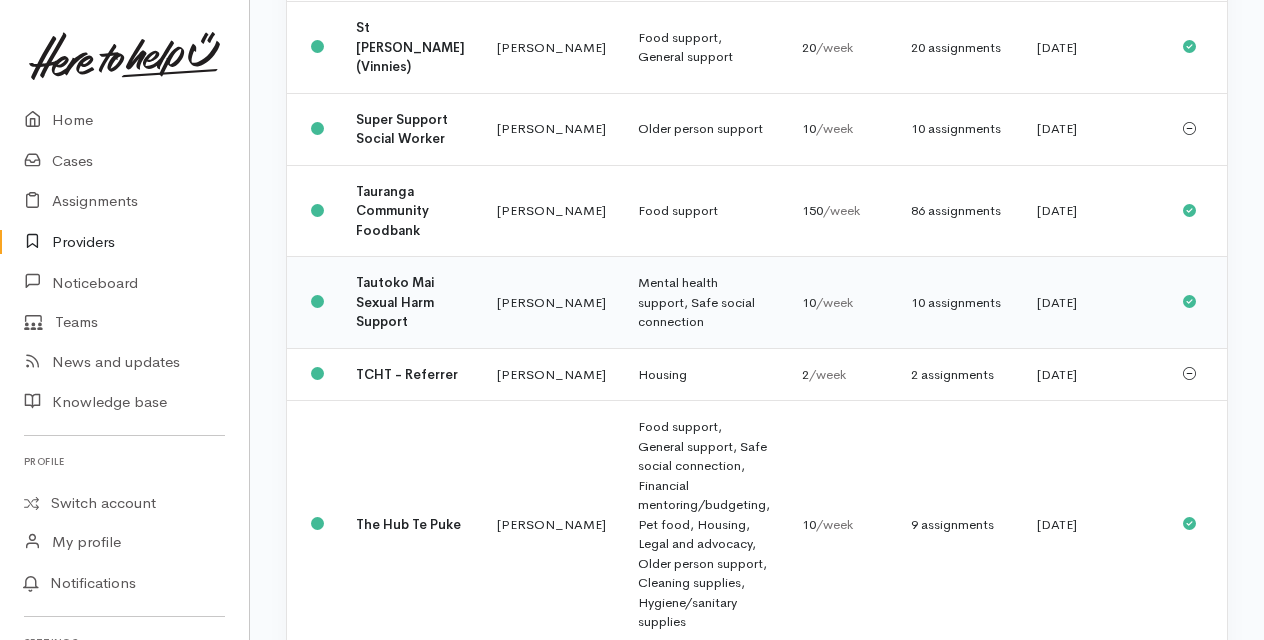 scroll, scrollTop: 600, scrollLeft: 0, axis: vertical 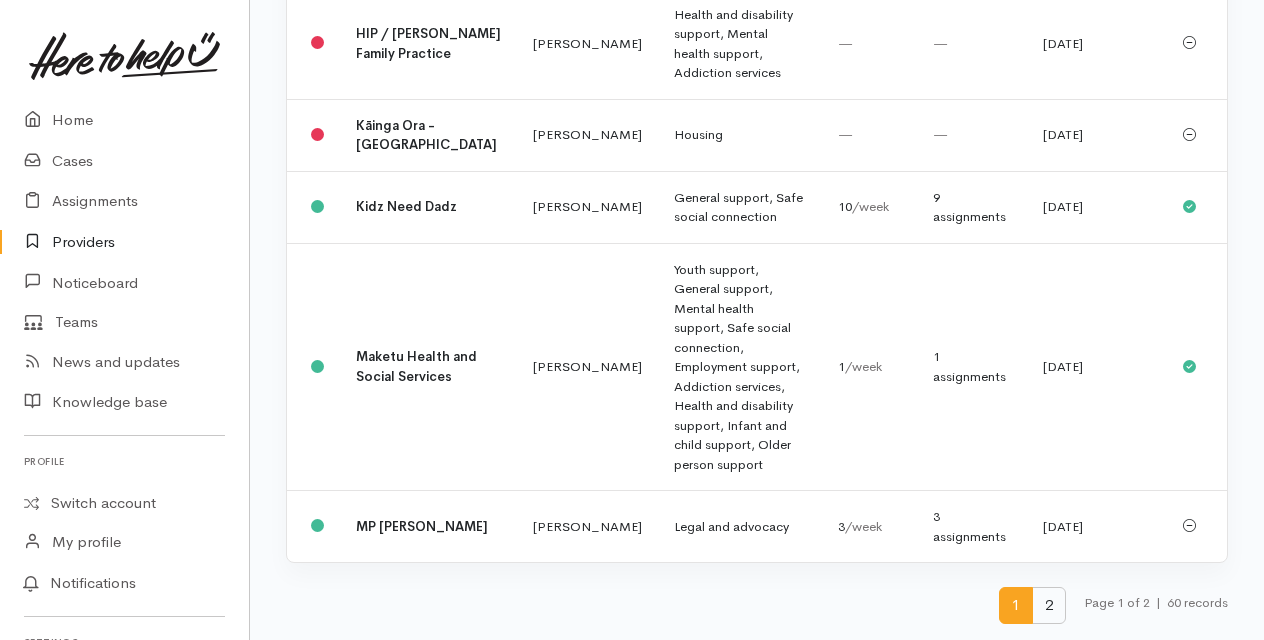 click on "2" at bounding box center [1049, 605] 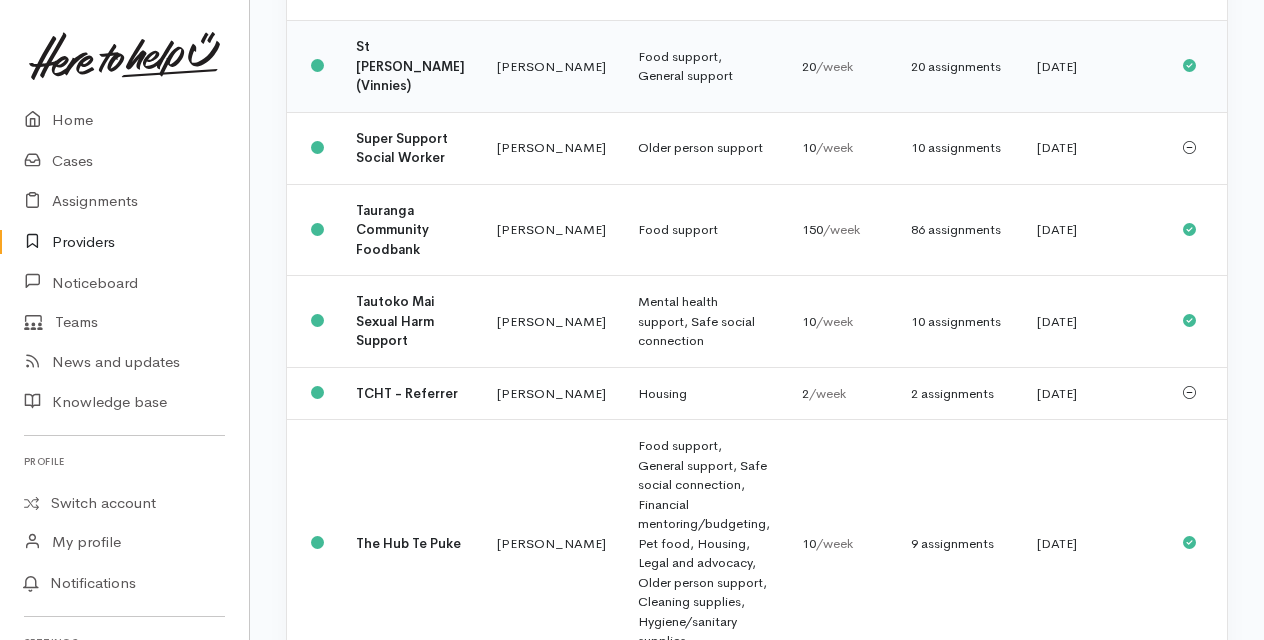scroll, scrollTop: 500, scrollLeft: 0, axis: vertical 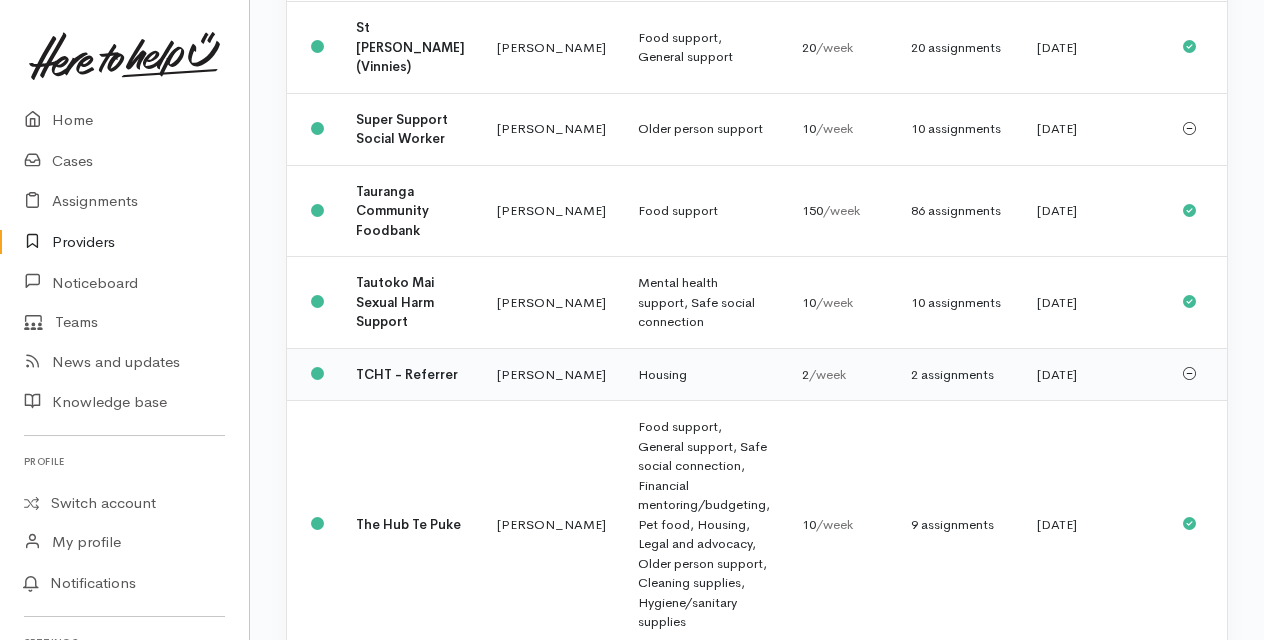 click on "TCHT - Referrer" at bounding box center (410, 374) 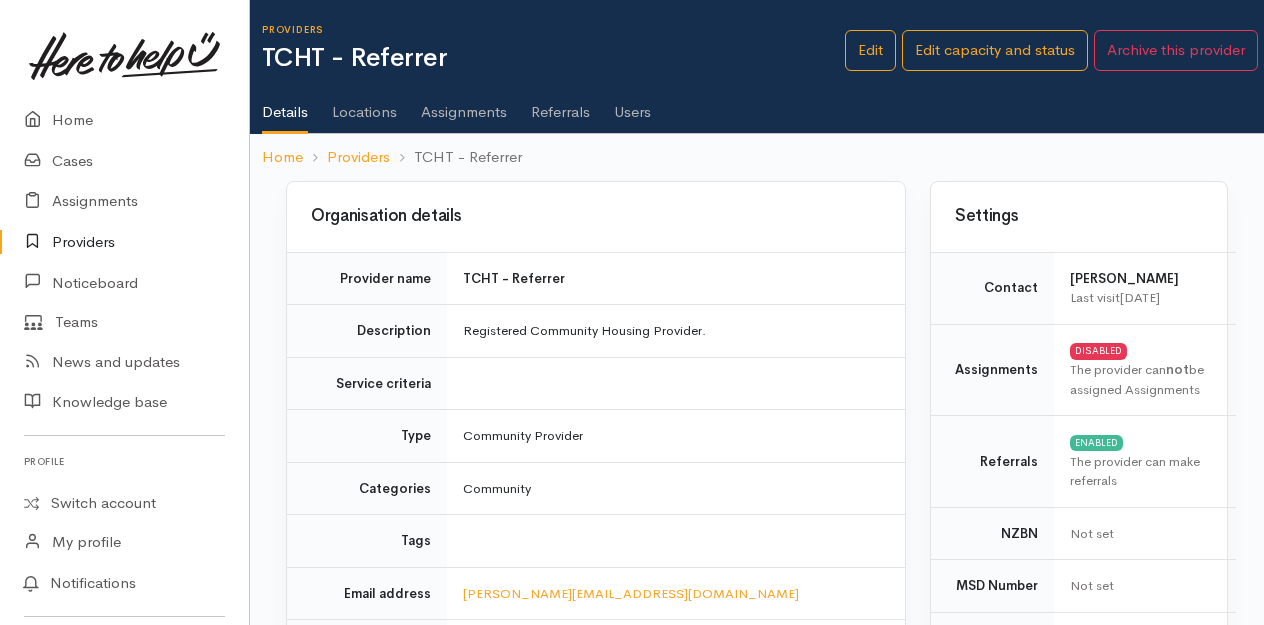 scroll, scrollTop: 0, scrollLeft: 0, axis: both 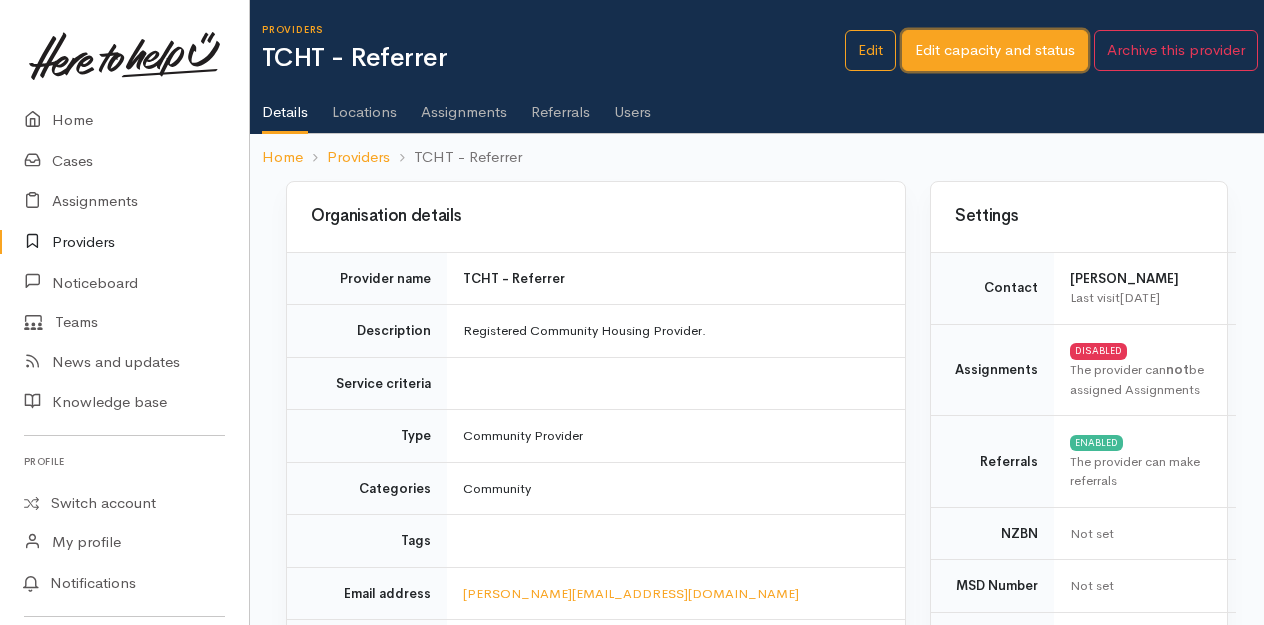 click on "Edit capacity and status" at bounding box center [995, 50] 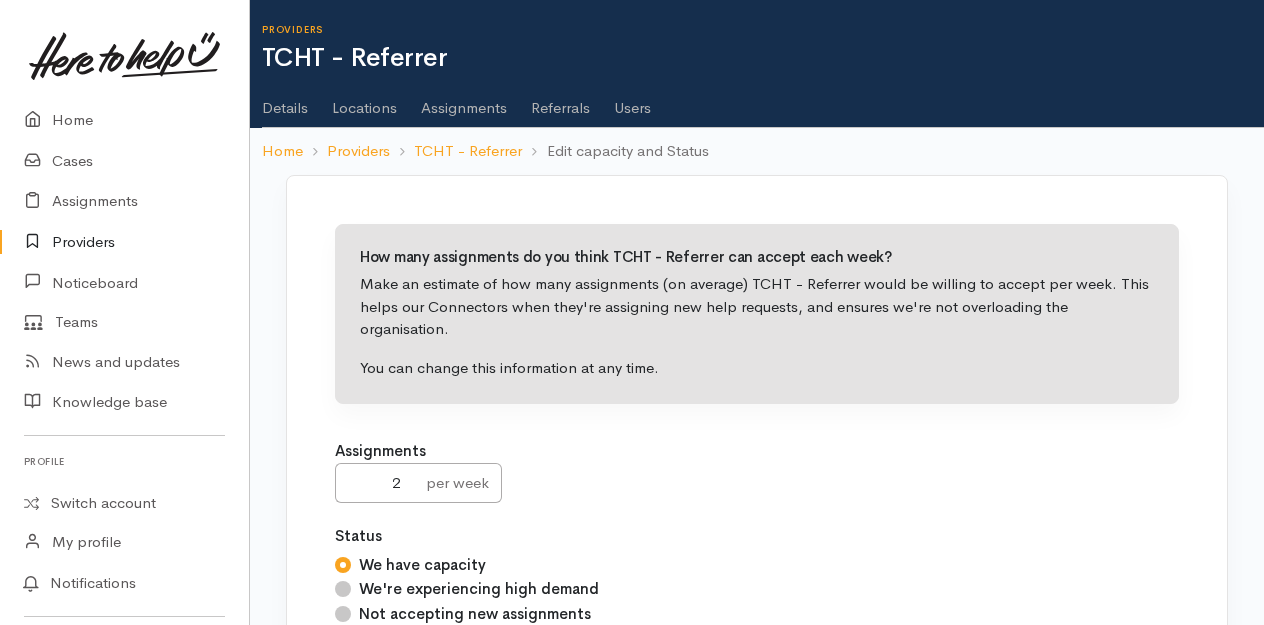 scroll, scrollTop: 0, scrollLeft: 0, axis: both 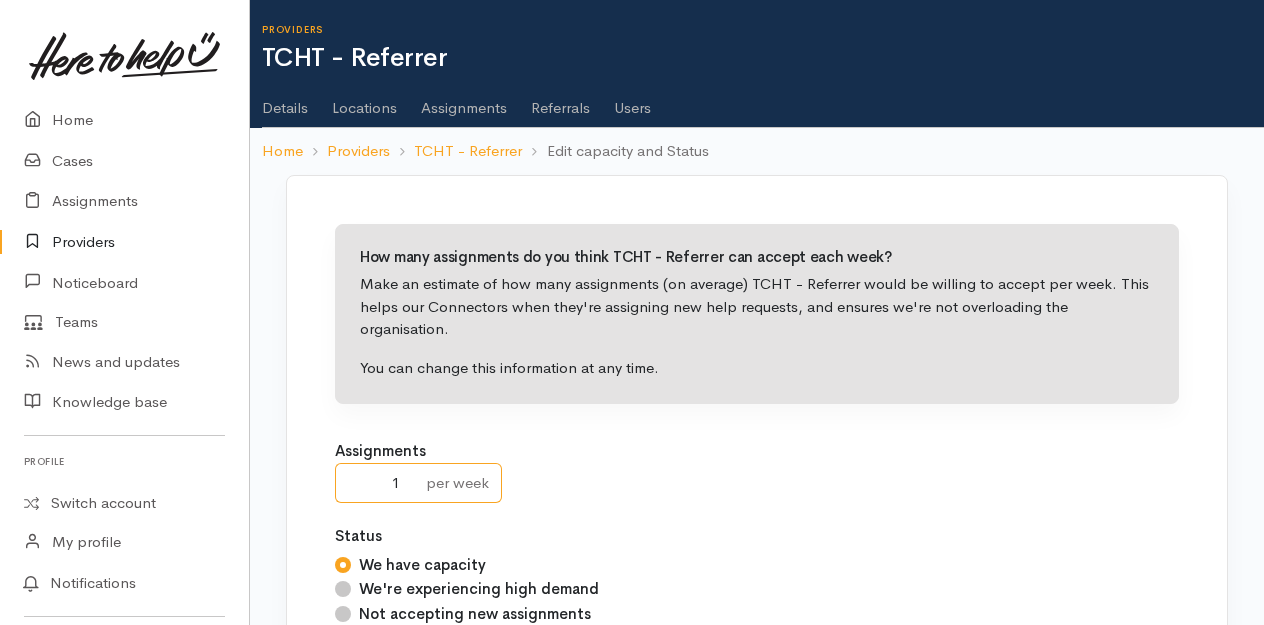 click on "1" at bounding box center (375, 483) 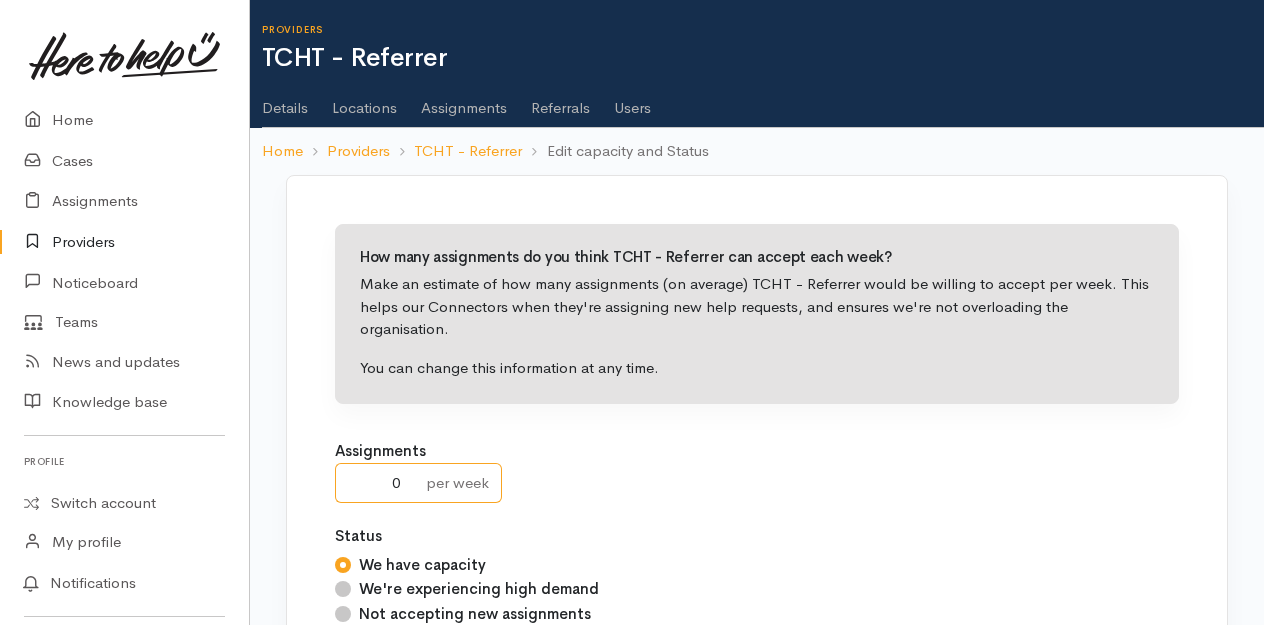 type on "0" 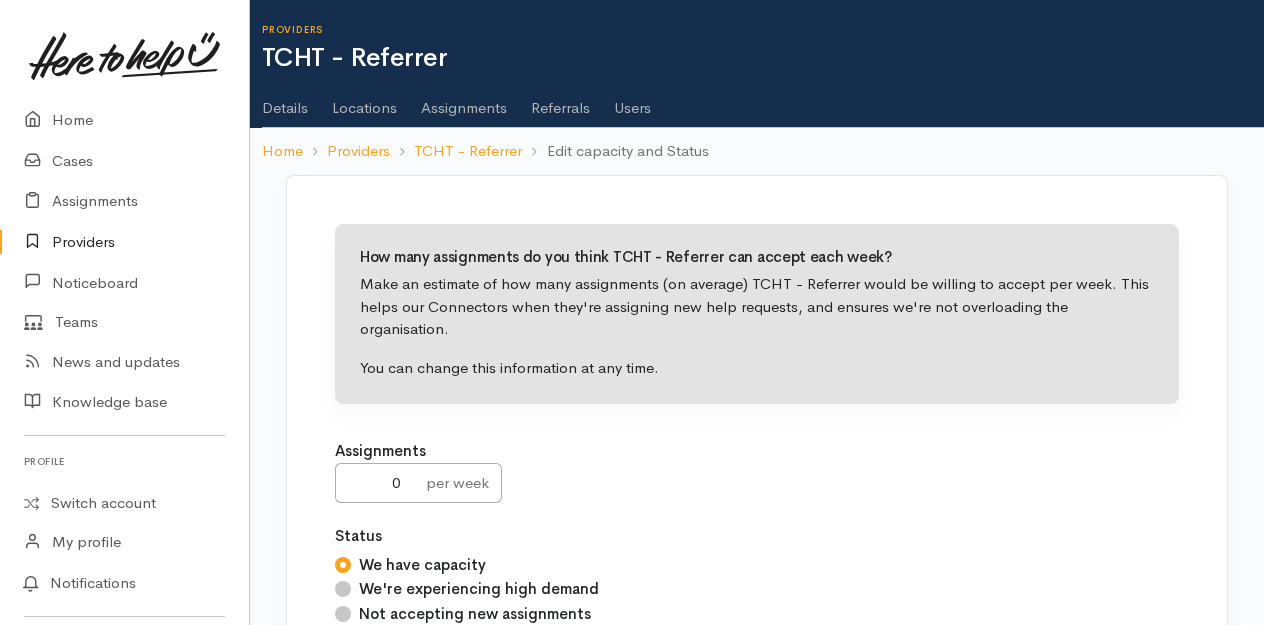 click on "Not accepting new assignments" at bounding box center (343, 614) 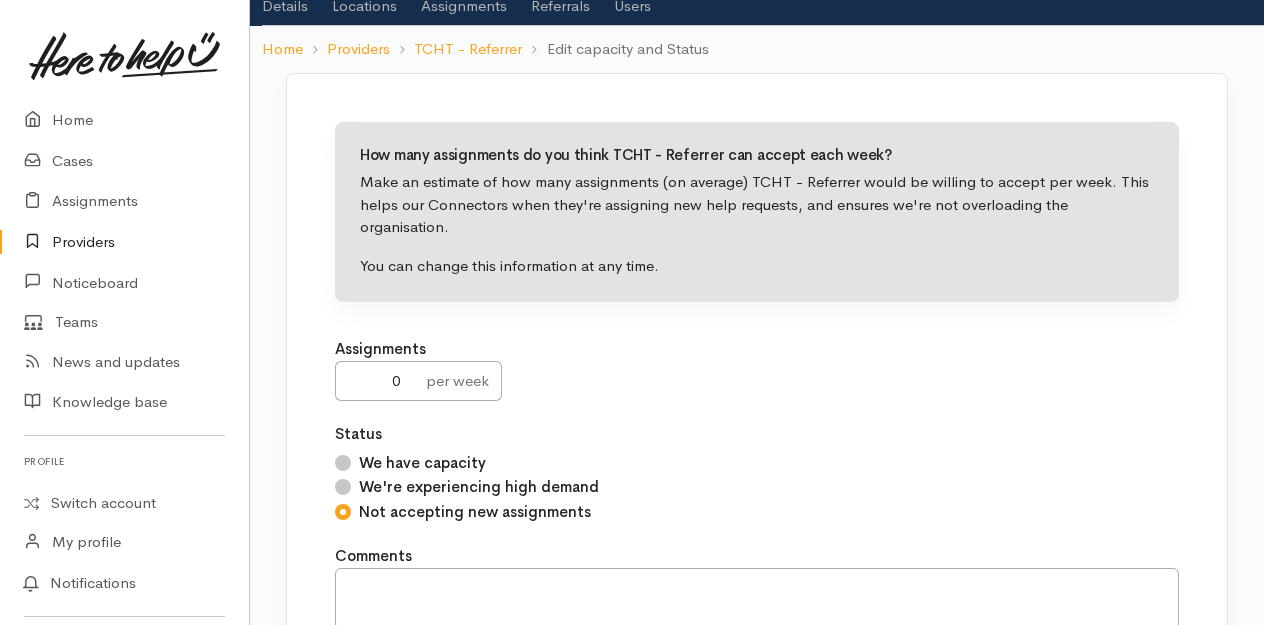 scroll, scrollTop: 272, scrollLeft: 0, axis: vertical 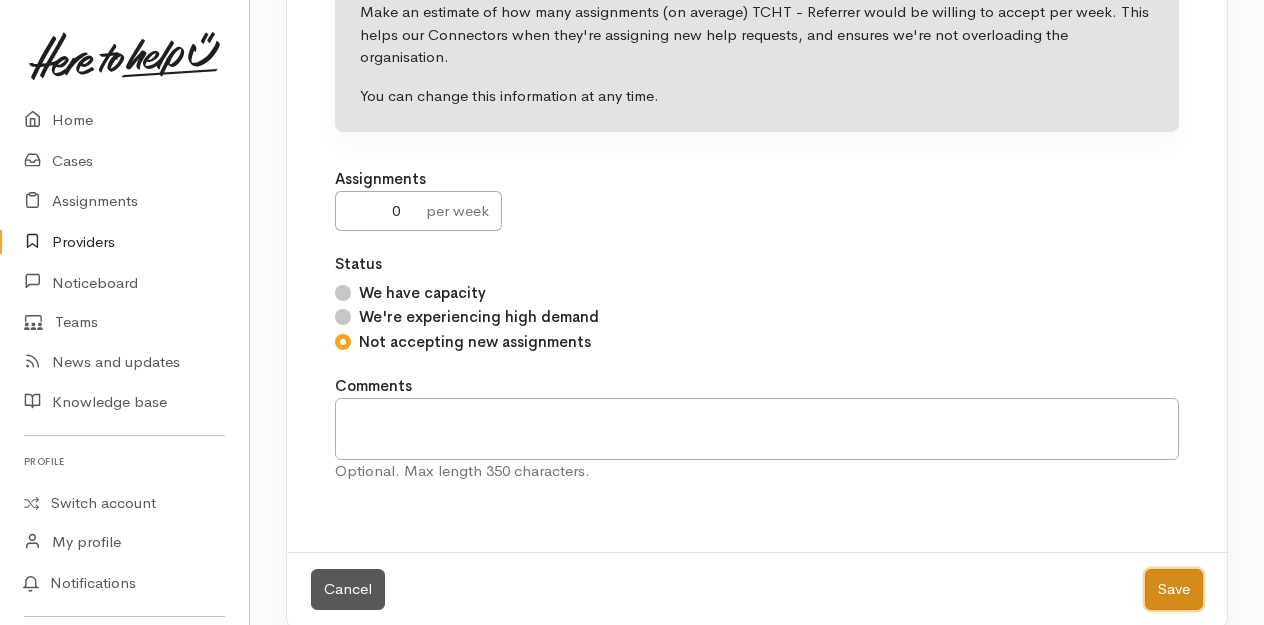 click on "Save" at bounding box center [1174, 589] 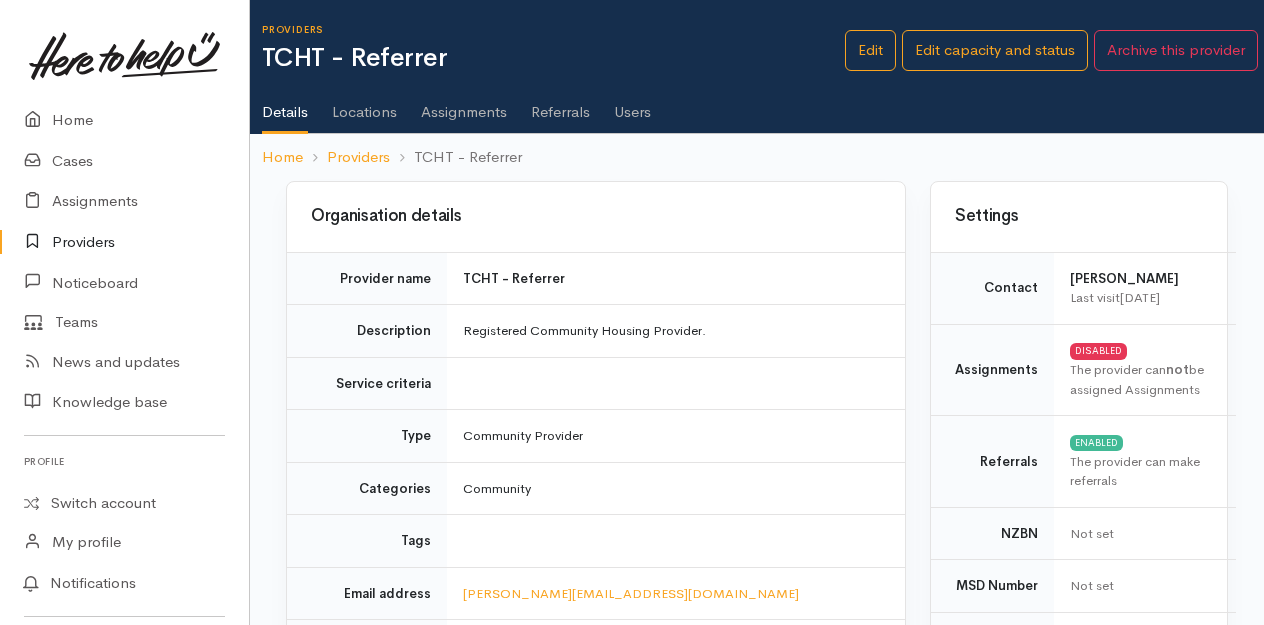 scroll, scrollTop: 0, scrollLeft: 0, axis: both 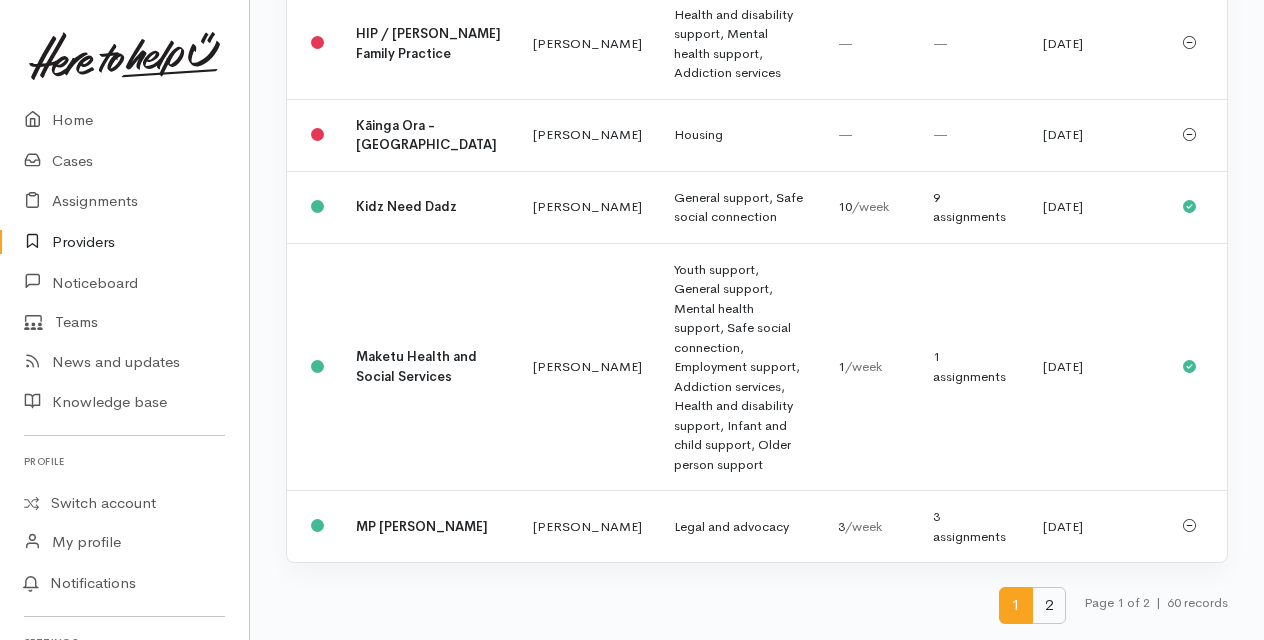 click on "2" at bounding box center [1049, 605] 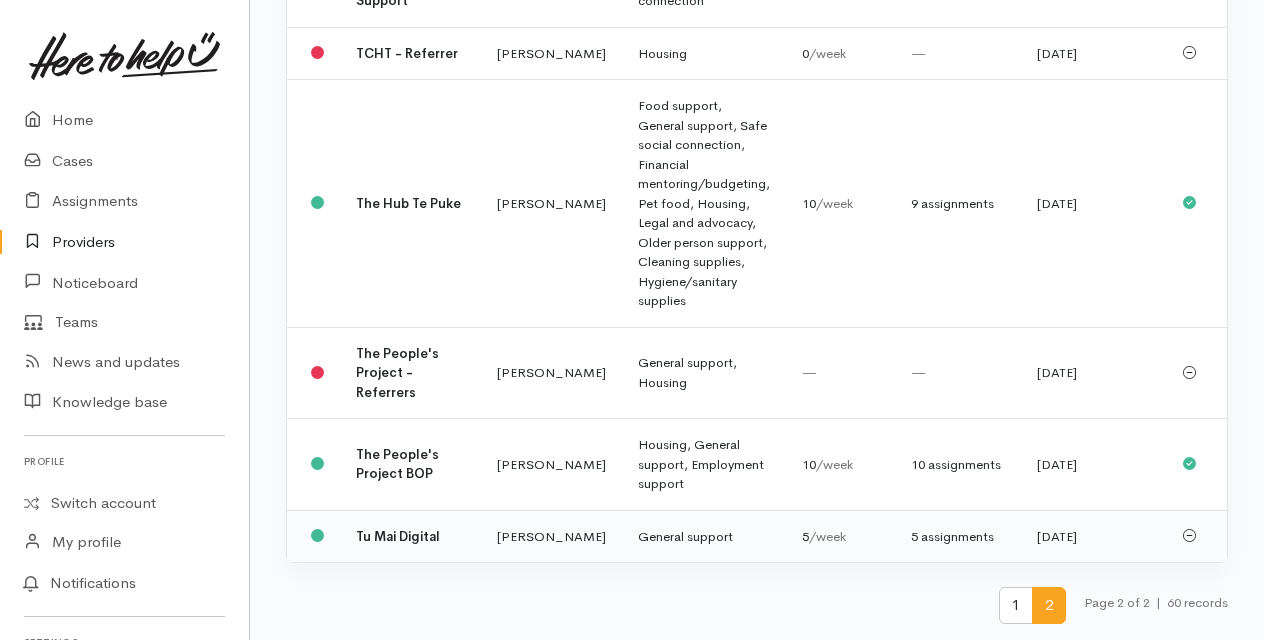 scroll, scrollTop: 969, scrollLeft: 0, axis: vertical 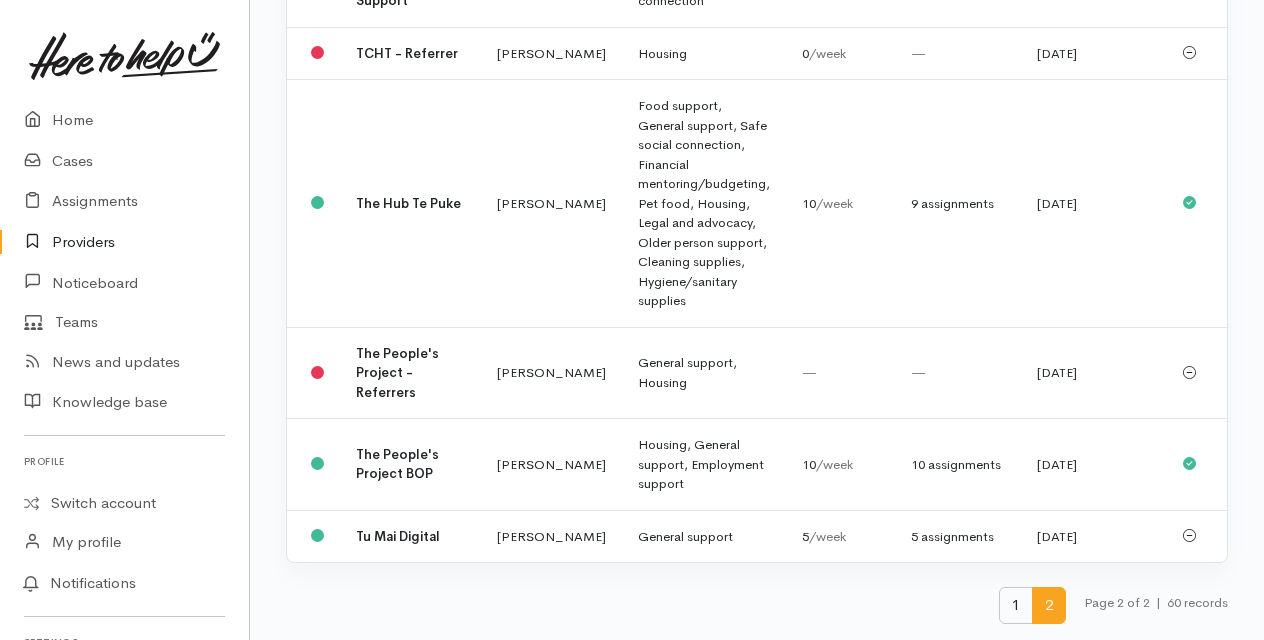 click on "1" at bounding box center (1016, 605) 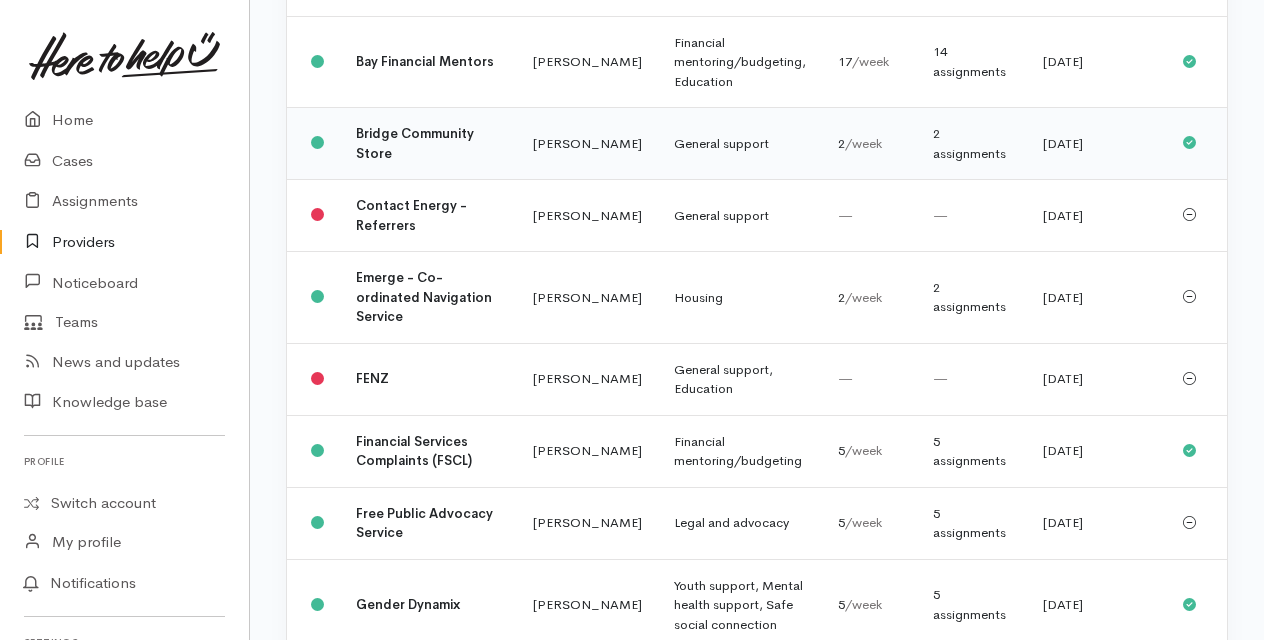 scroll, scrollTop: 349, scrollLeft: 0, axis: vertical 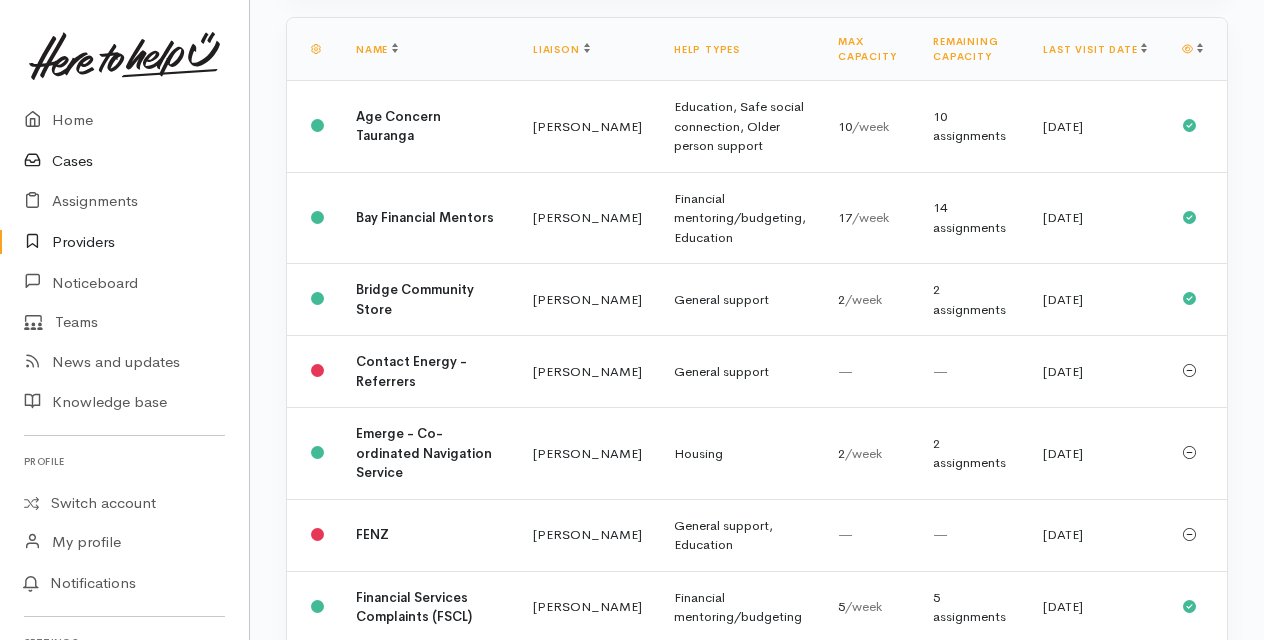click on "Cases" at bounding box center (124, 161) 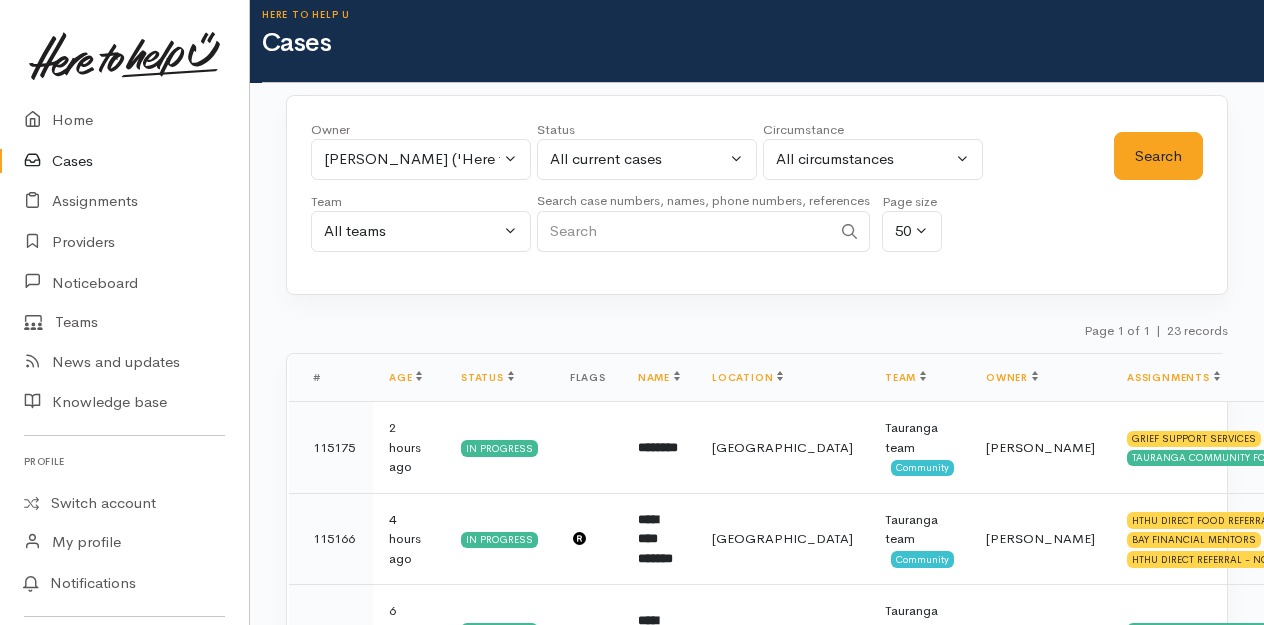 scroll, scrollTop: 0, scrollLeft: 0, axis: both 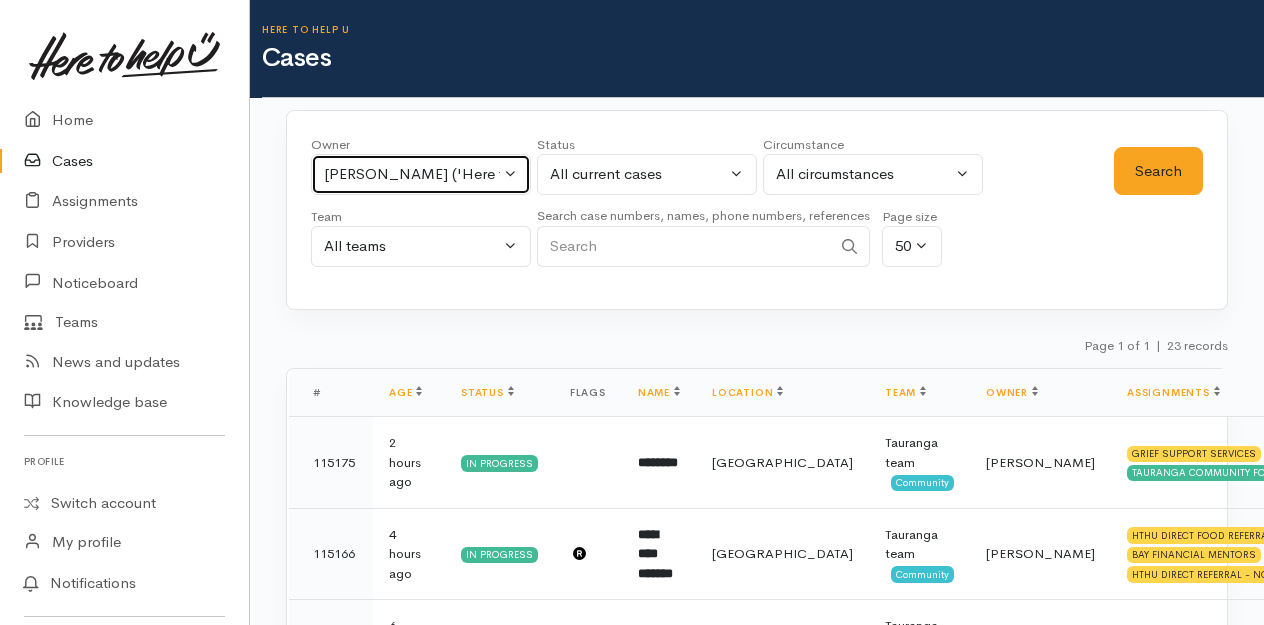 click on "Karli Morris ('Here to help u')" at bounding box center (421, 174) 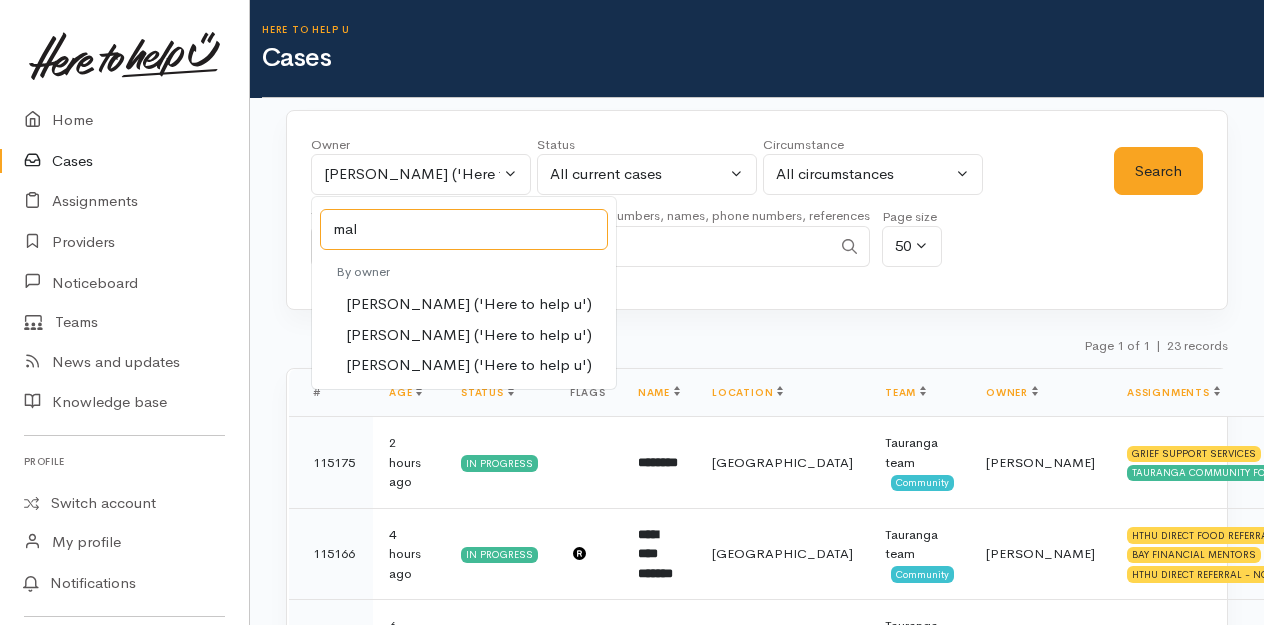 type on "mal" 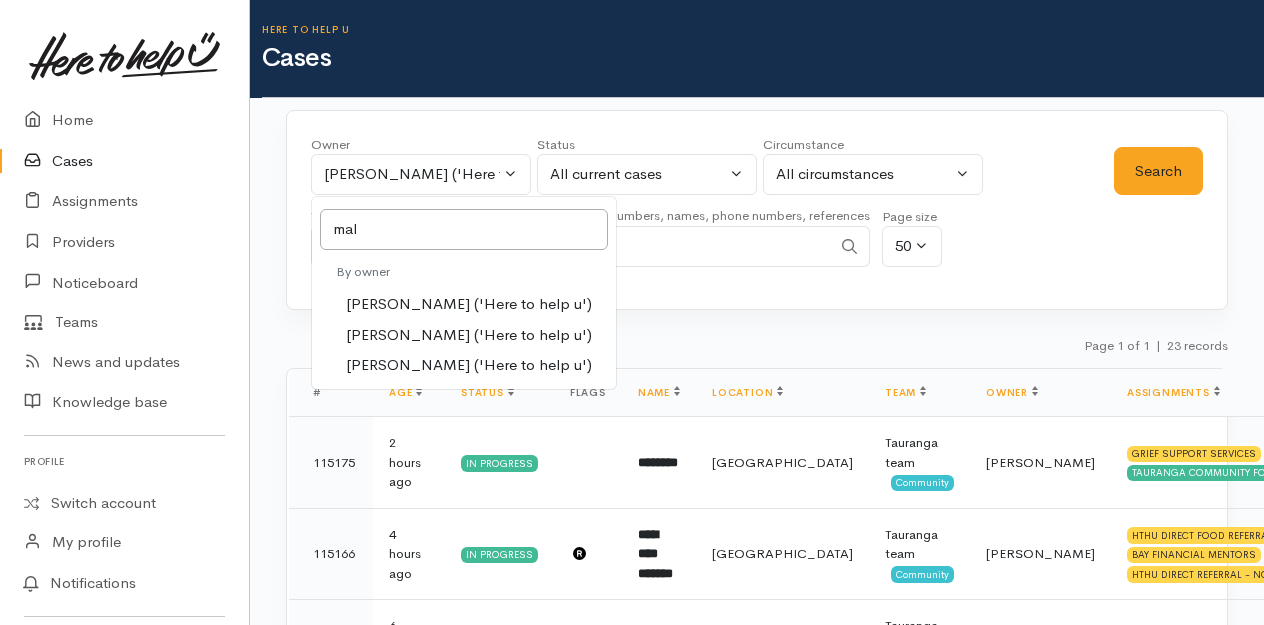 click on "[PERSON_NAME] ('Here to help u')" at bounding box center [469, 335] 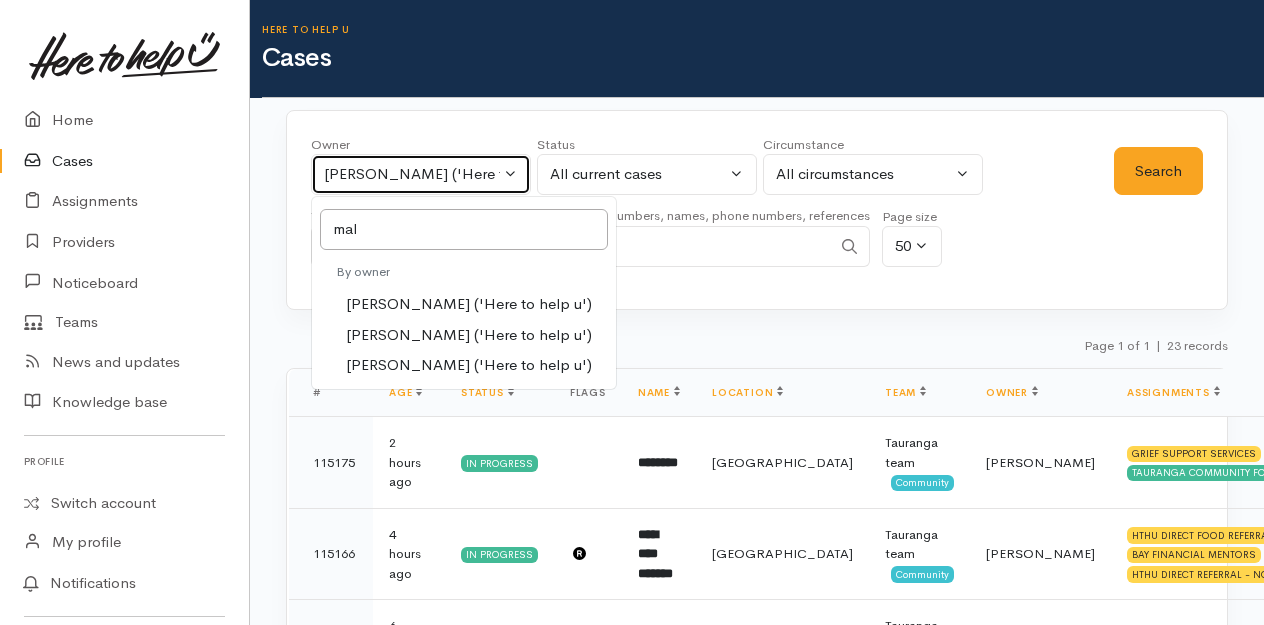 select on "1613" 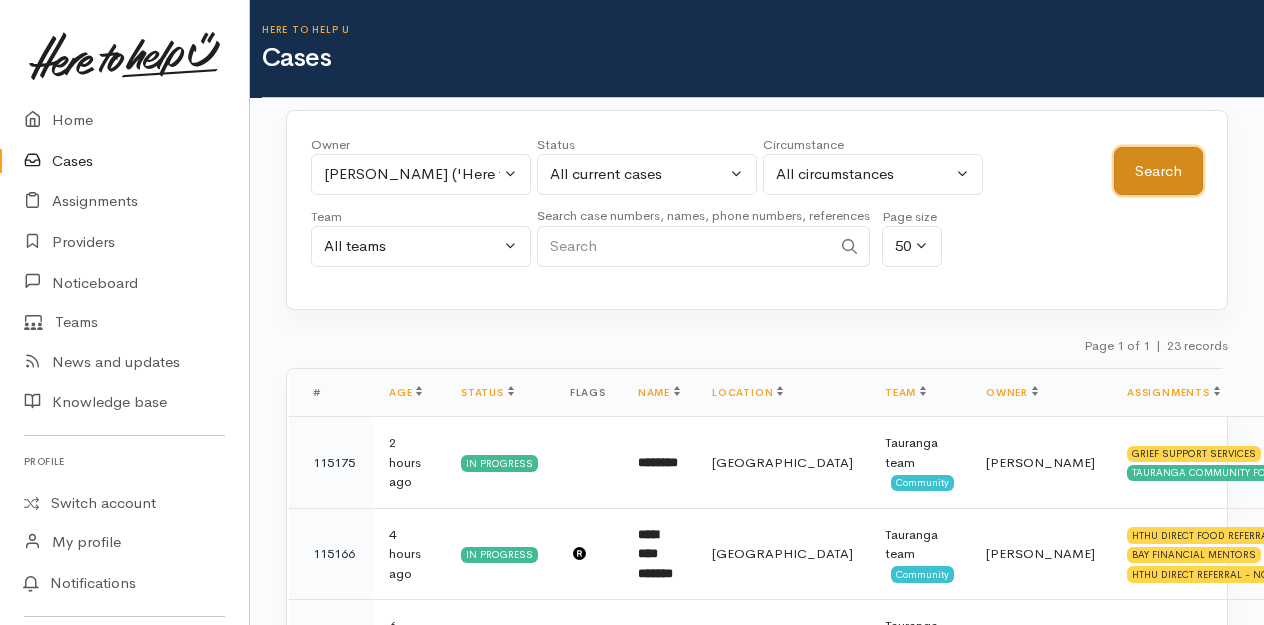 click on "Search" at bounding box center [1158, 171] 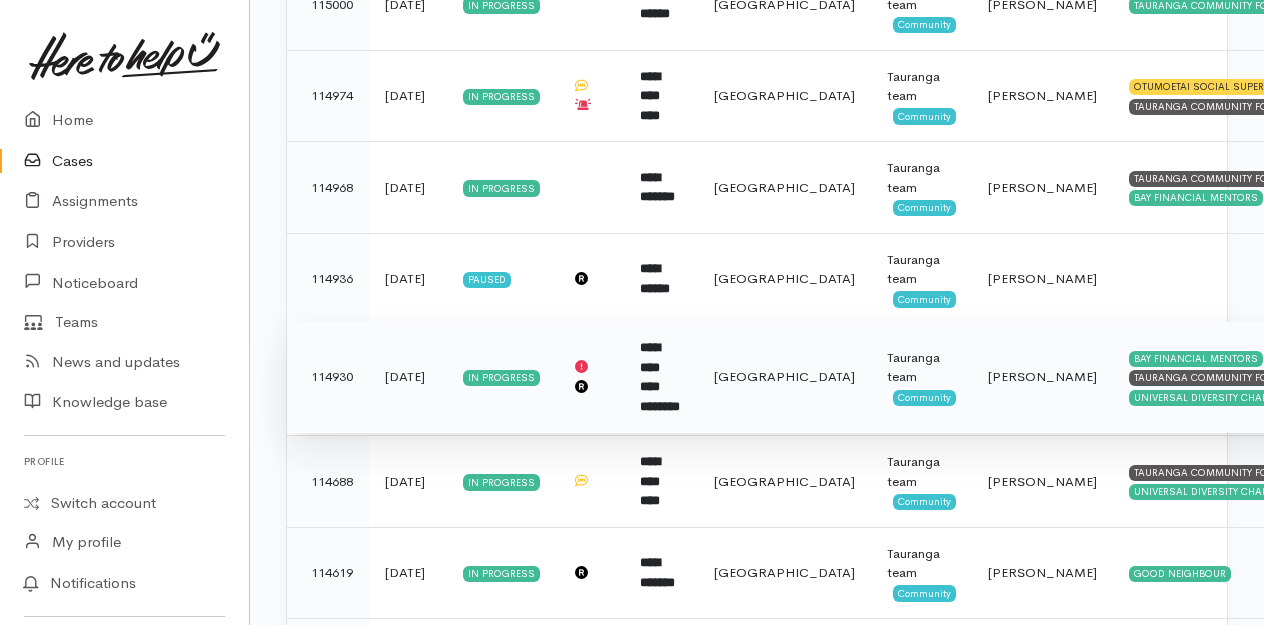 scroll, scrollTop: 1636, scrollLeft: 0, axis: vertical 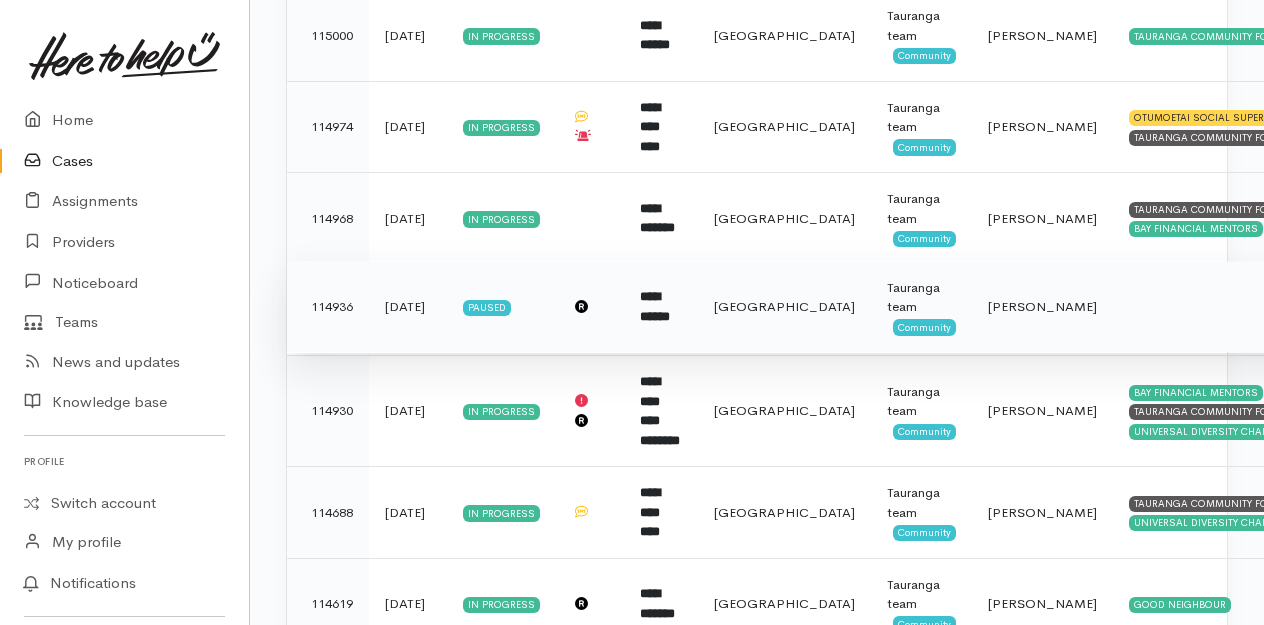 click on "**********" at bounding box center (661, 307) 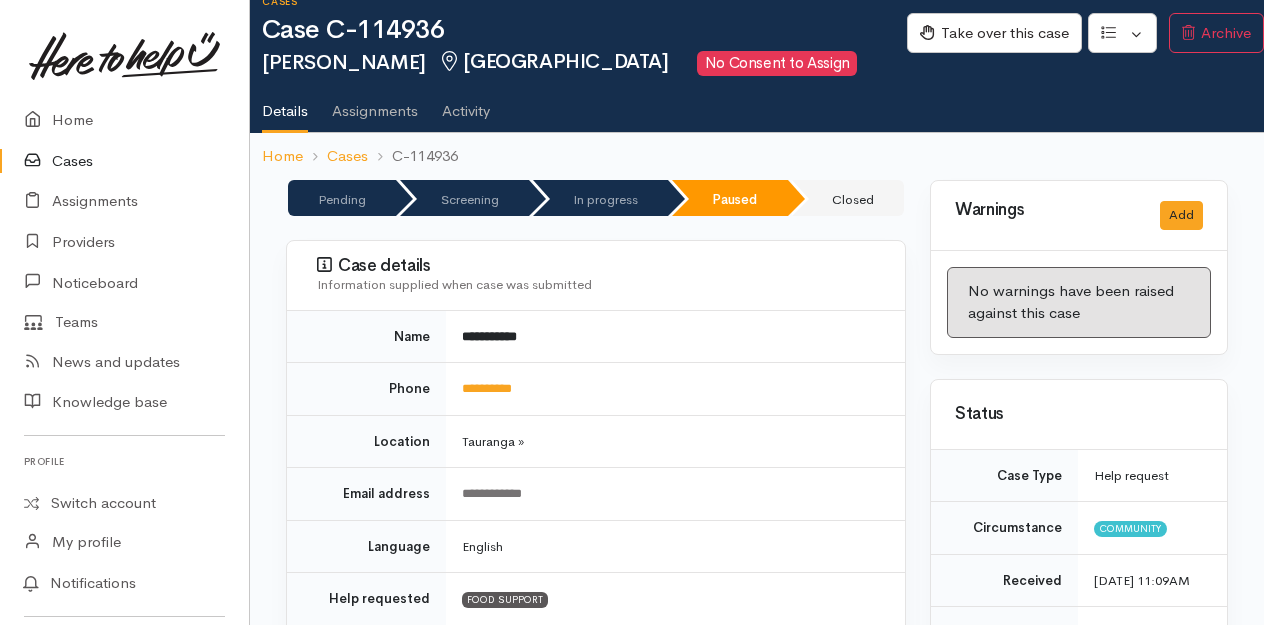 scroll, scrollTop: 0, scrollLeft: 0, axis: both 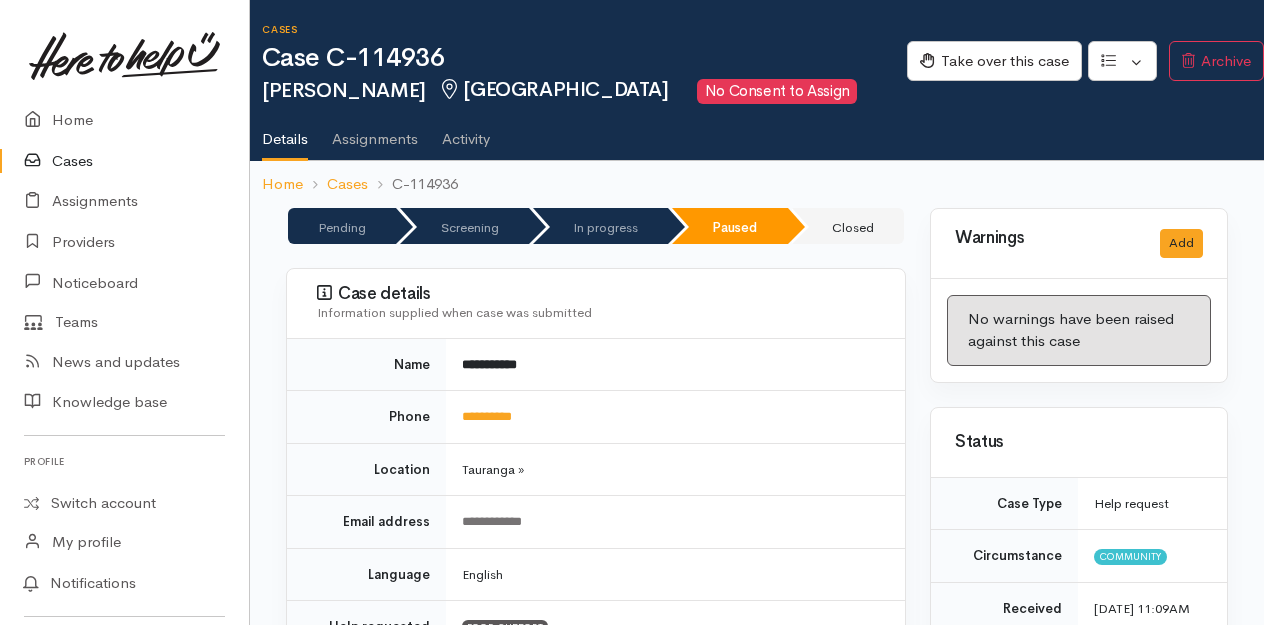 click on "Cases" at bounding box center (124, 161) 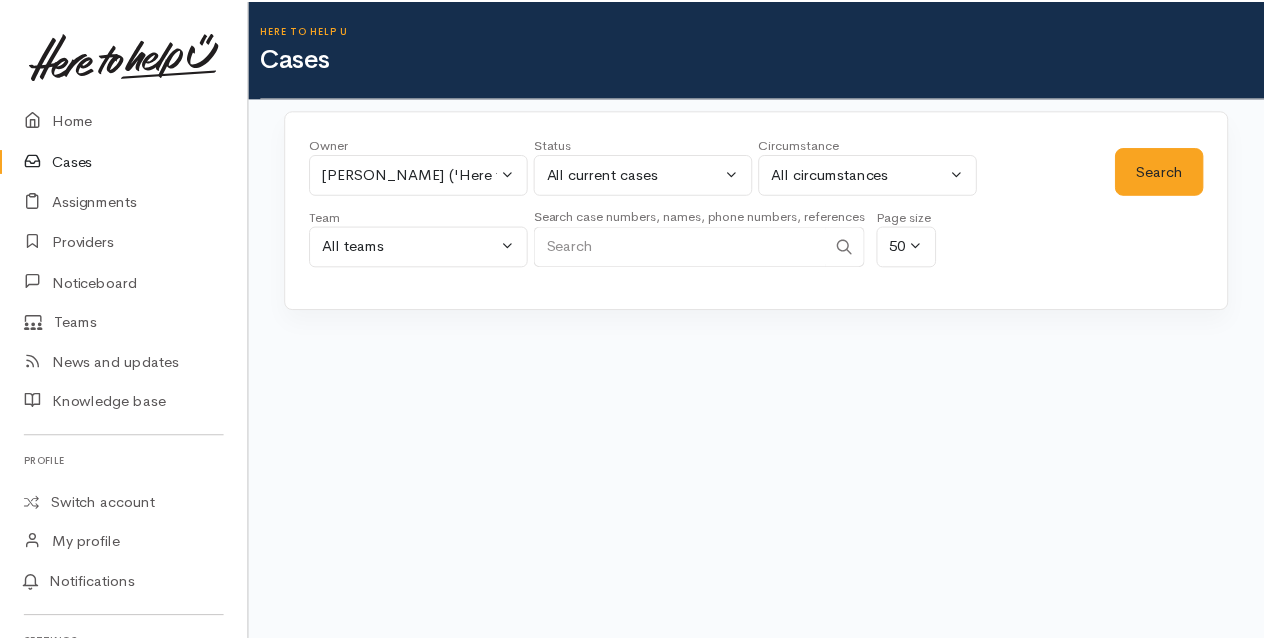 scroll, scrollTop: 0, scrollLeft: 0, axis: both 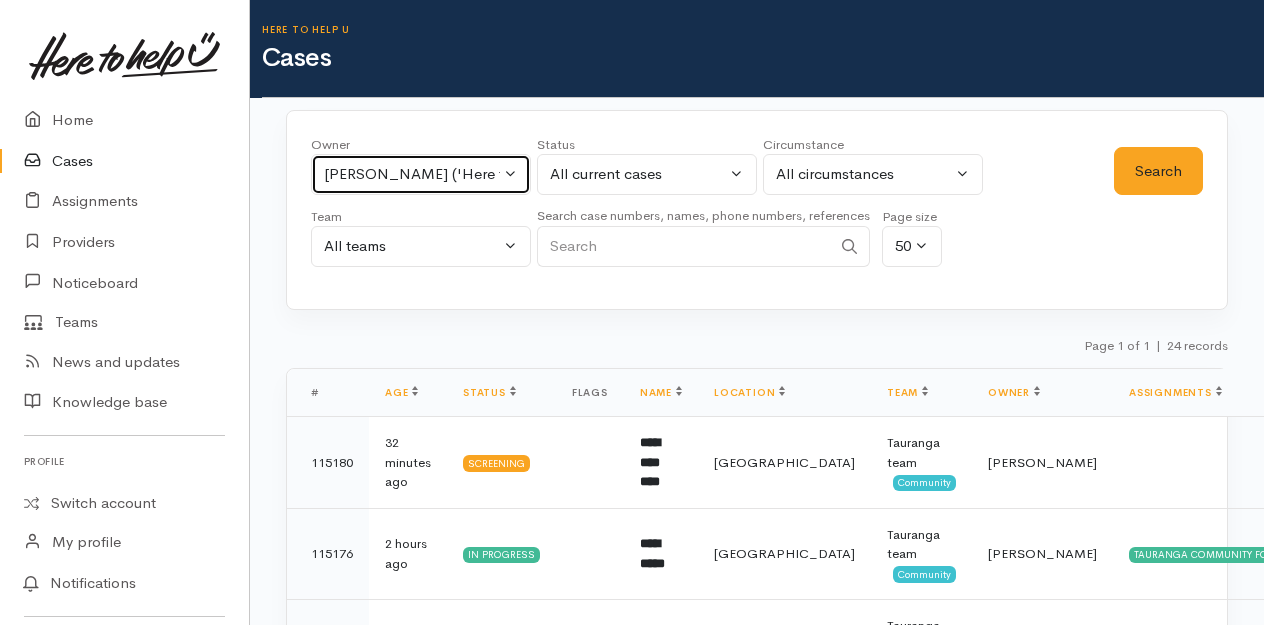 click on "[PERSON_NAME] ('Here to help u')" at bounding box center (421, 174) 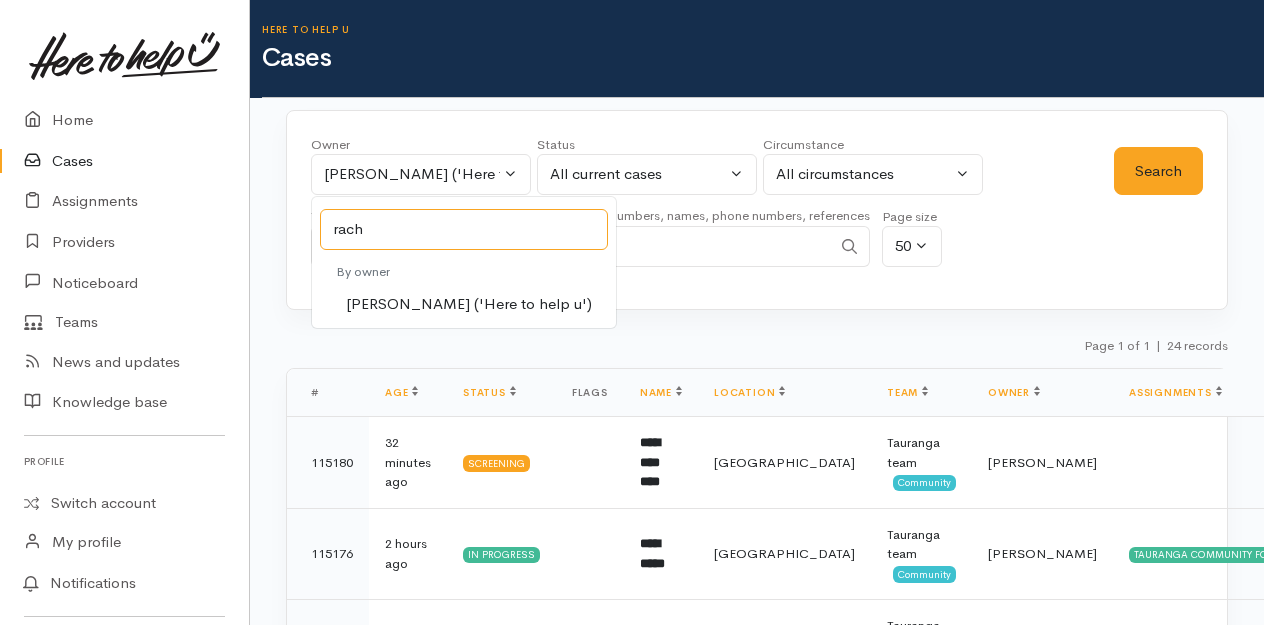 type on "rach" 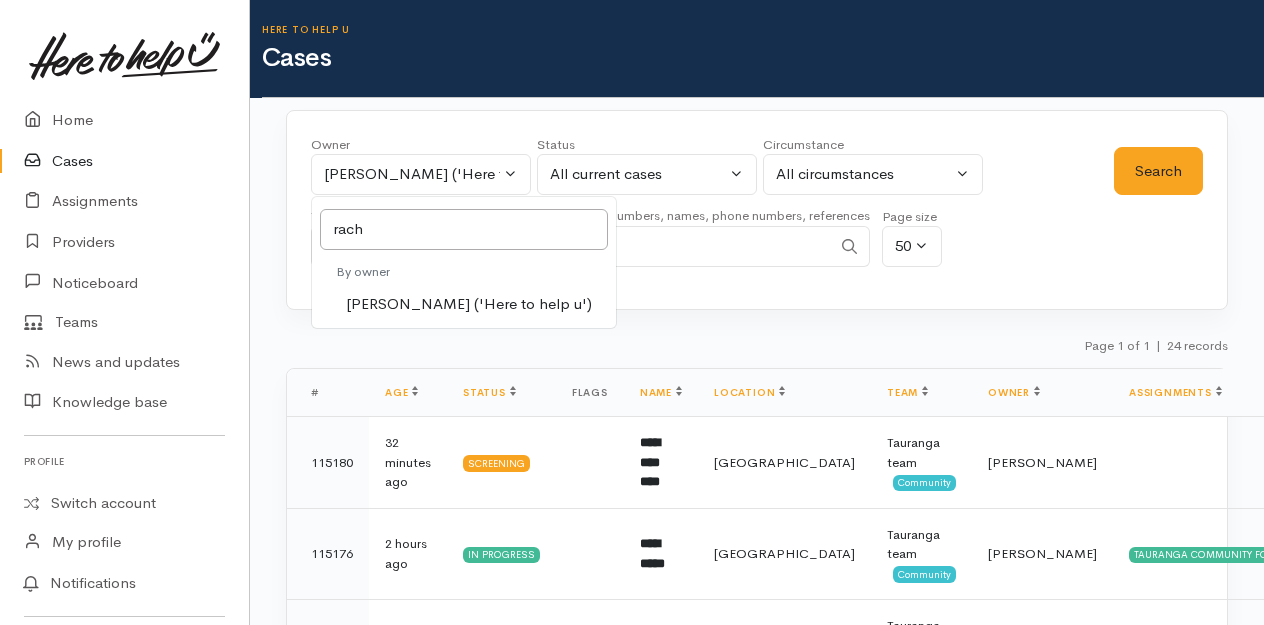 click on "Rachel Proctor ('Here to help u')" at bounding box center [469, 304] 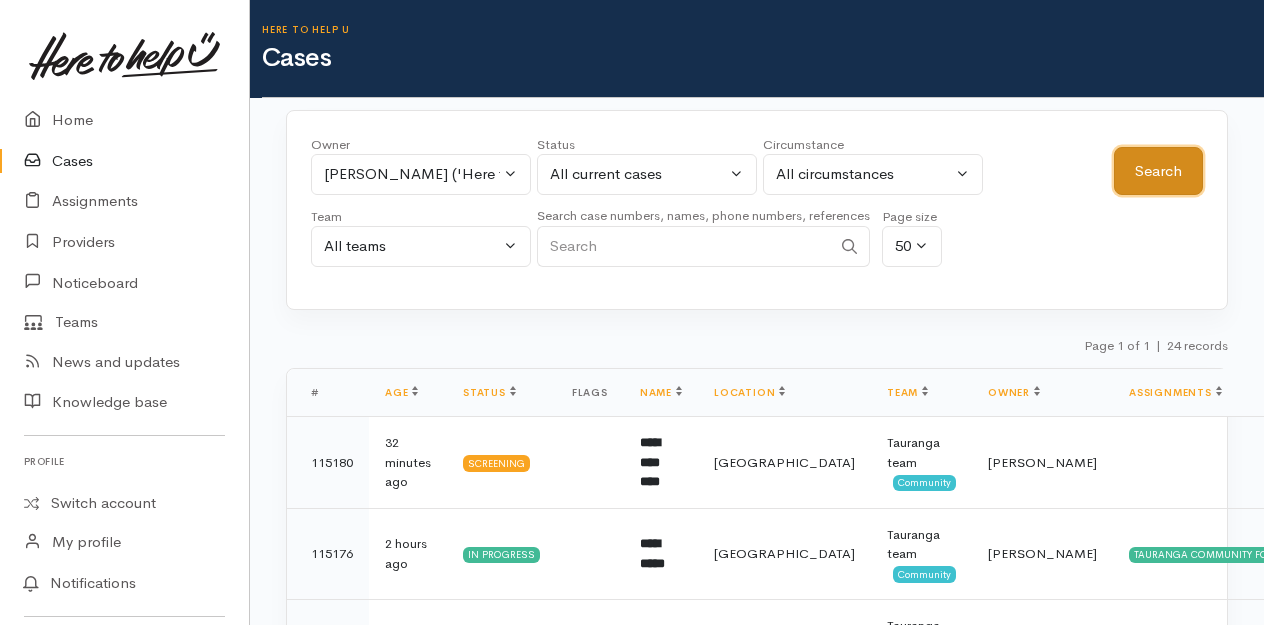 click on "Search" at bounding box center (1158, 171) 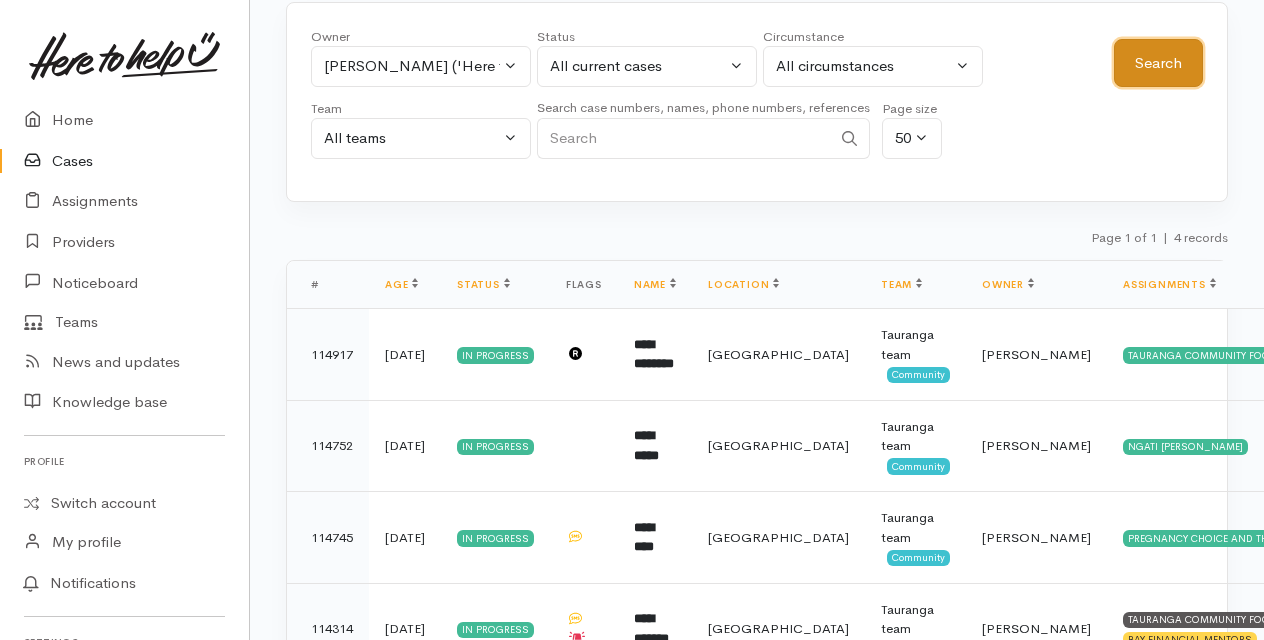 scroll, scrollTop: 0, scrollLeft: 0, axis: both 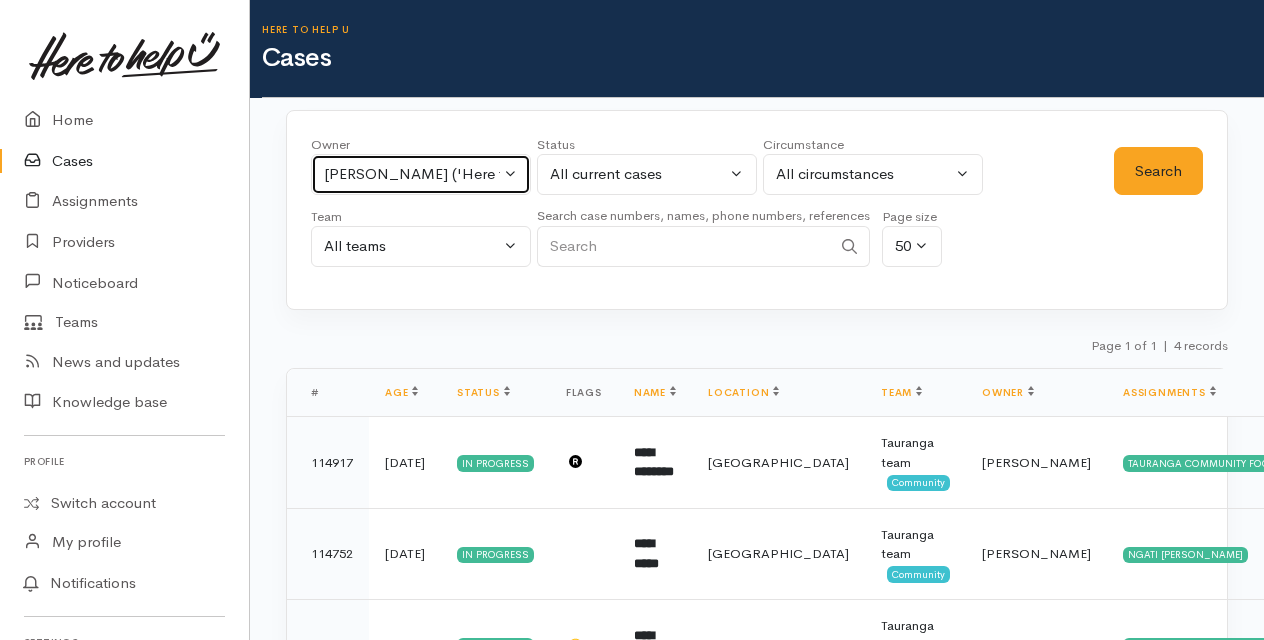 click on "Rachel Proctor ('Here to help u')" at bounding box center [421, 174] 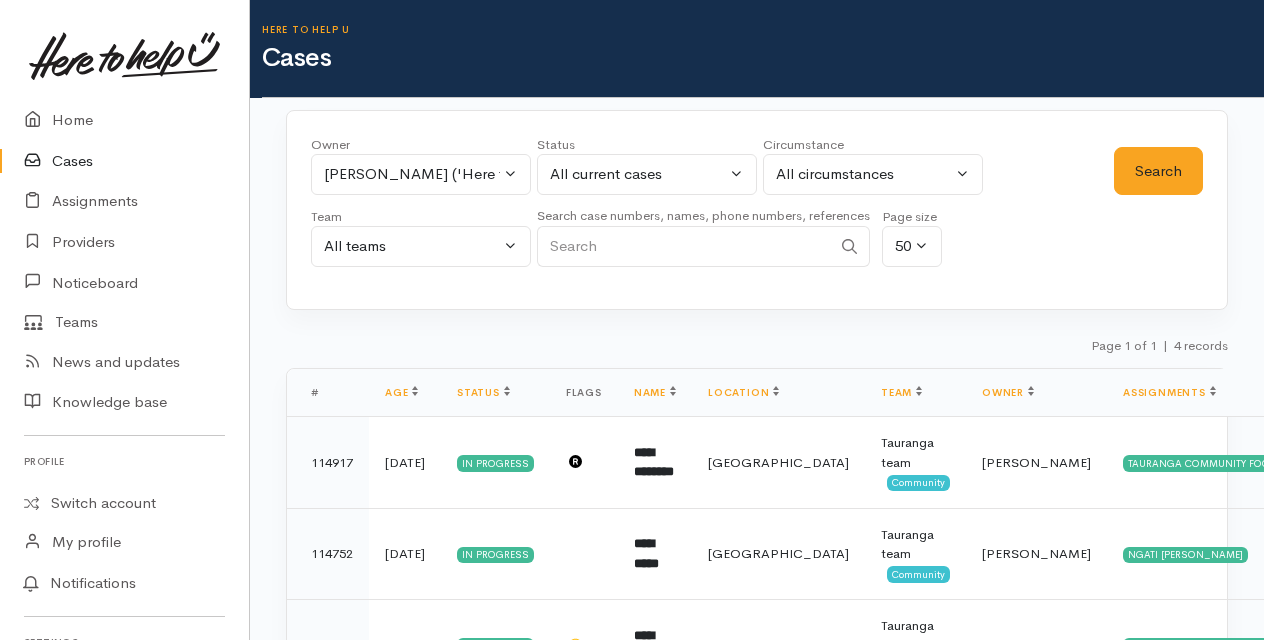 type 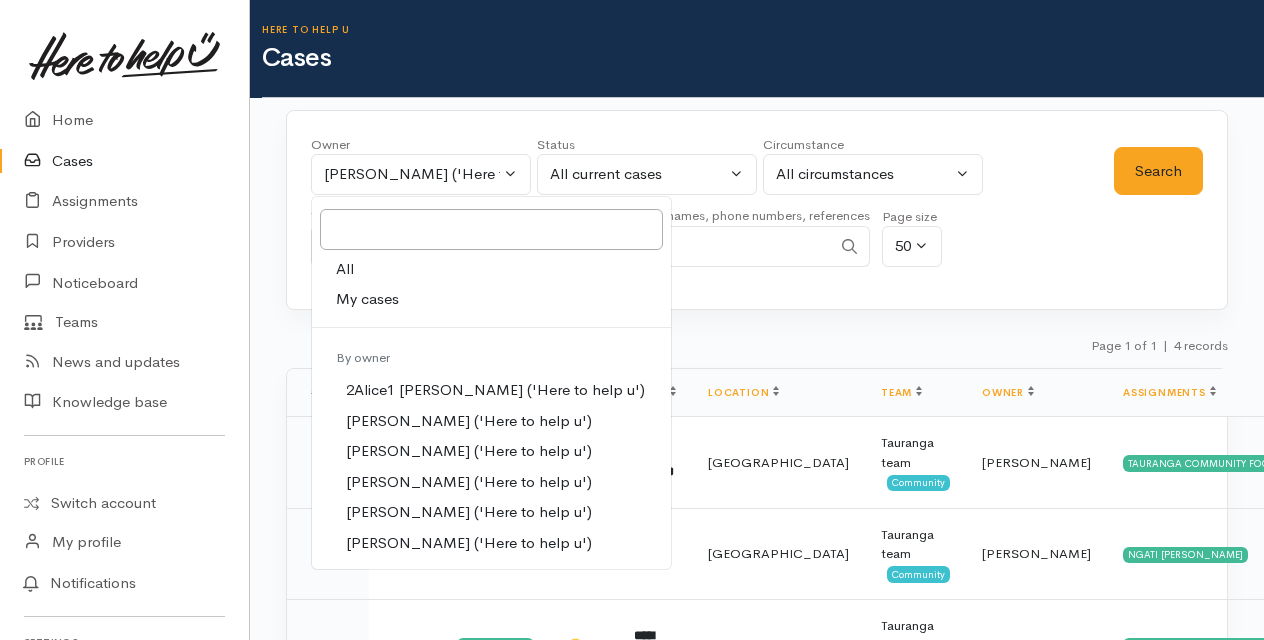 click on "My cases" at bounding box center (367, 299) 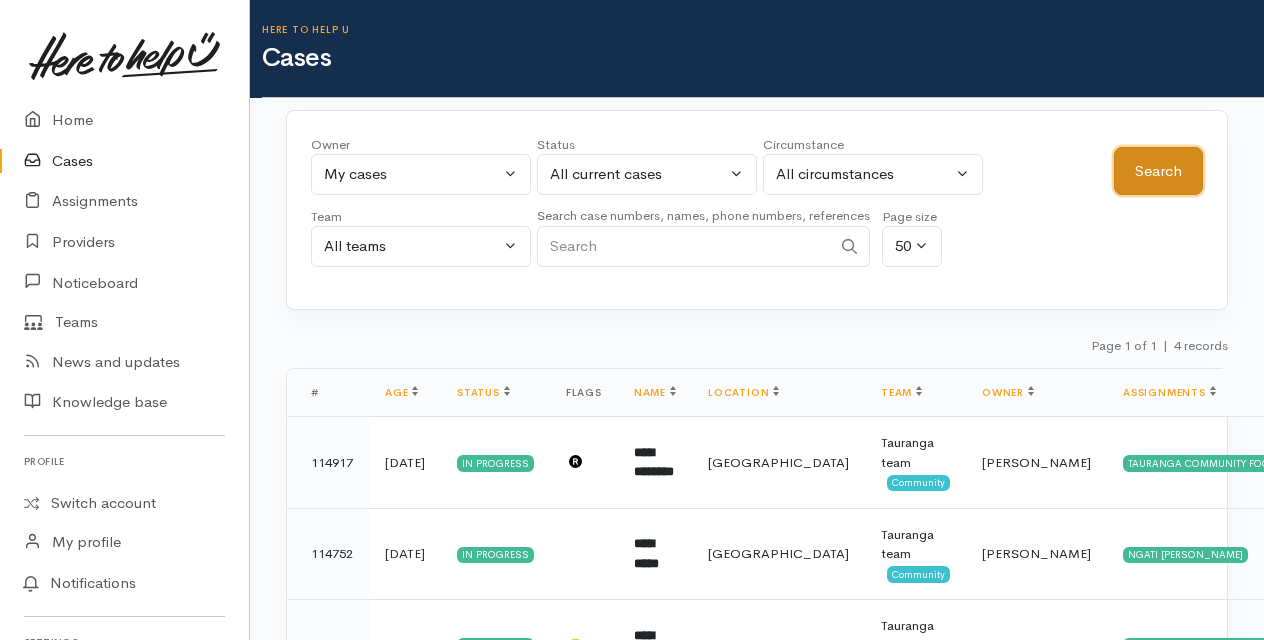 click on "Search" at bounding box center [1158, 171] 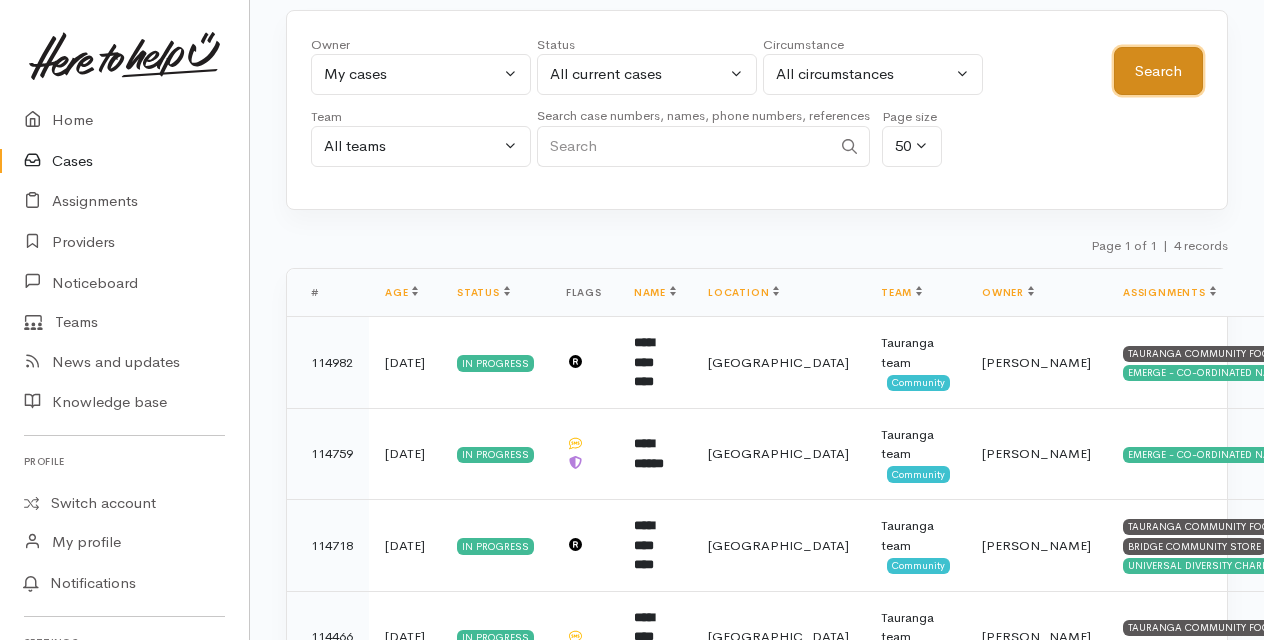 scroll, scrollTop: 197, scrollLeft: 0, axis: vertical 